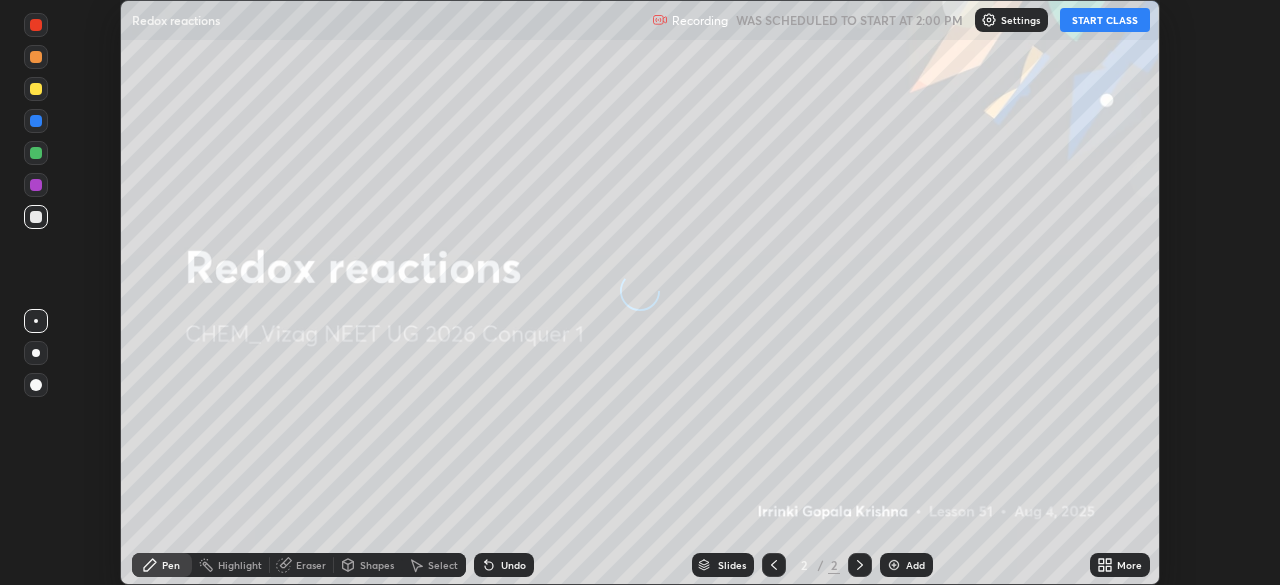 scroll, scrollTop: 0, scrollLeft: 0, axis: both 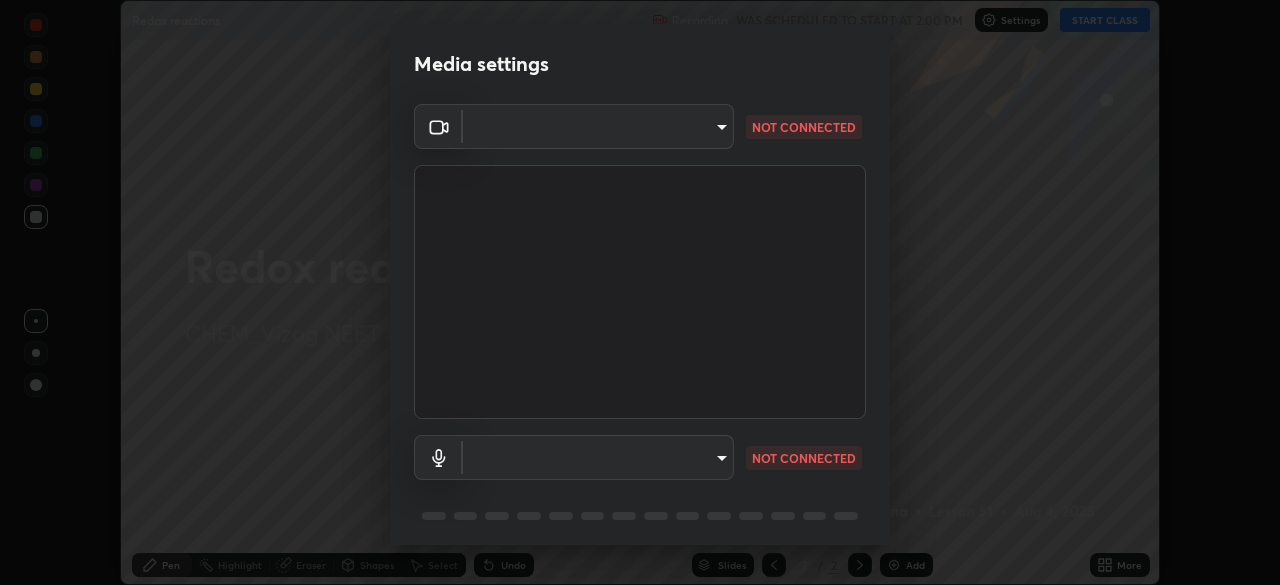 type on "63e944478c375660ba3e2c30d3e136fe9f8746200d3b231c524b05bf34109a7d" 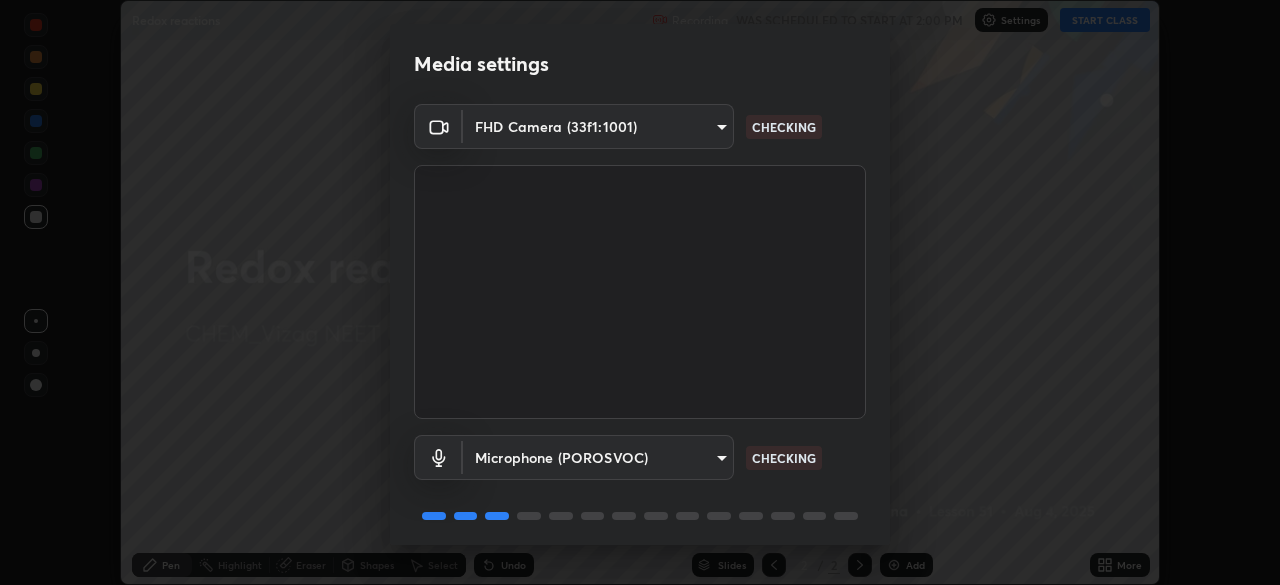 scroll, scrollTop: 71, scrollLeft: 0, axis: vertical 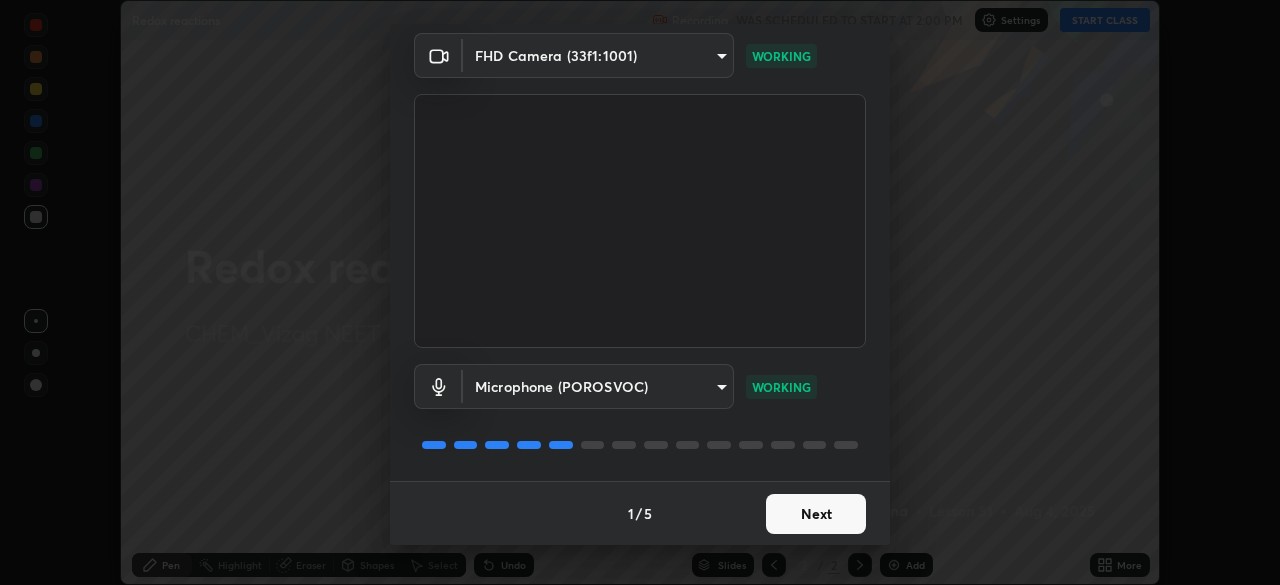 click on "Next" at bounding box center (816, 514) 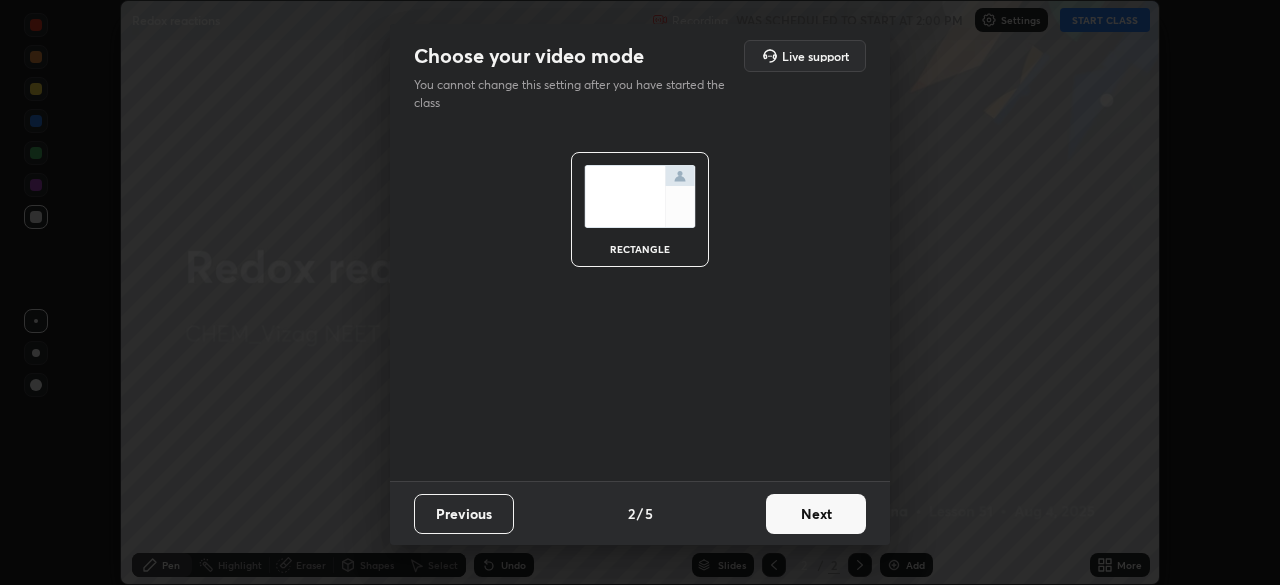 scroll, scrollTop: 0, scrollLeft: 0, axis: both 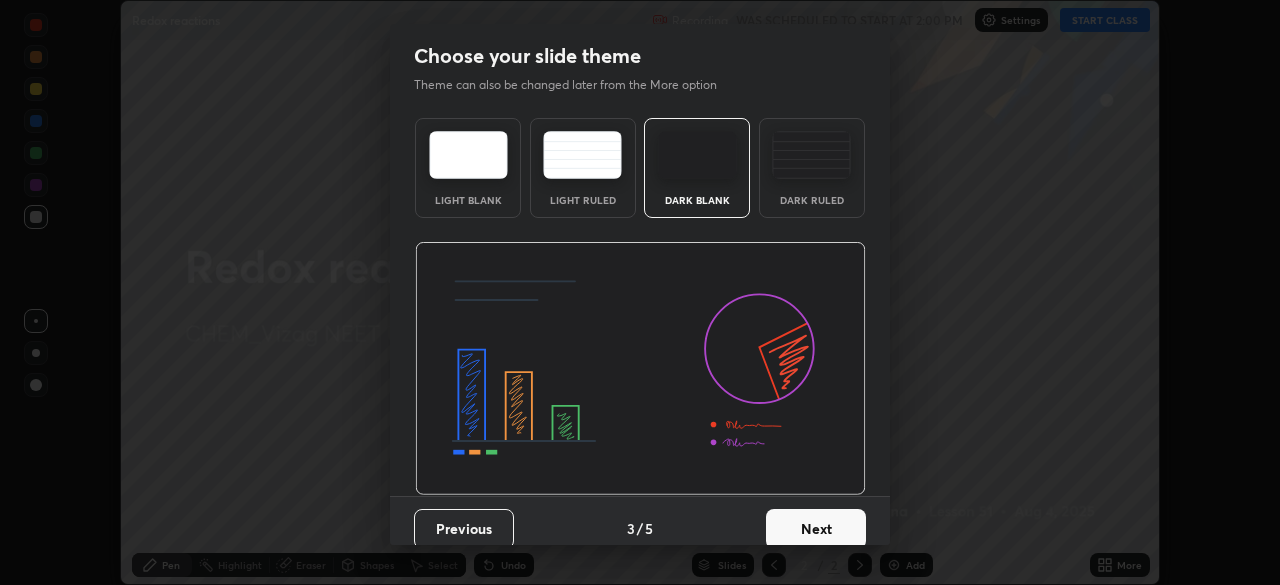 click on "Next" at bounding box center [816, 529] 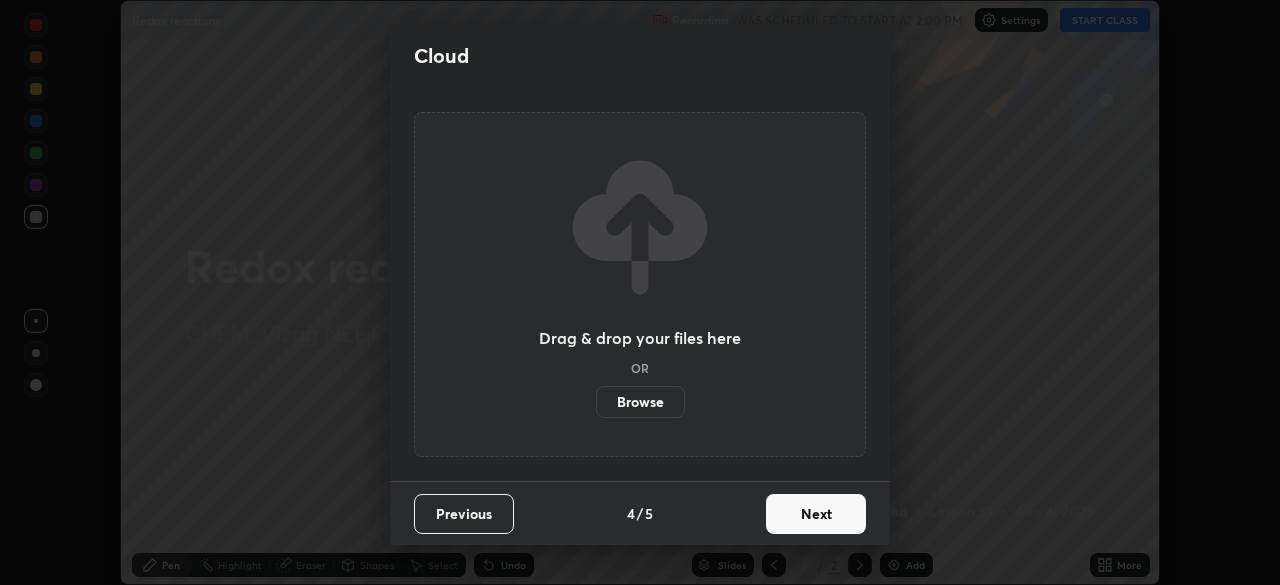 click on "Next" at bounding box center [816, 514] 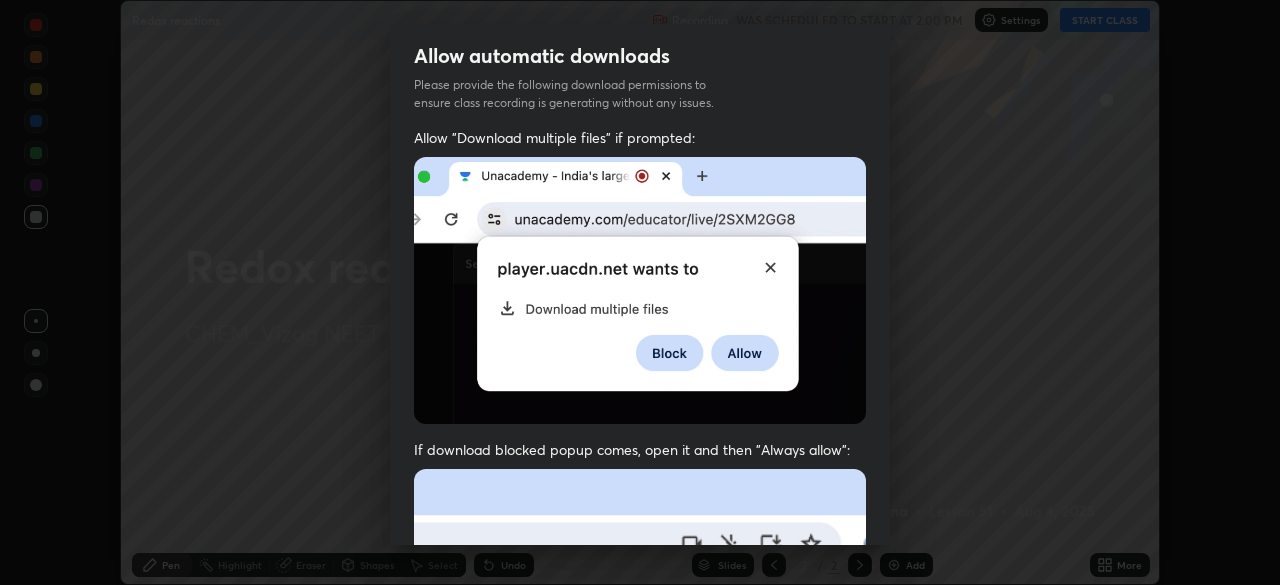 scroll, scrollTop: 47, scrollLeft: 0, axis: vertical 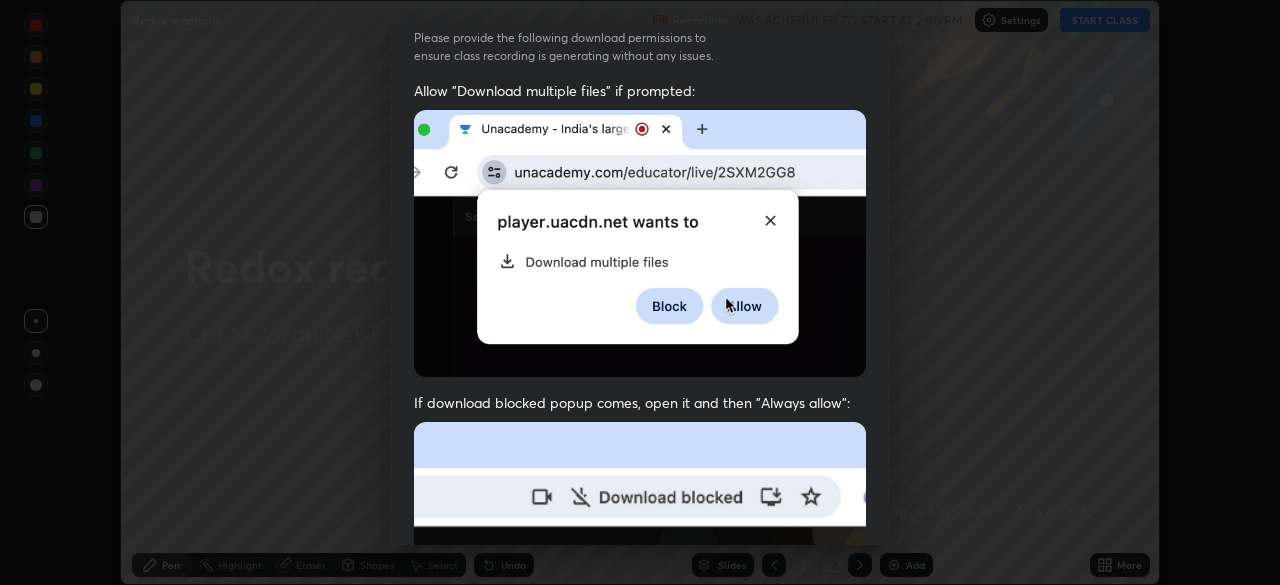 click on "If download blocked popup comes, open it and then "Always allow":" at bounding box center (640, 626) 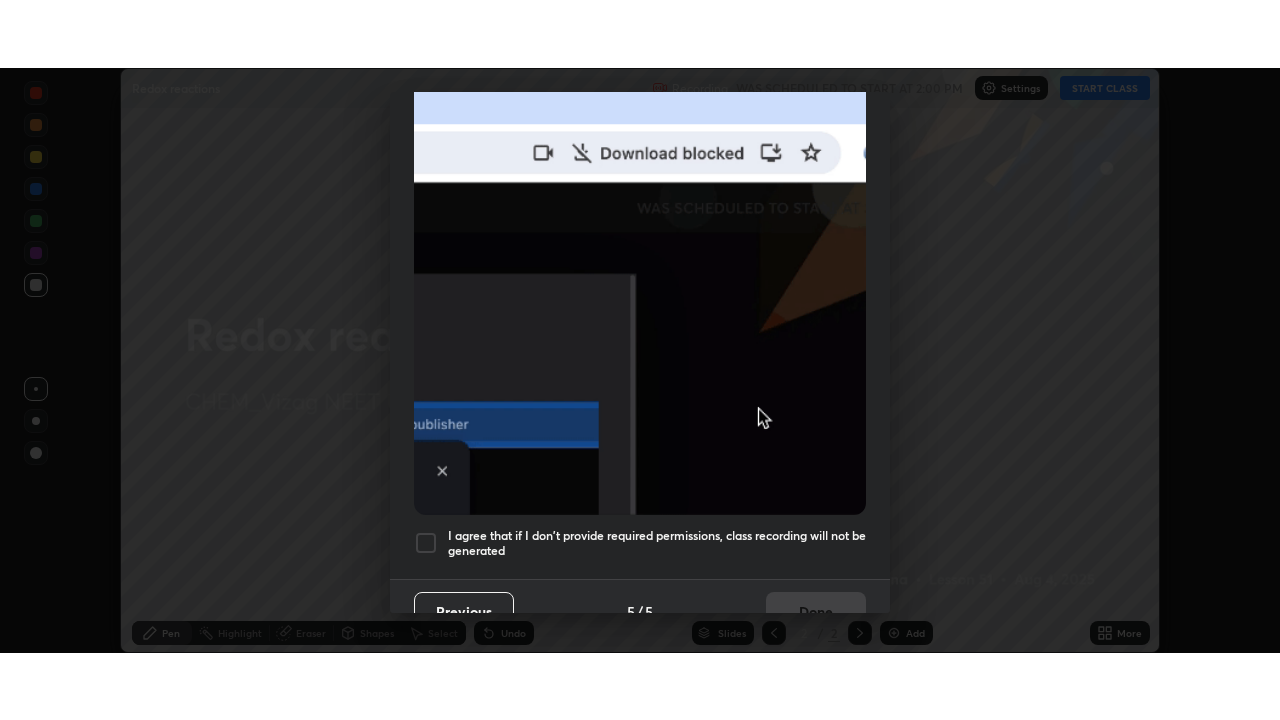 scroll, scrollTop: 479, scrollLeft: 0, axis: vertical 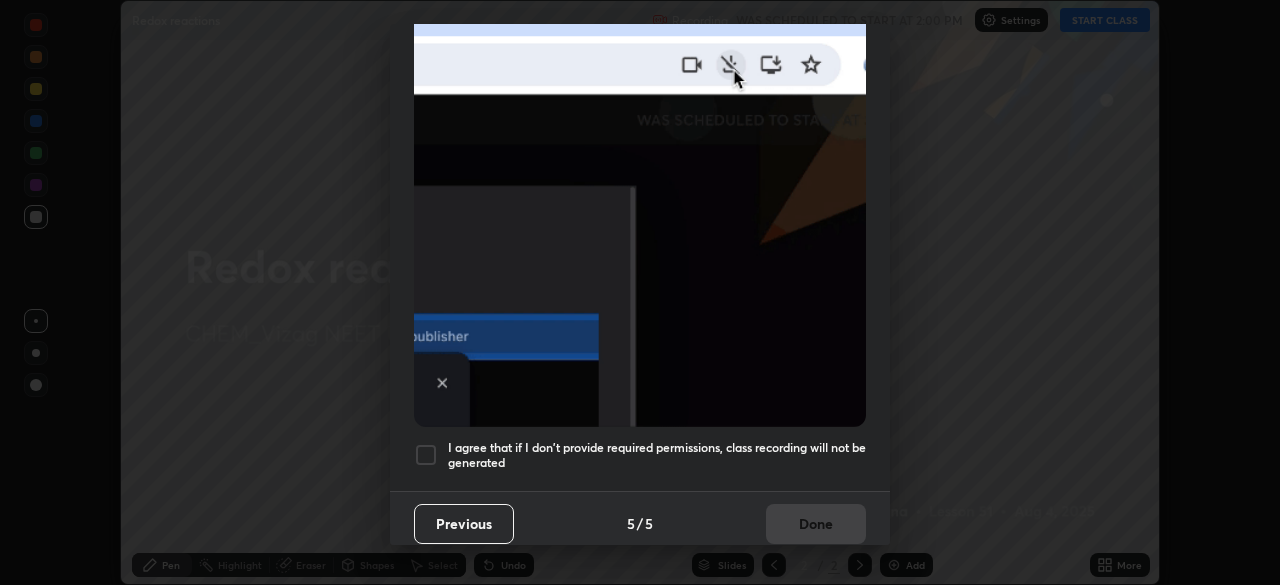 click on "I agree that if I don't provide required permissions, class recording will not be generated" at bounding box center (657, 455) 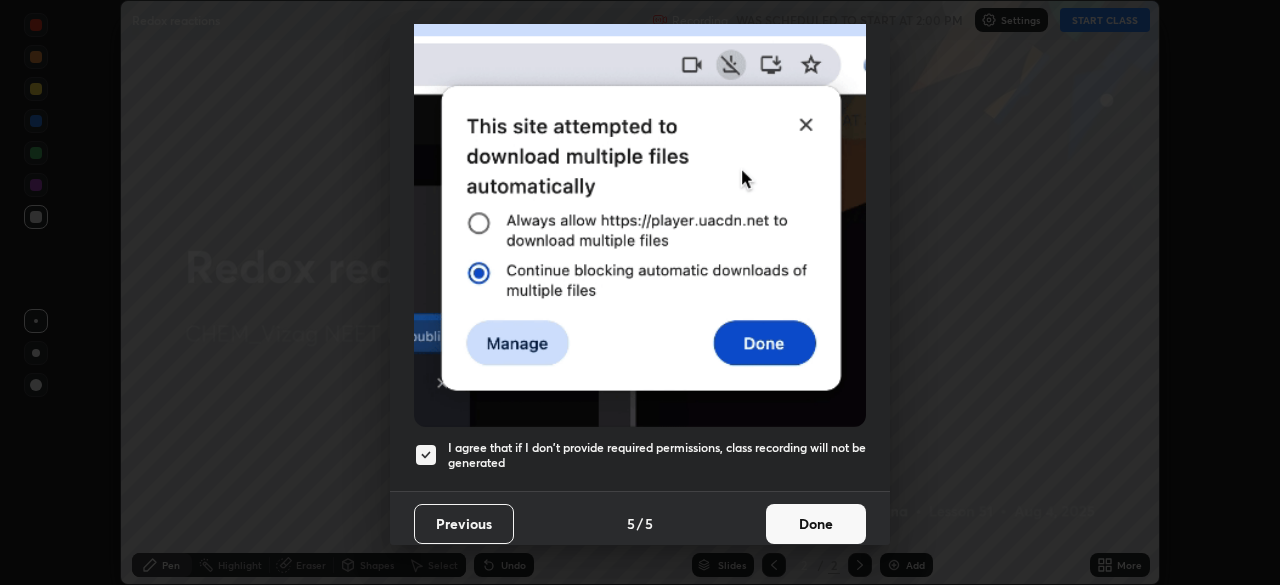 click on "Done" at bounding box center [816, 524] 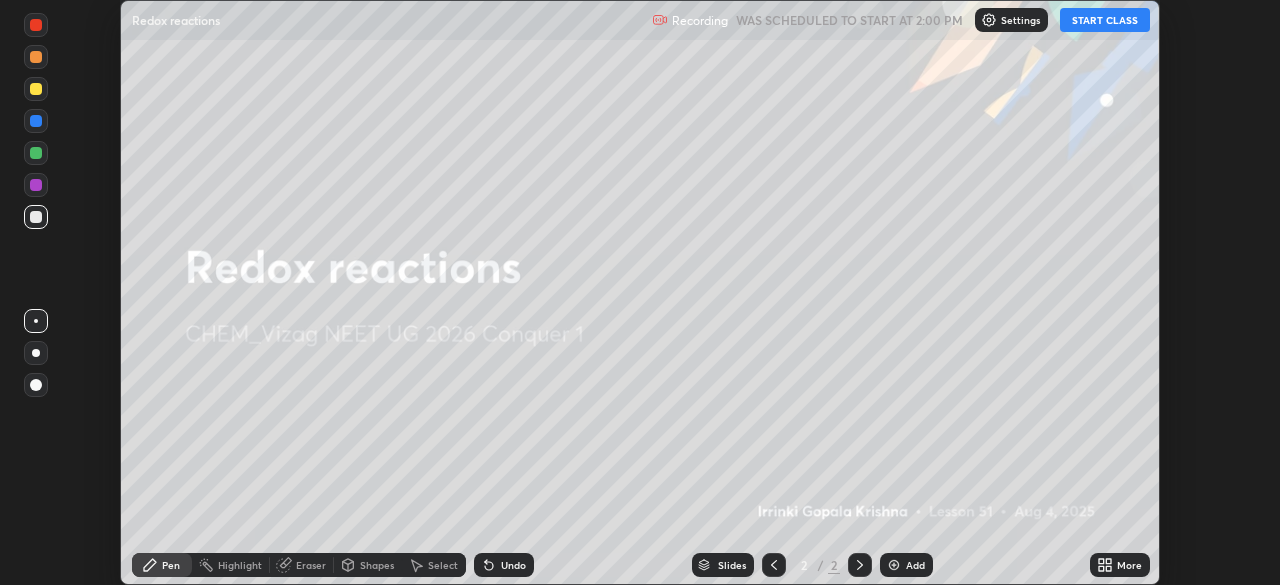 click at bounding box center (894, 565) 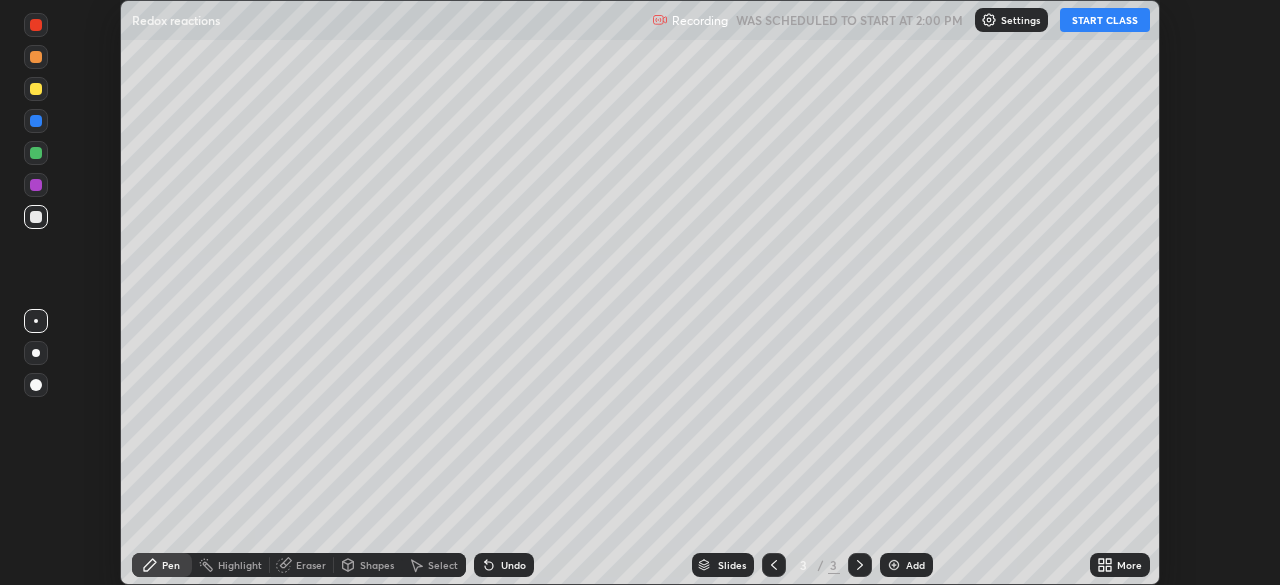click 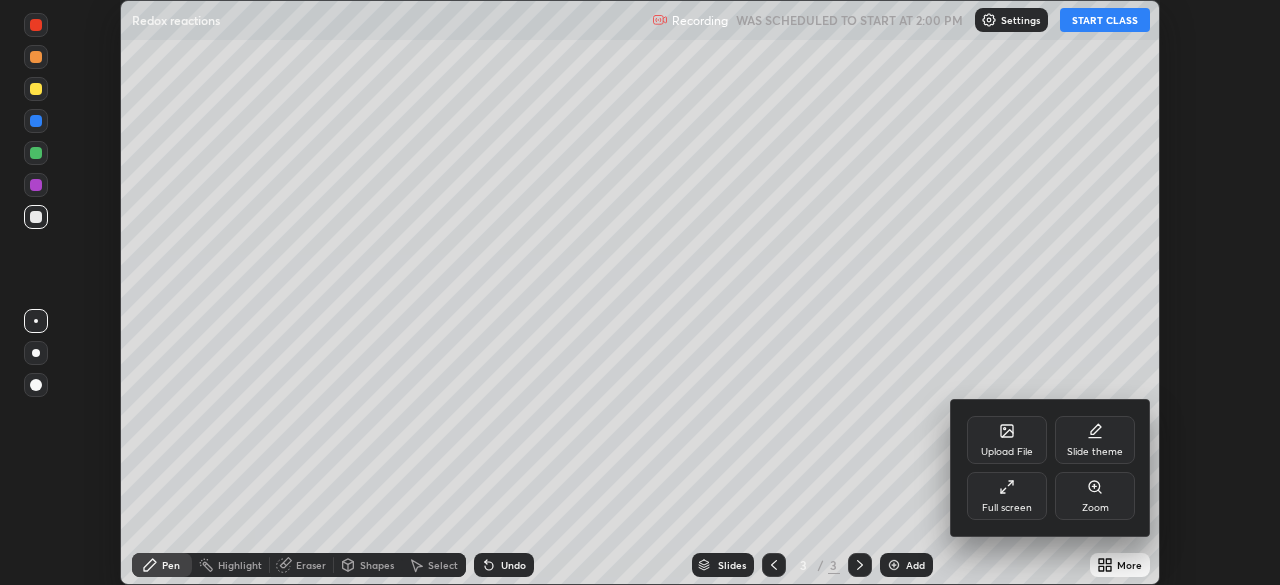 click on "Full screen" at bounding box center (1007, 496) 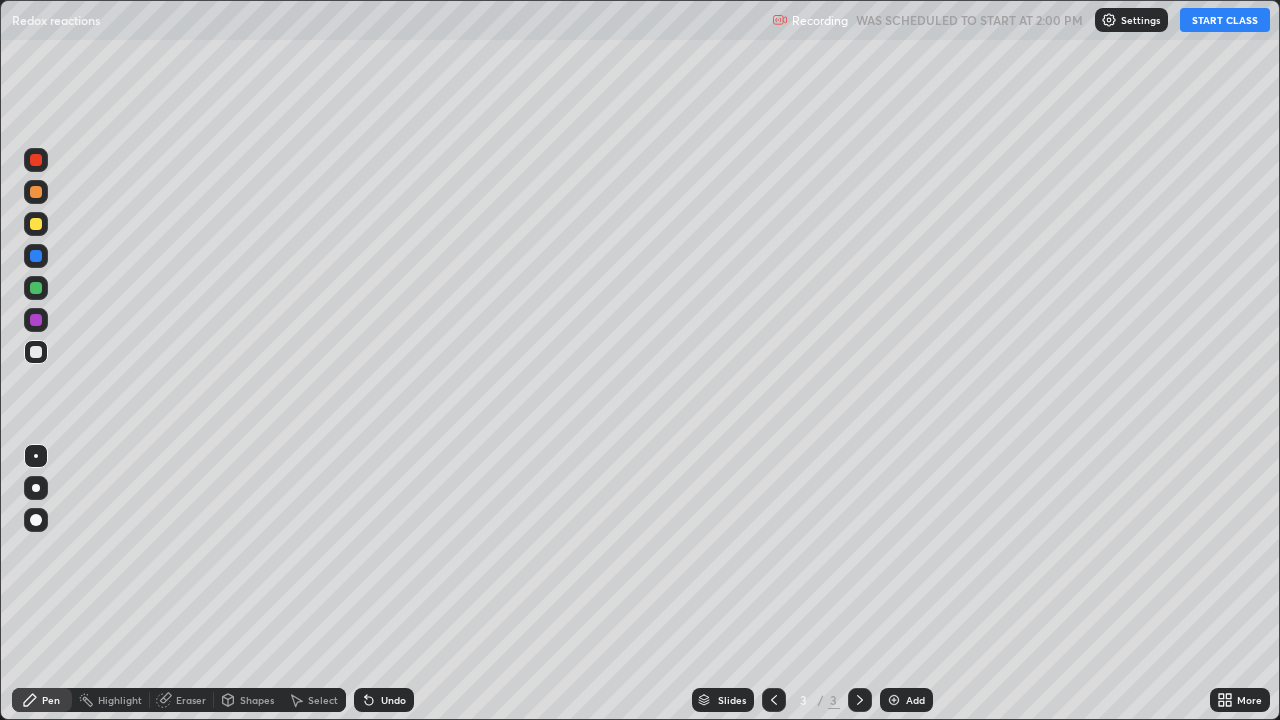 scroll, scrollTop: 99280, scrollLeft: 98720, axis: both 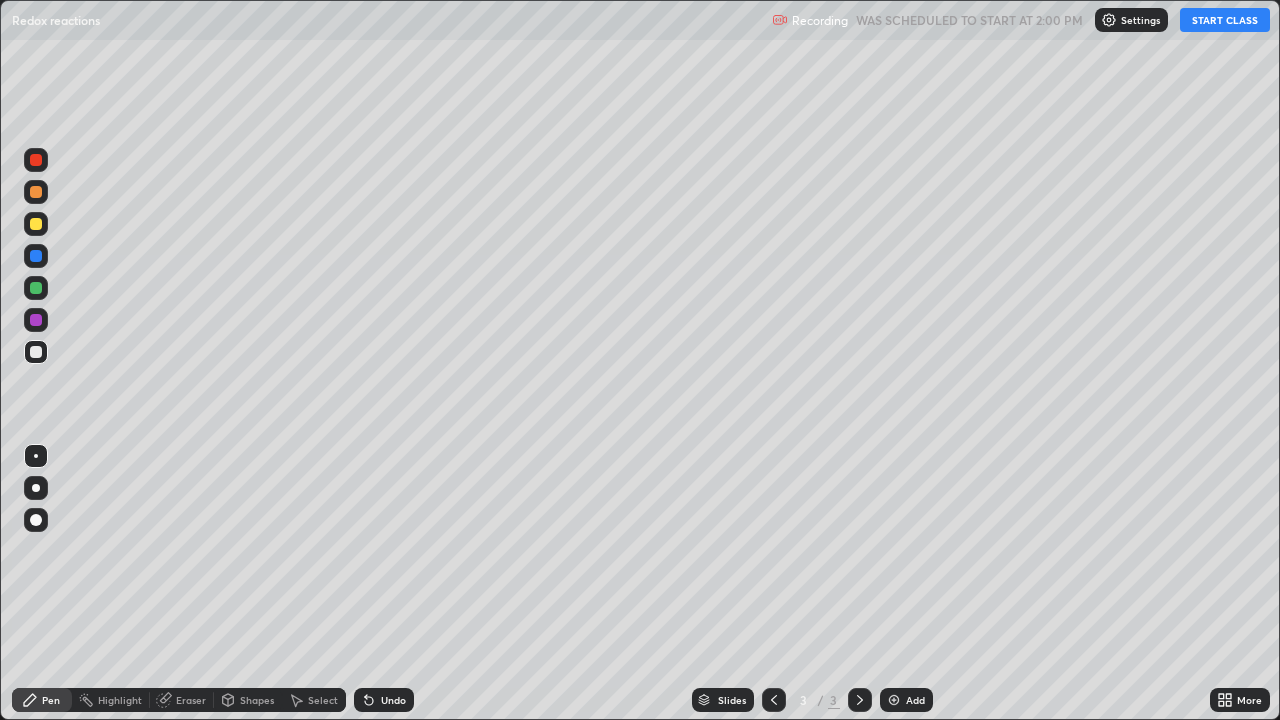 click on "START CLASS" at bounding box center [1225, 20] 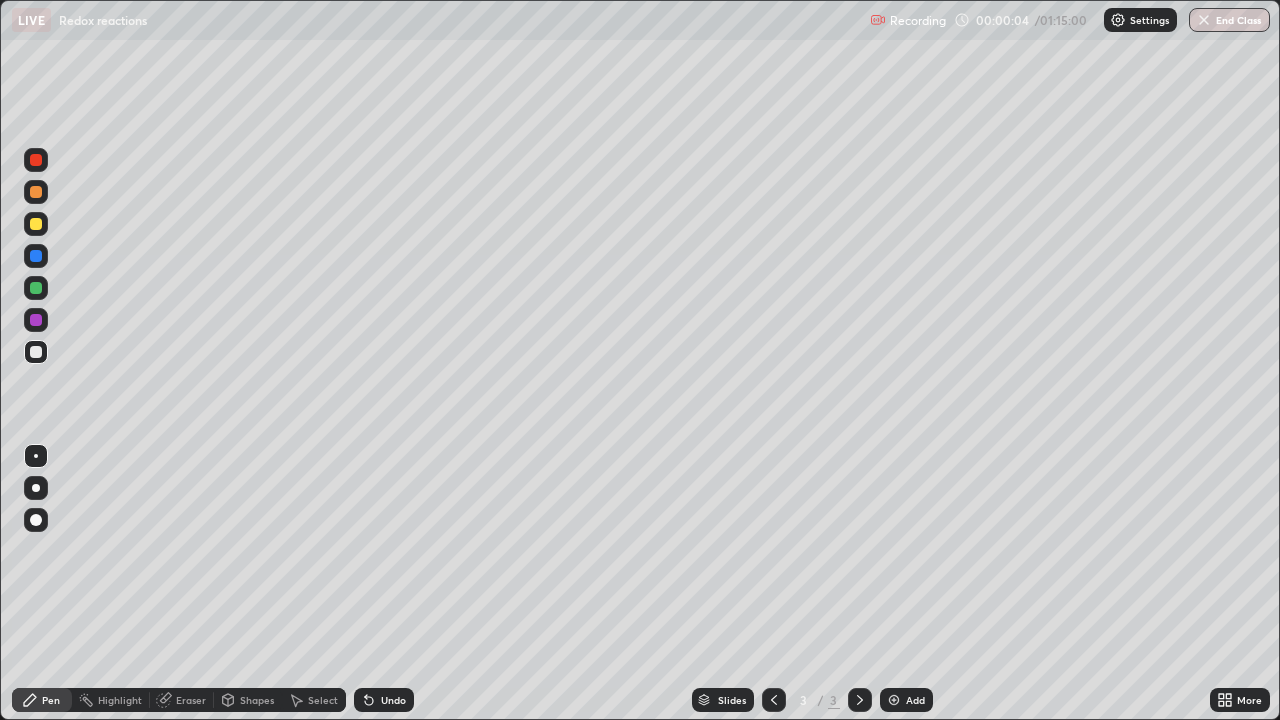 click at bounding box center [36, 520] 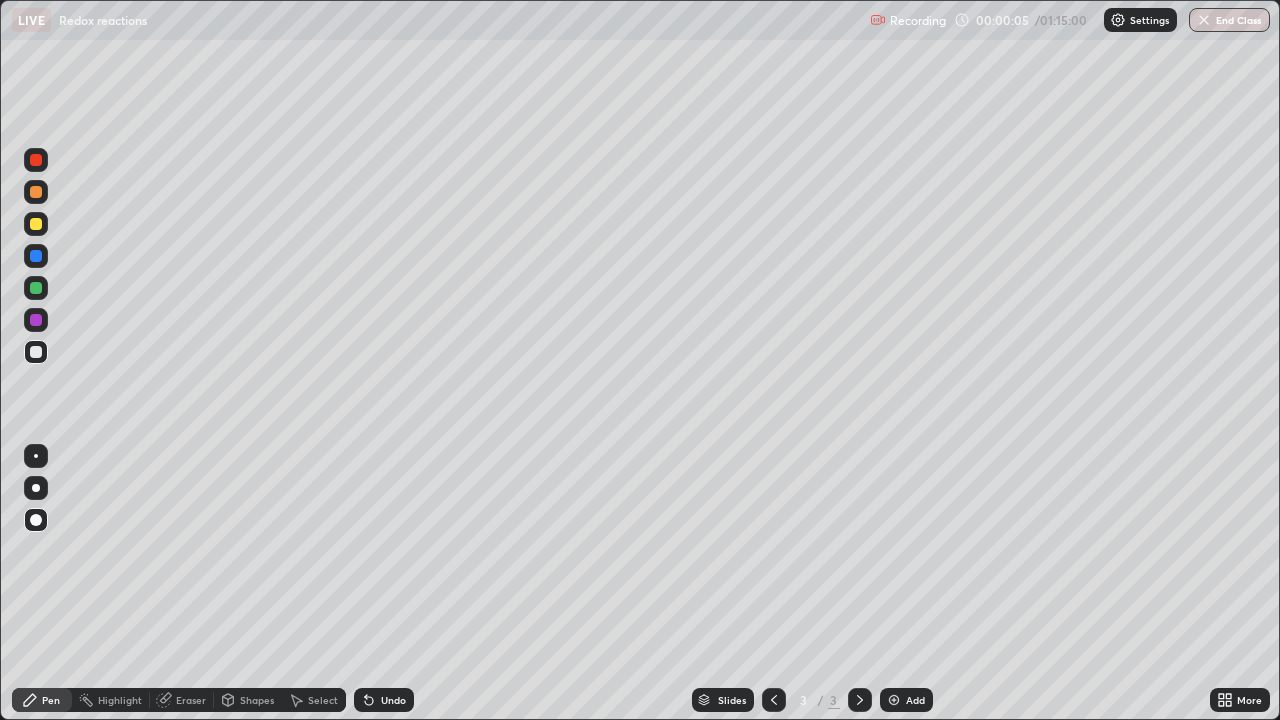 click at bounding box center (36, 224) 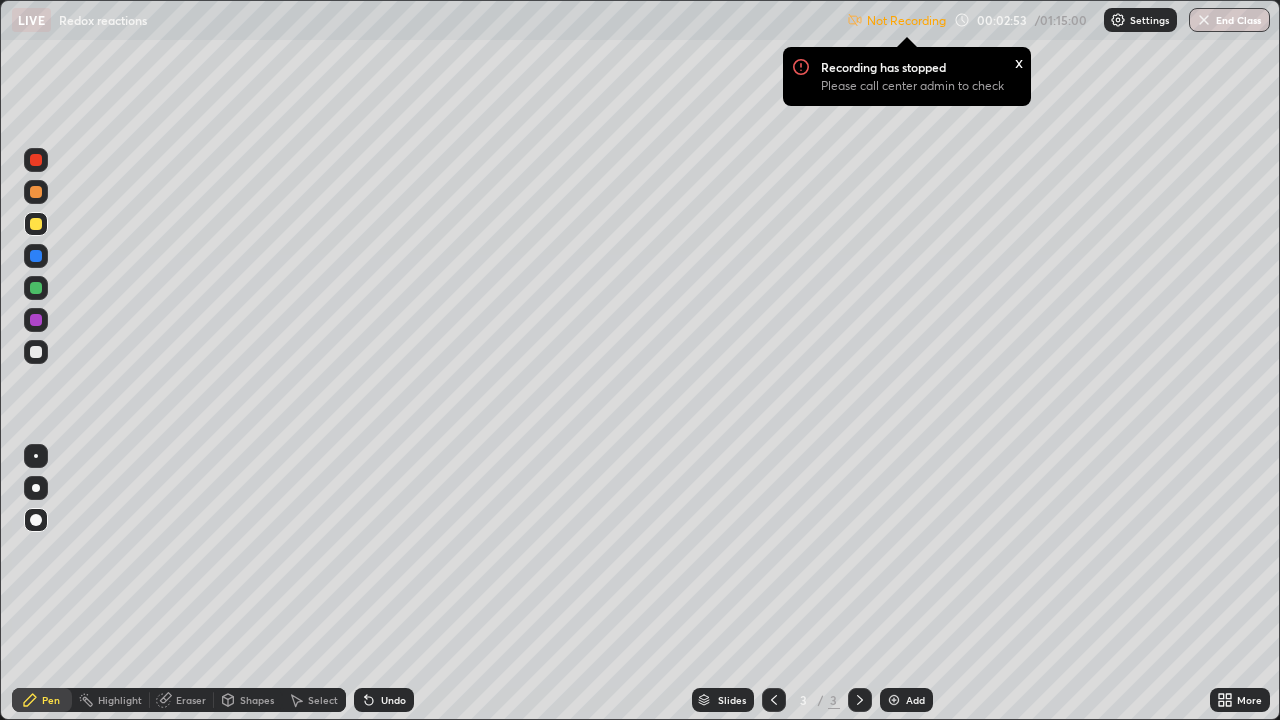 click on "Settings" at bounding box center (1149, 20) 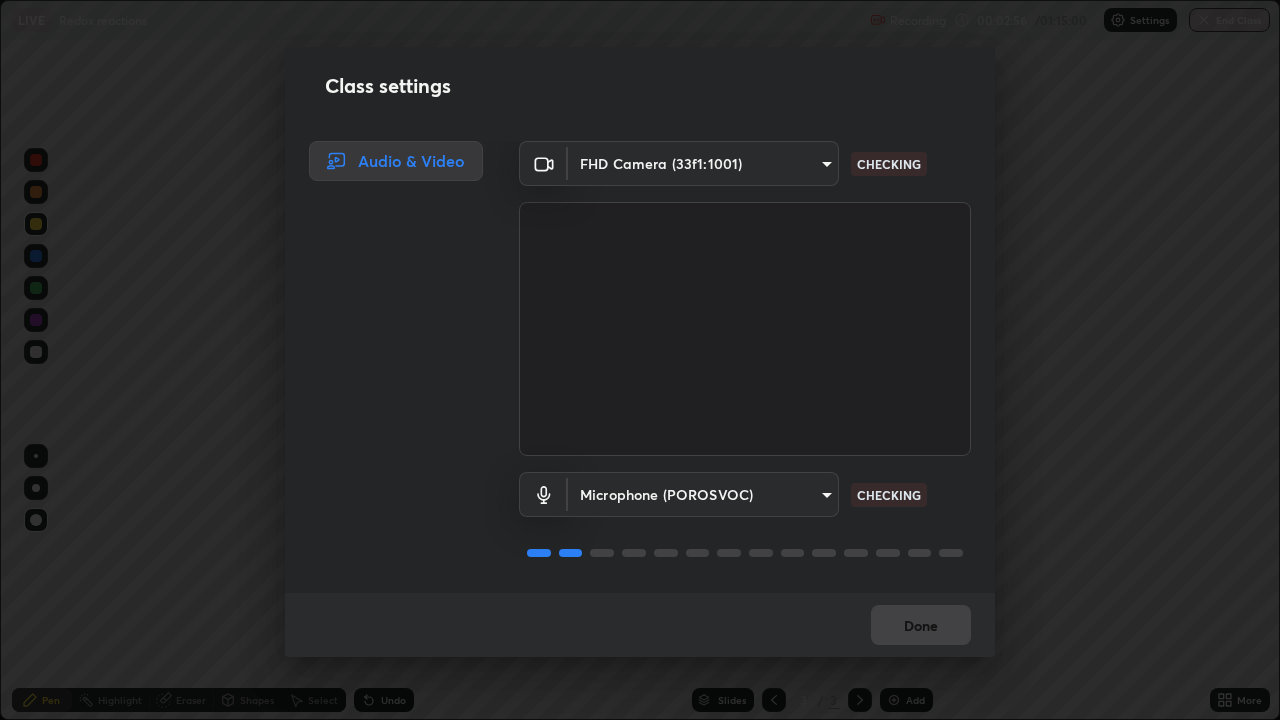 scroll, scrollTop: 2, scrollLeft: 0, axis: vertical 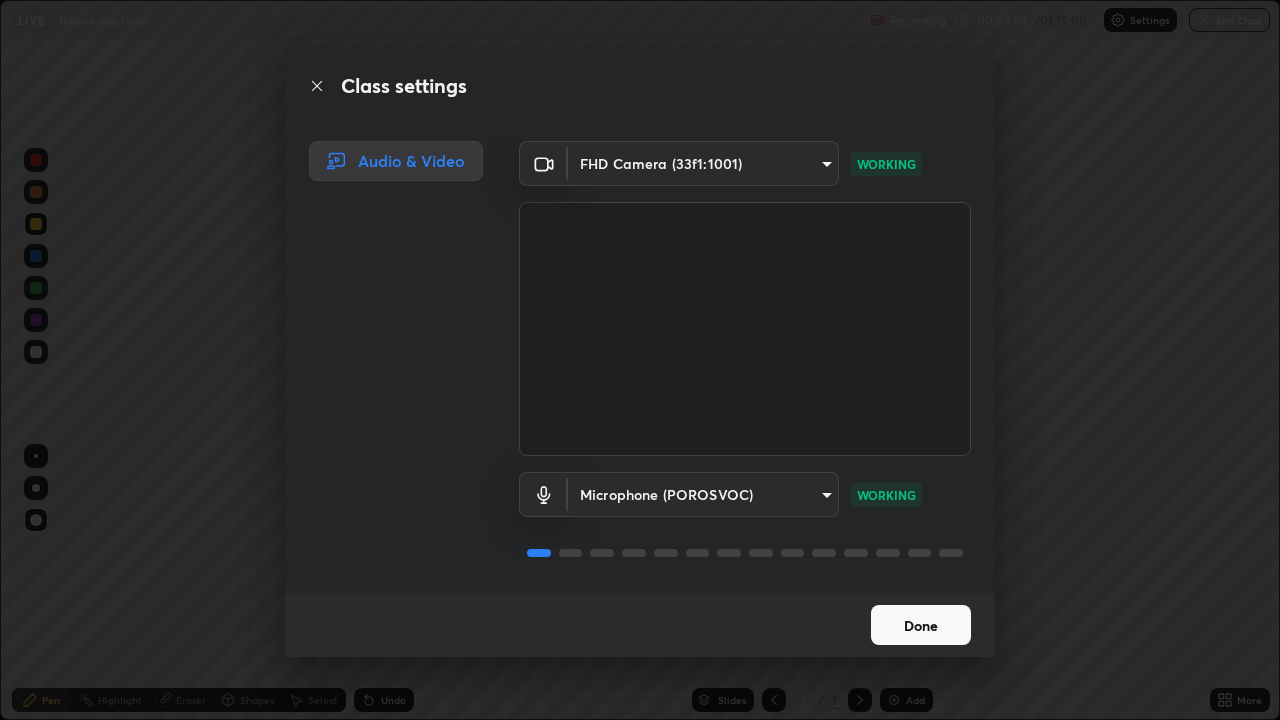 click on "Done" at bounding box center (921, 625) 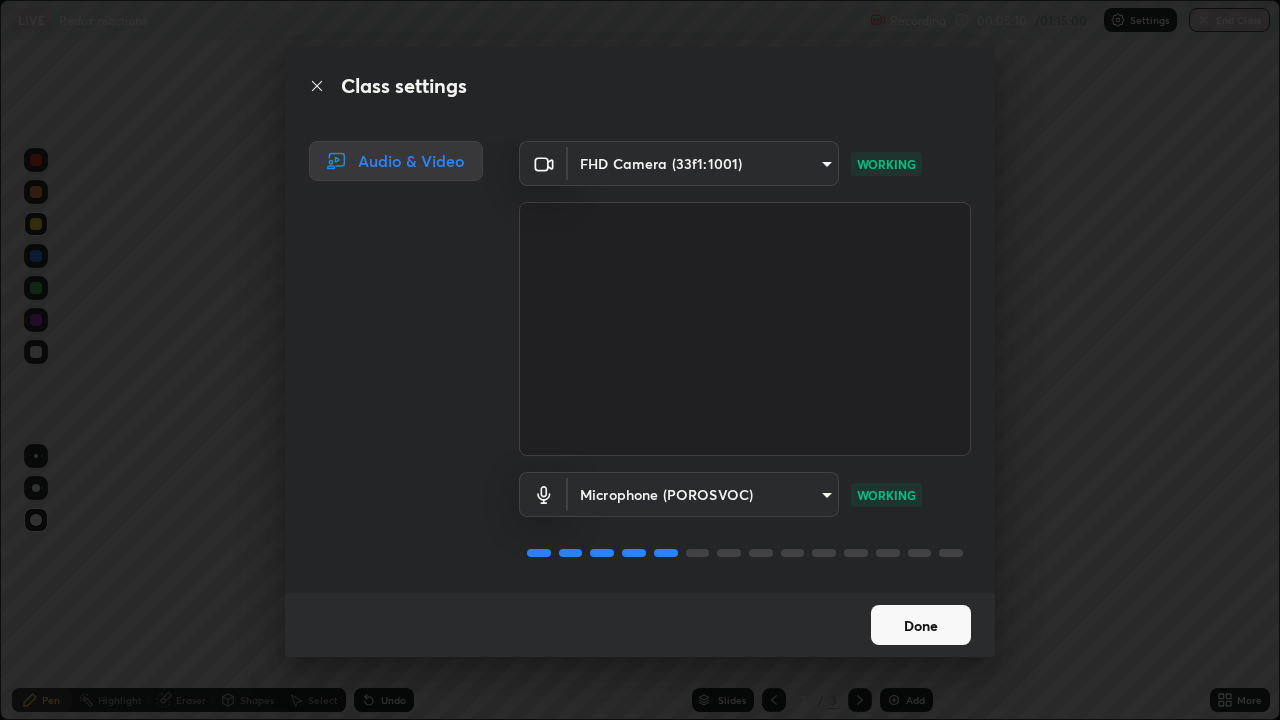 click on "Done" at bounding box center [921, 625] 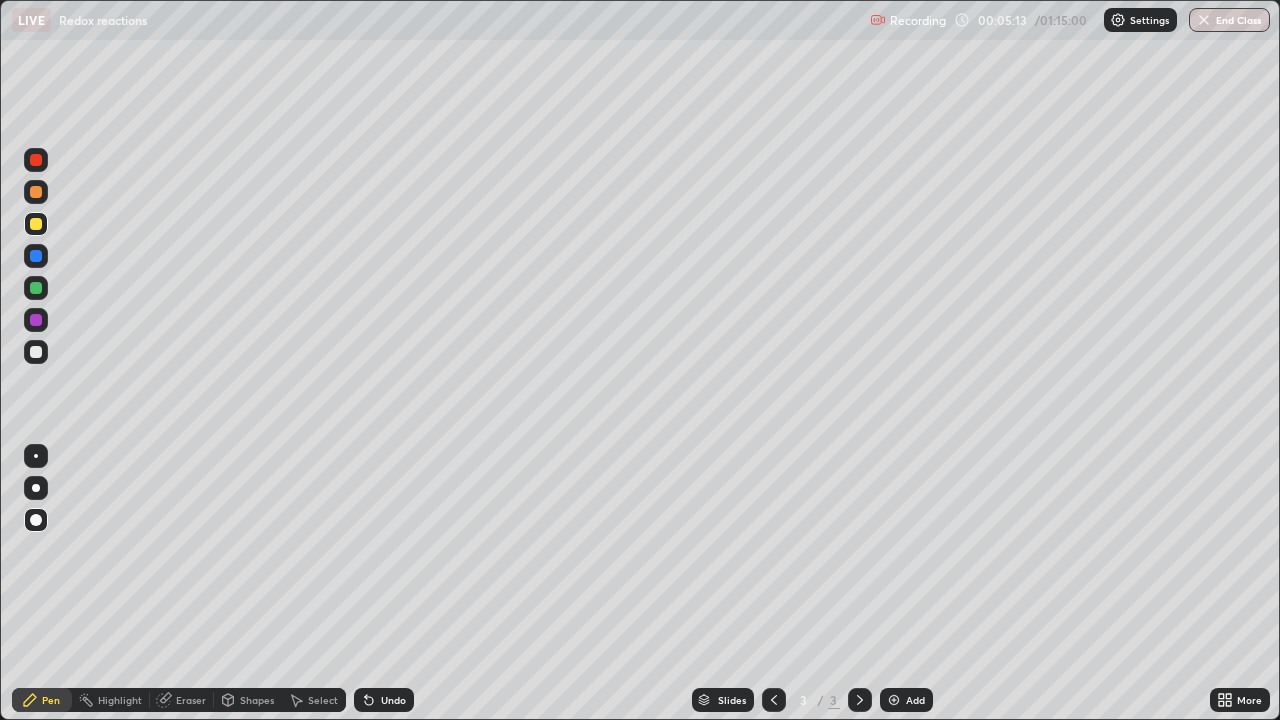 click on "Settings" at bounding box center [1149, 20] 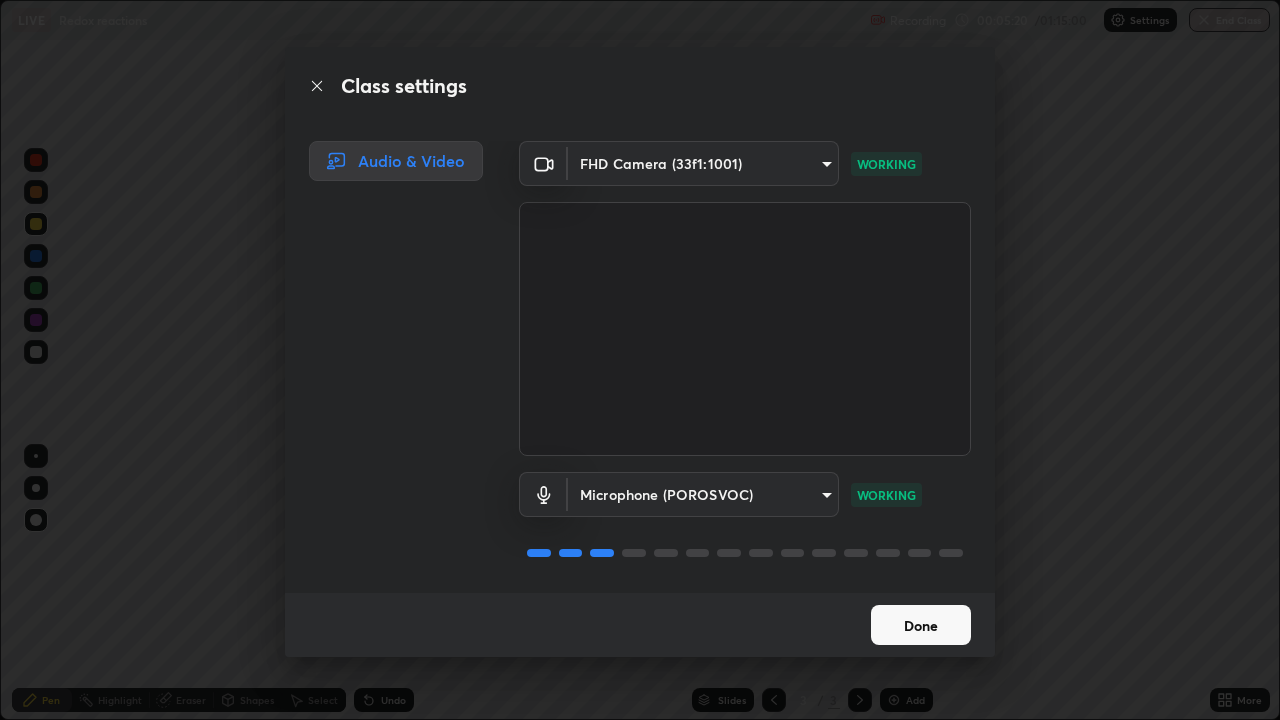 click on "Done" at bounding box center (921, 625) 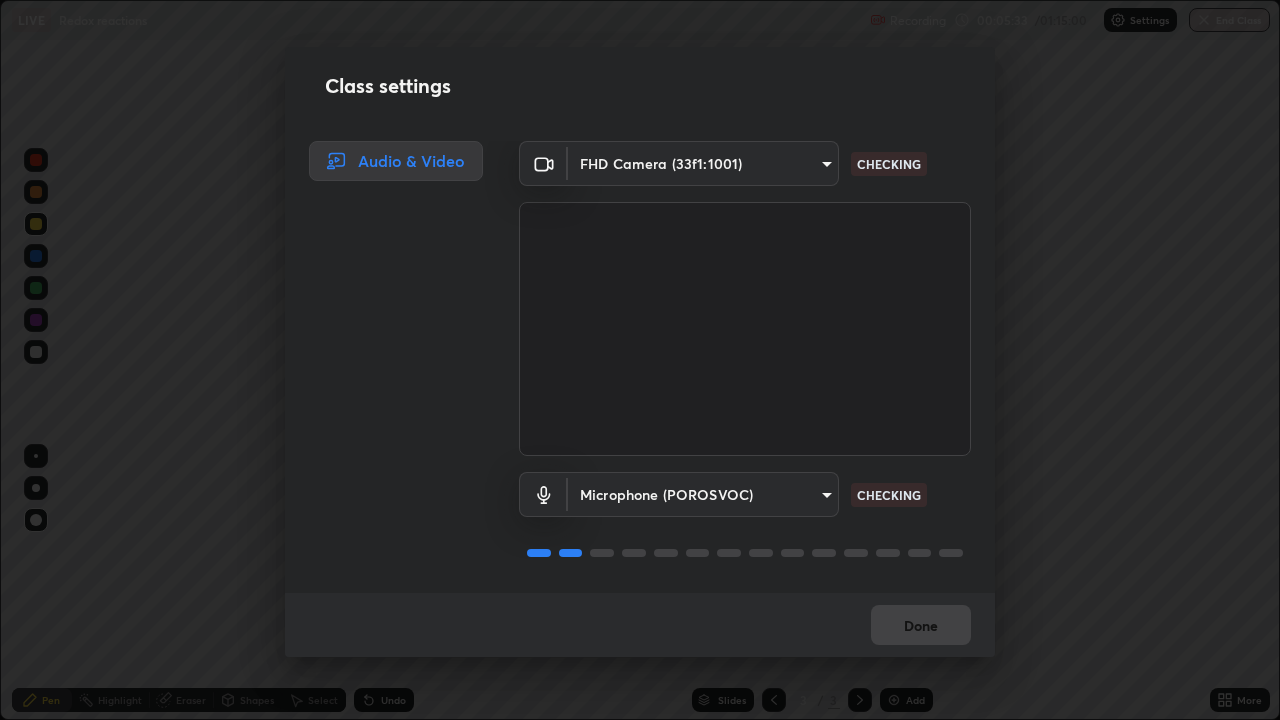 scroll, scrollTop: 2, scrollLeft: 0, axis: vertical 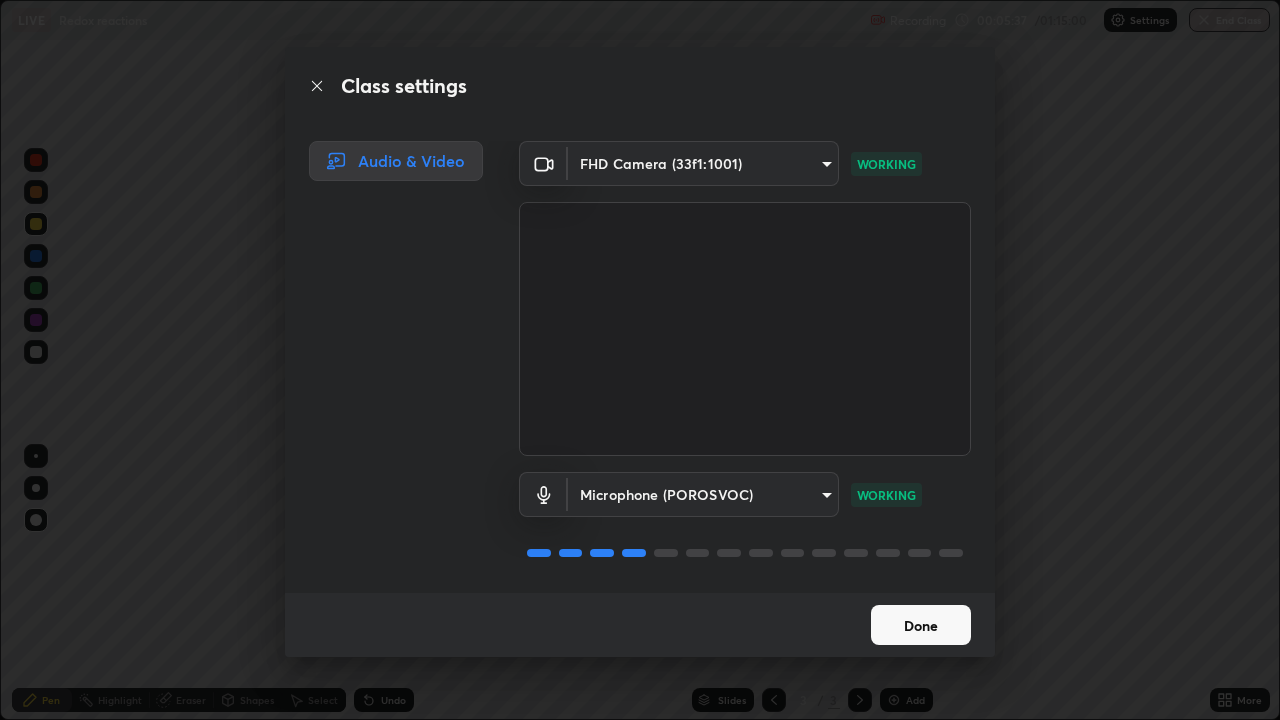 click on "Done" at bounding box center [921, 625] 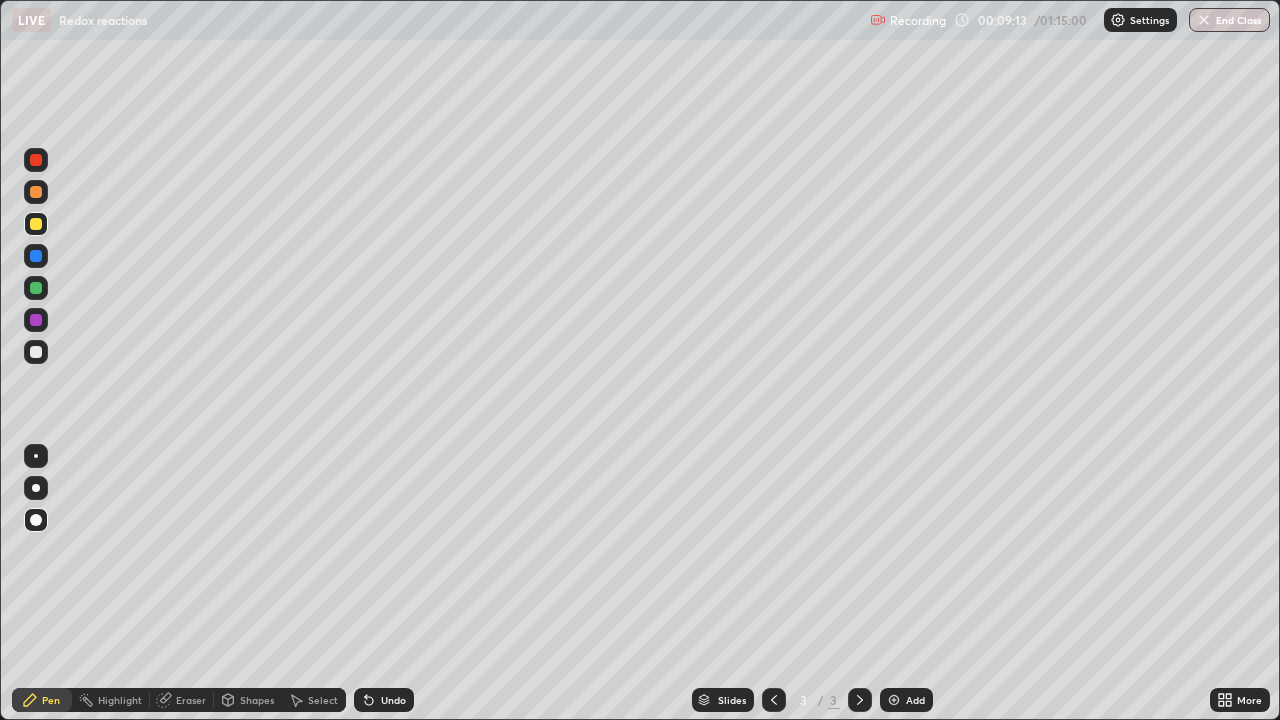 click at bounding box center [36, 352] 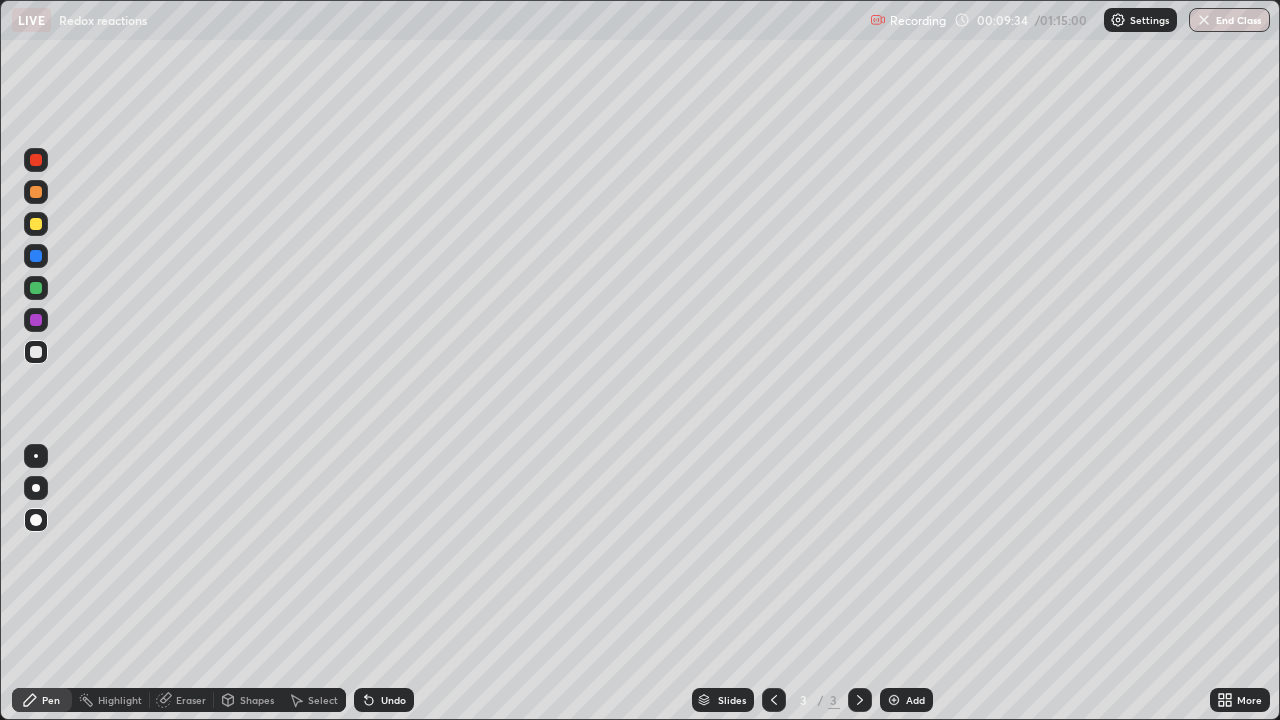 click 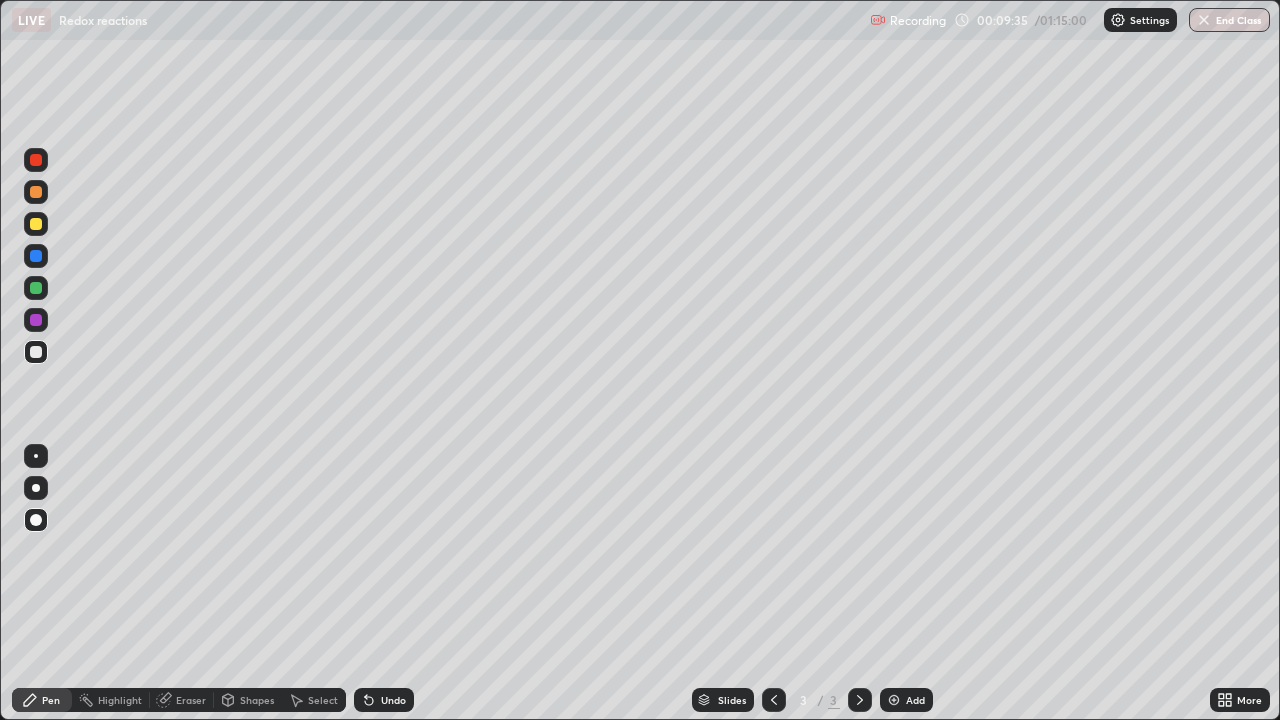 click on "Undo" at bounding box center (384, 700) 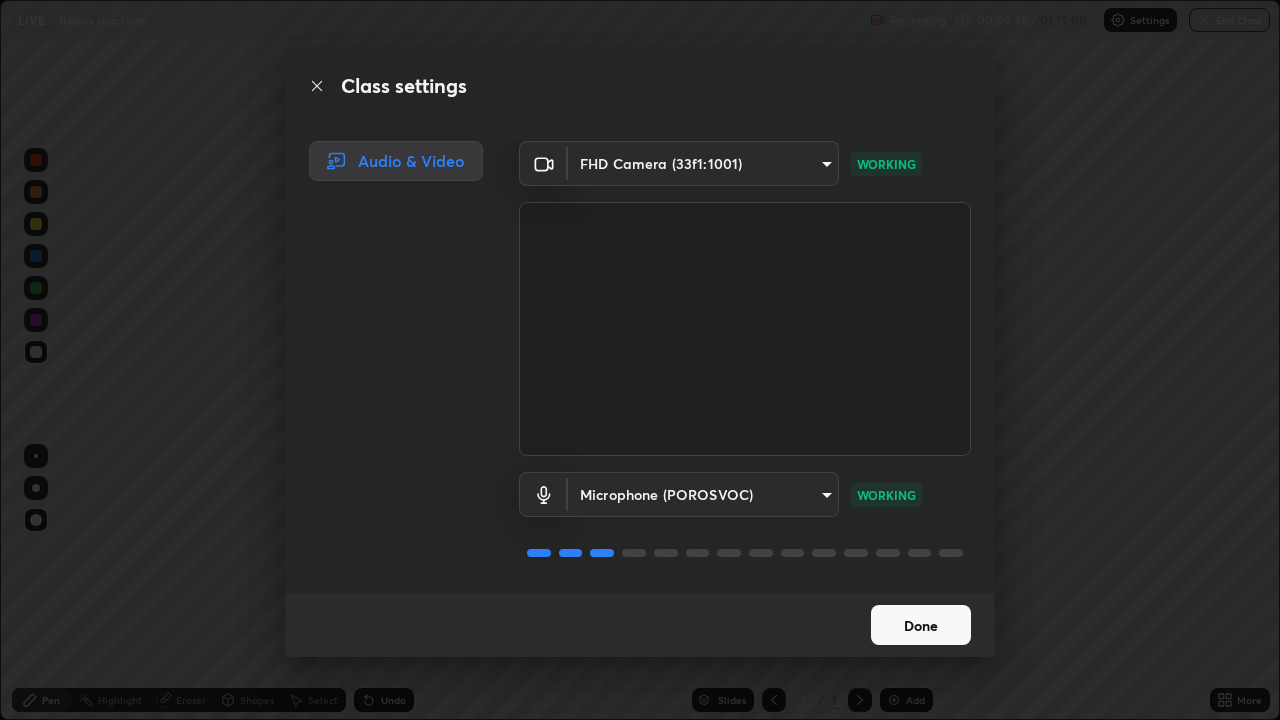 click on "Done" at bounding box center [921, 625] 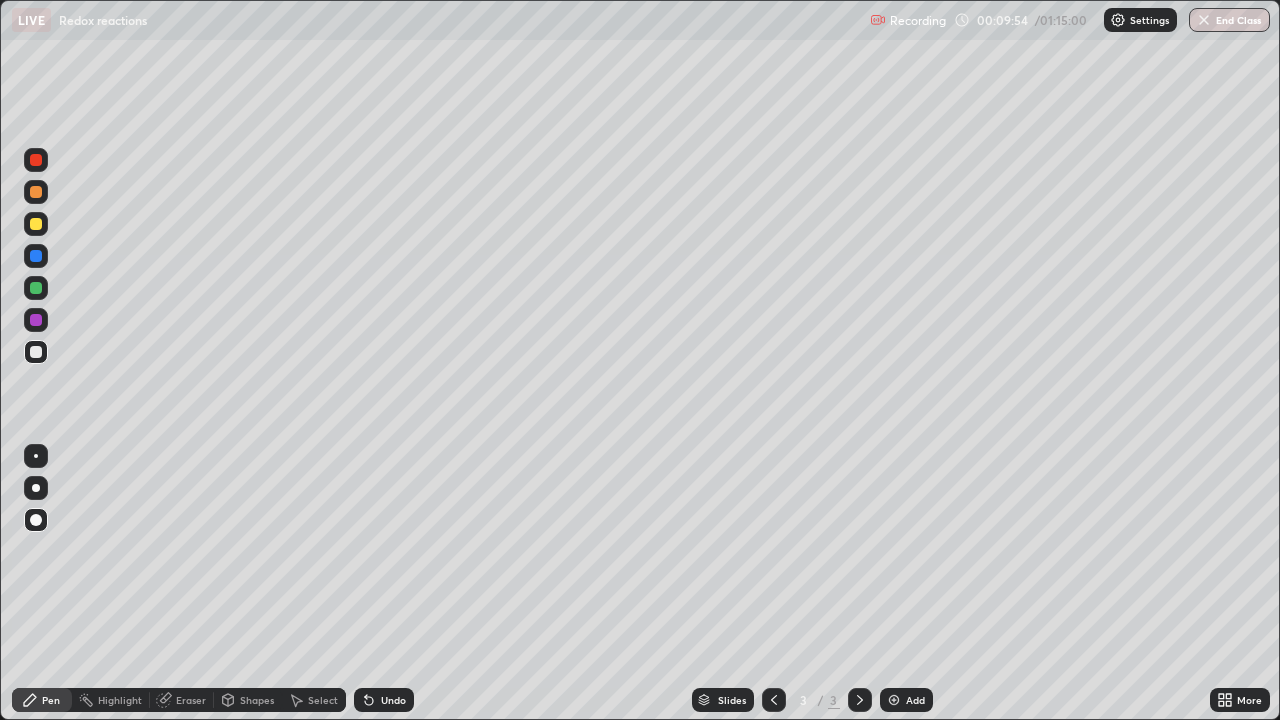 click 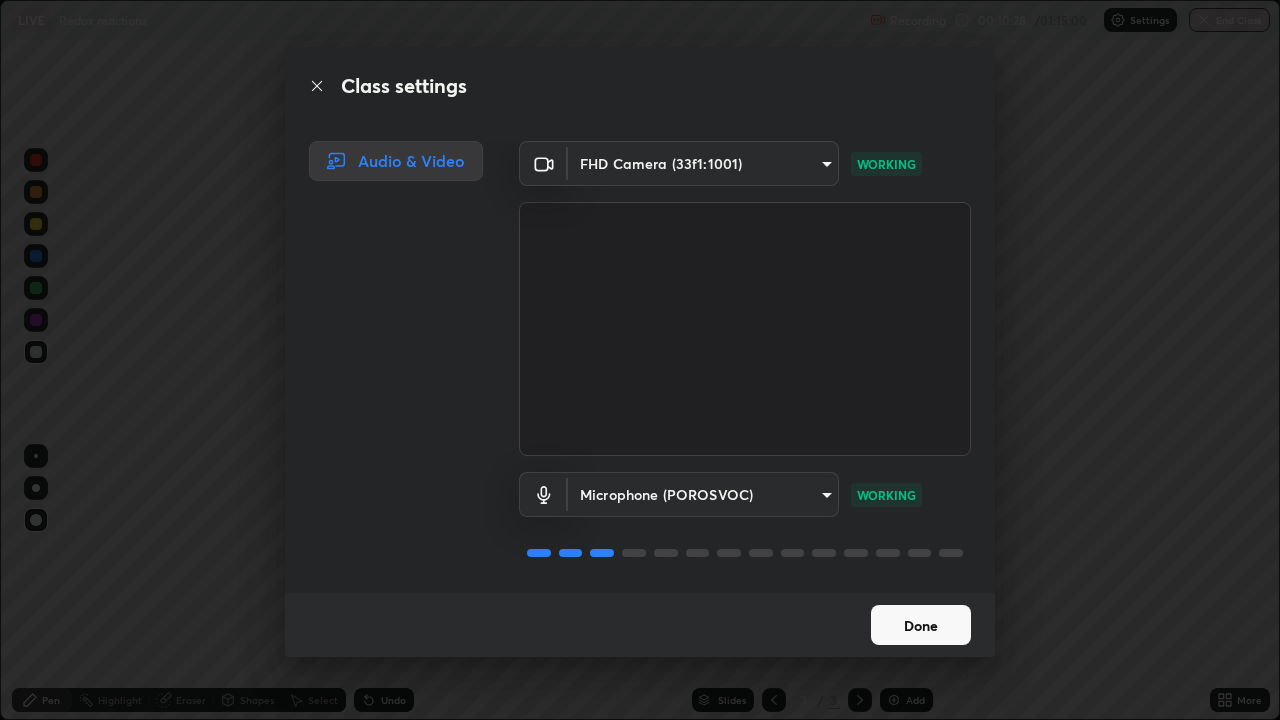 click on "Done" at bounding box center [921, 625] 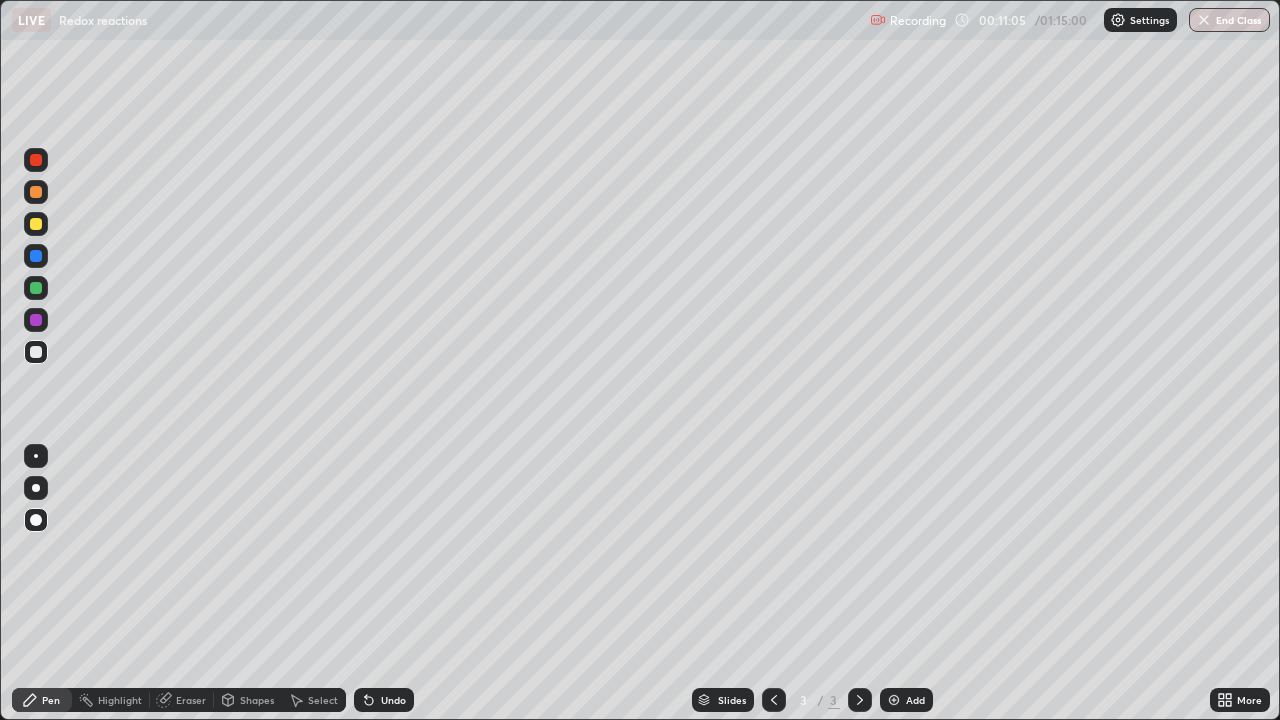 click at bounding box center (36, 224) 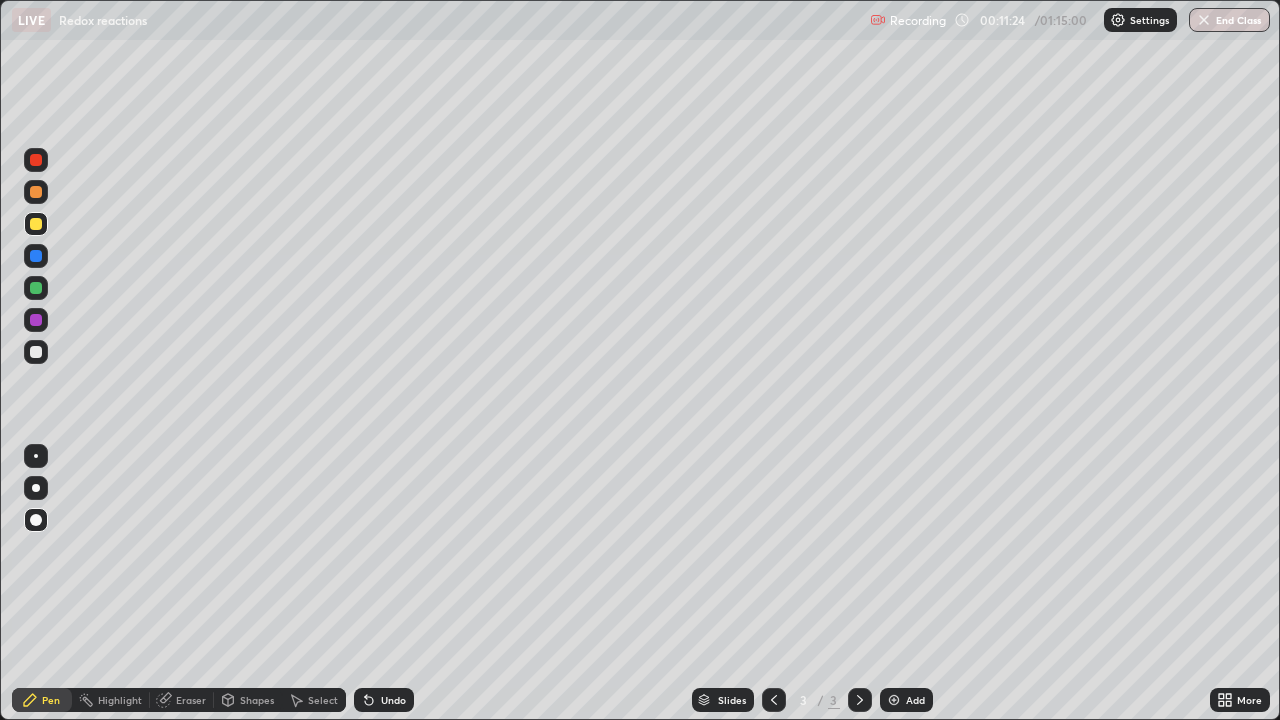 click on "Undo" at bounding box center (384, 700) 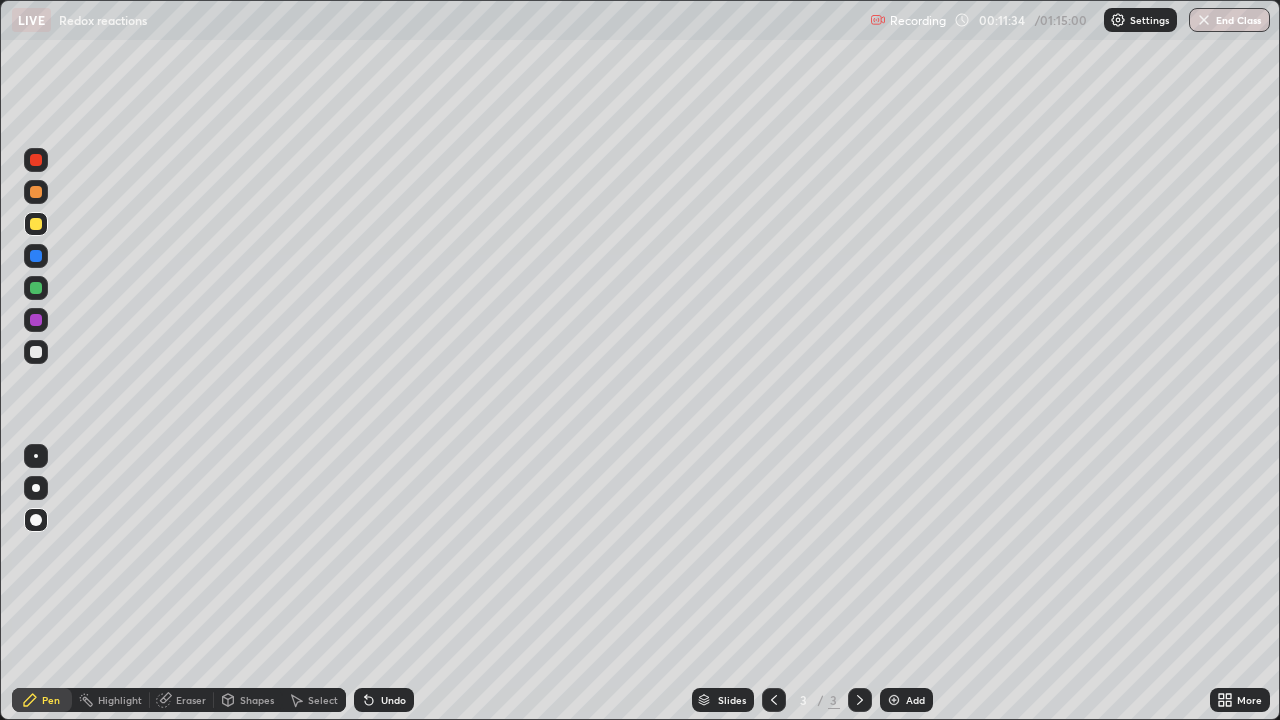 click on "Undo" at bounding box center (393, 700) 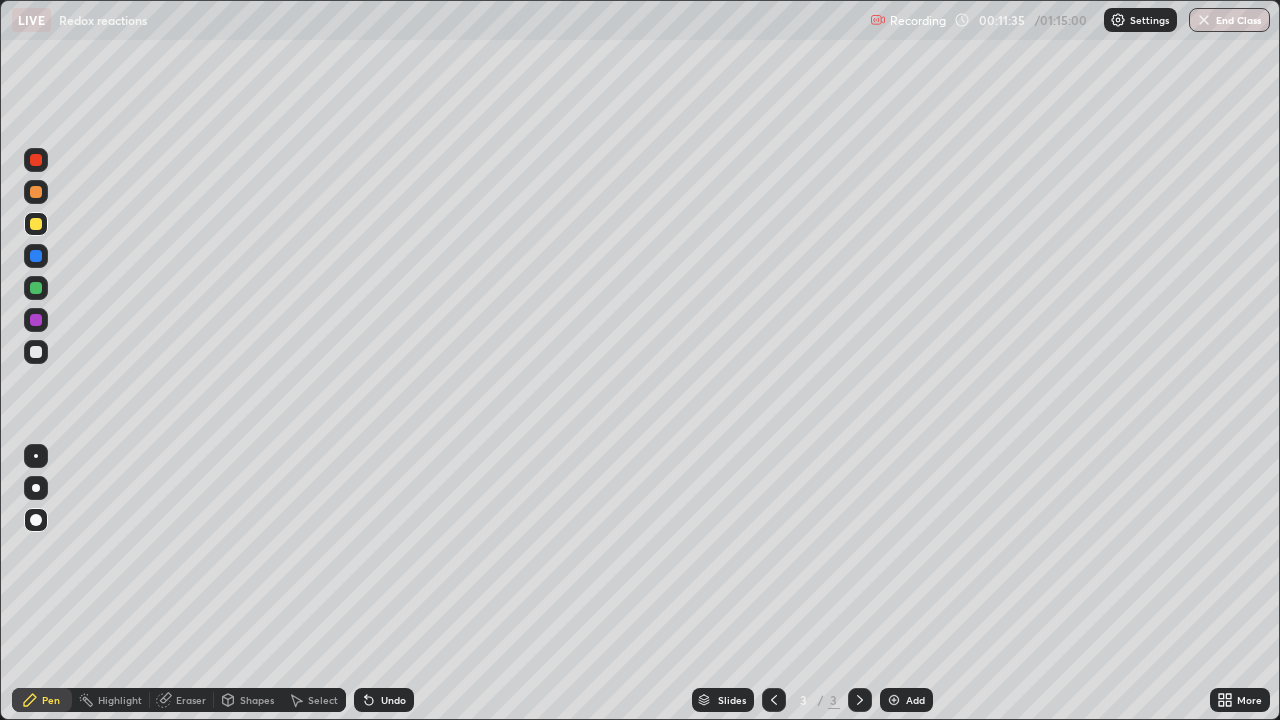 click on "Undo" at bounding box center [393, 700] 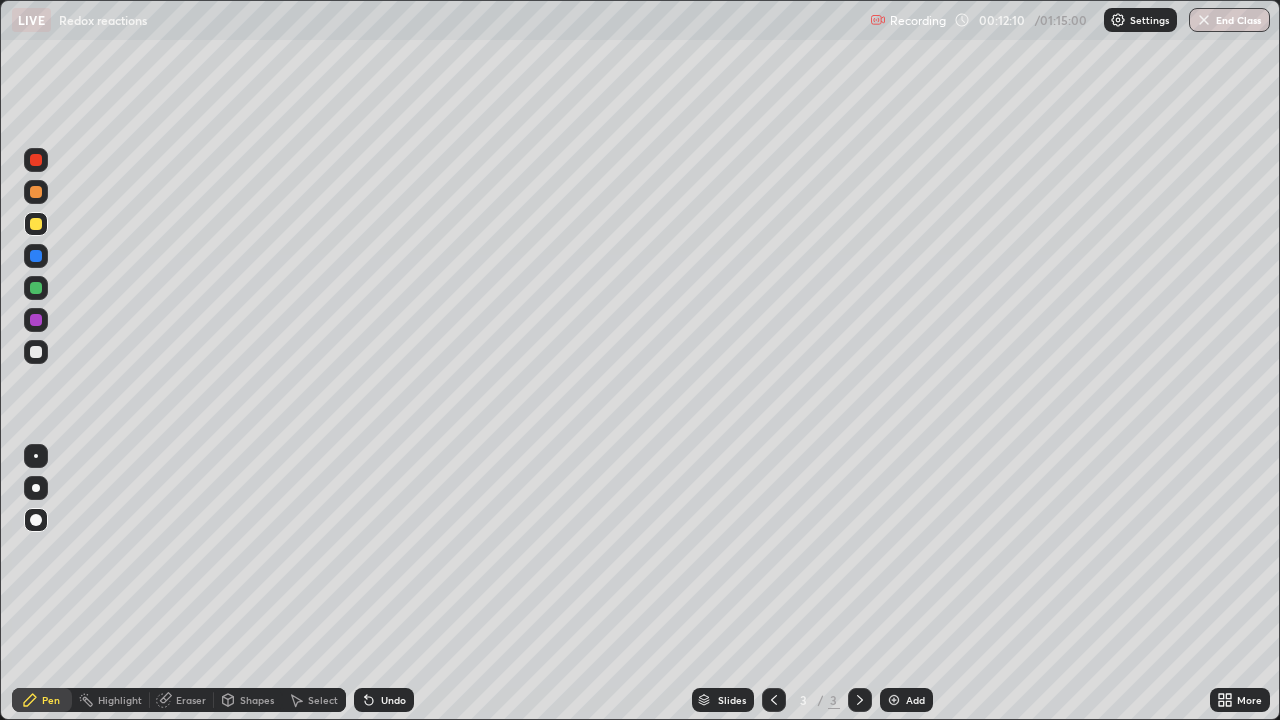 click on "Undo" at bounding box center [384, 700] 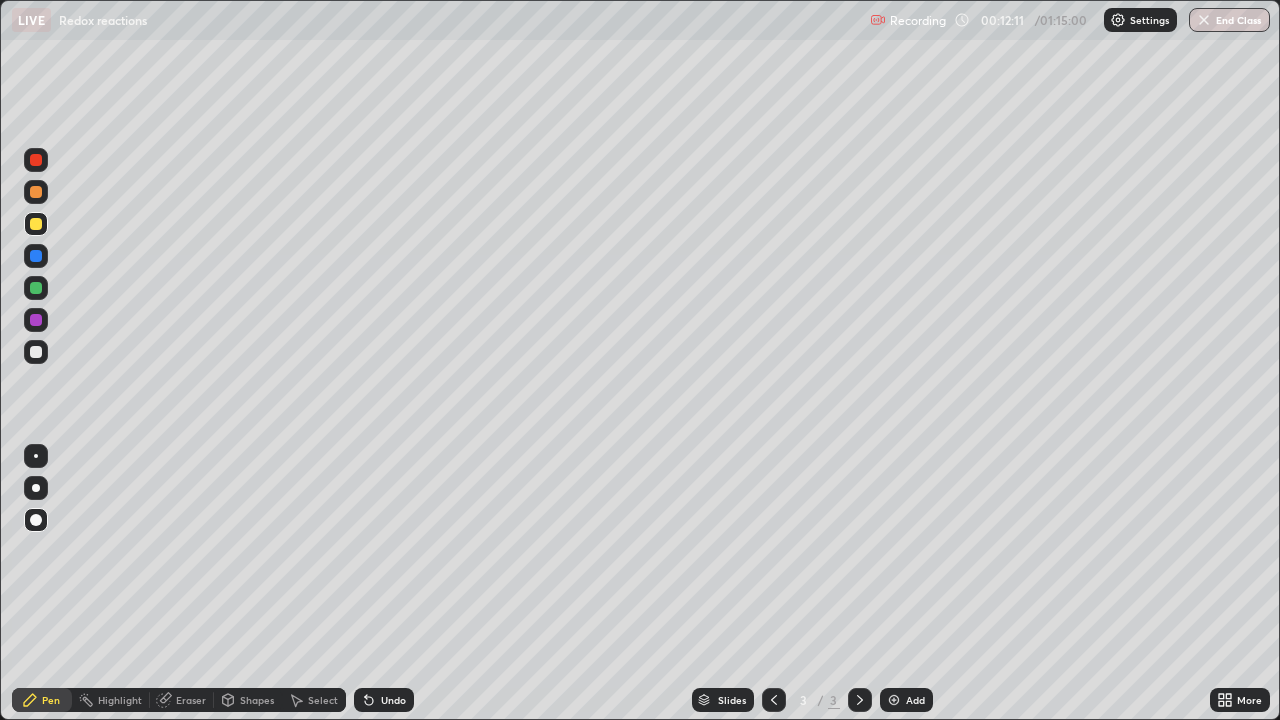 click on "Undo" at bounding box center (384, 700) 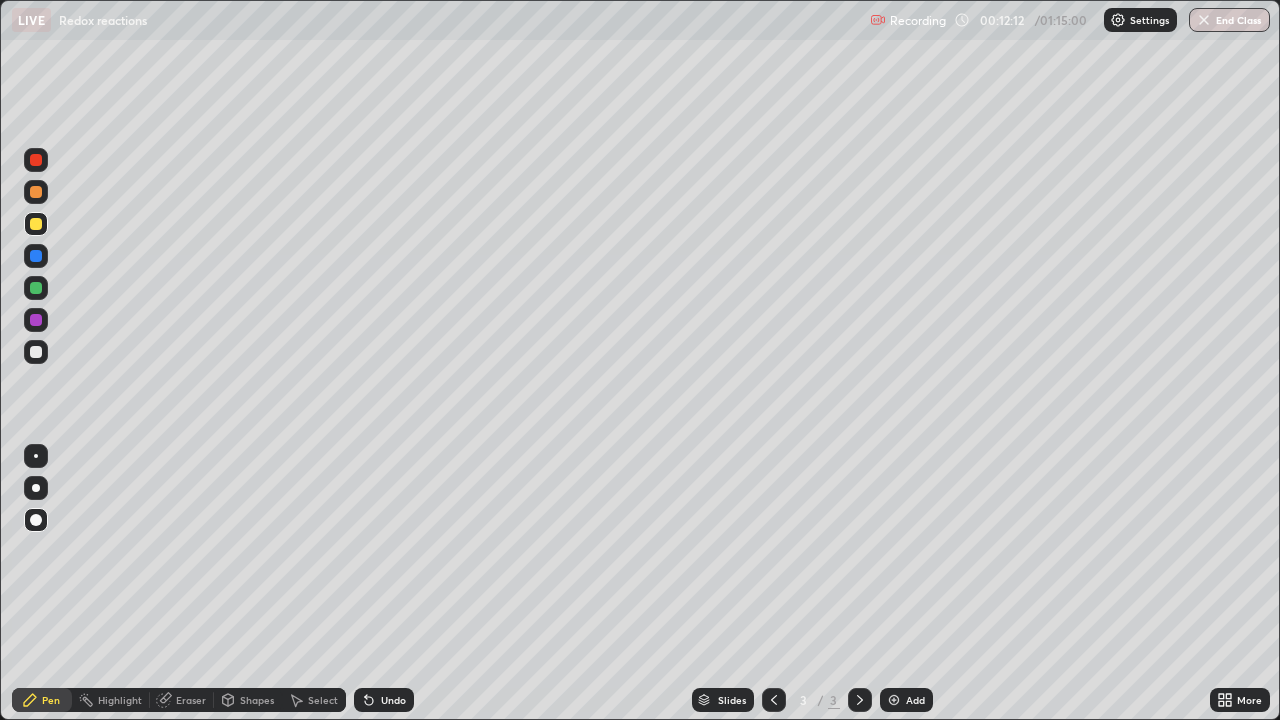 click on "Undo" at bounding box center [384, 700] 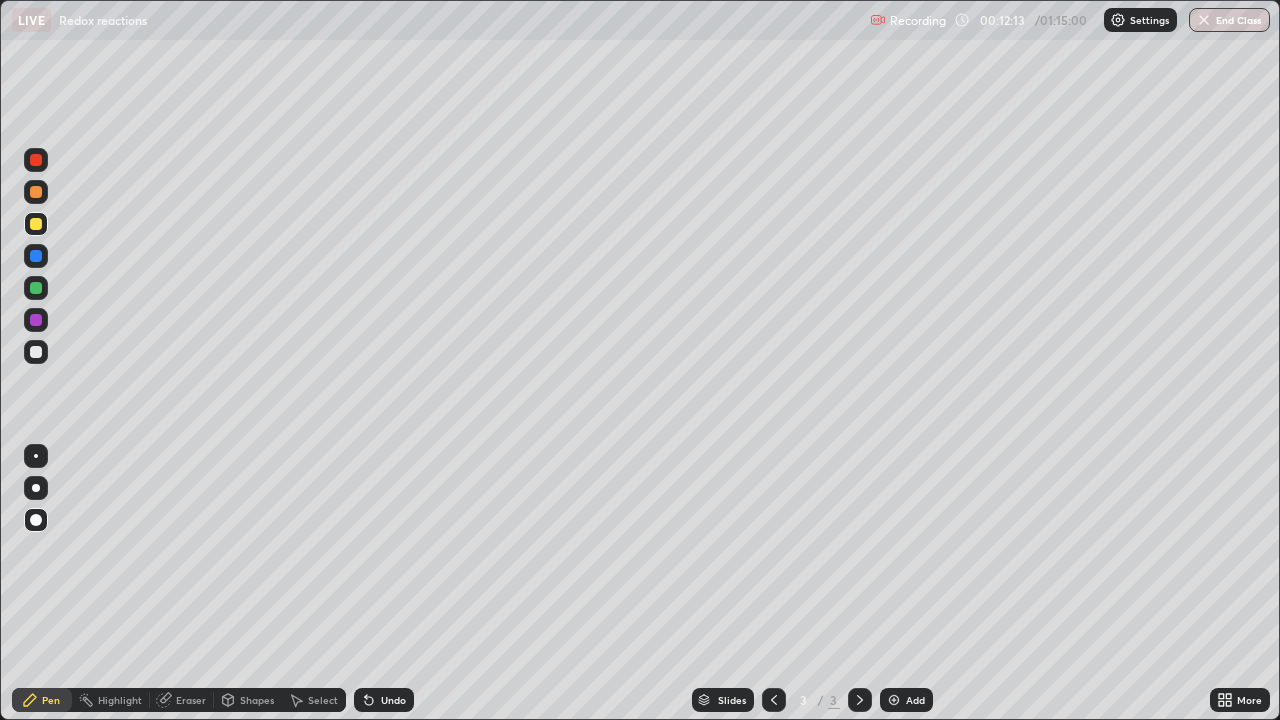 click on "Undo" at bounding box center (384, 700) 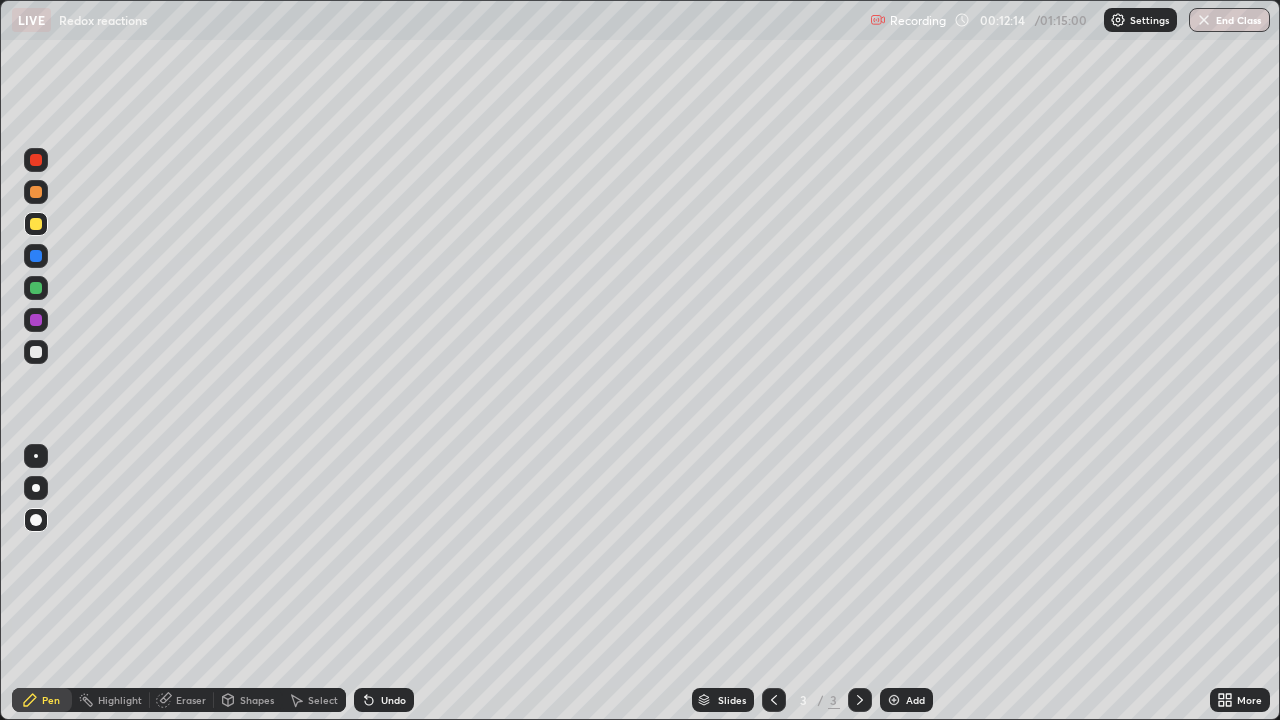 click on "Undo" at bounding box center [393, 700] 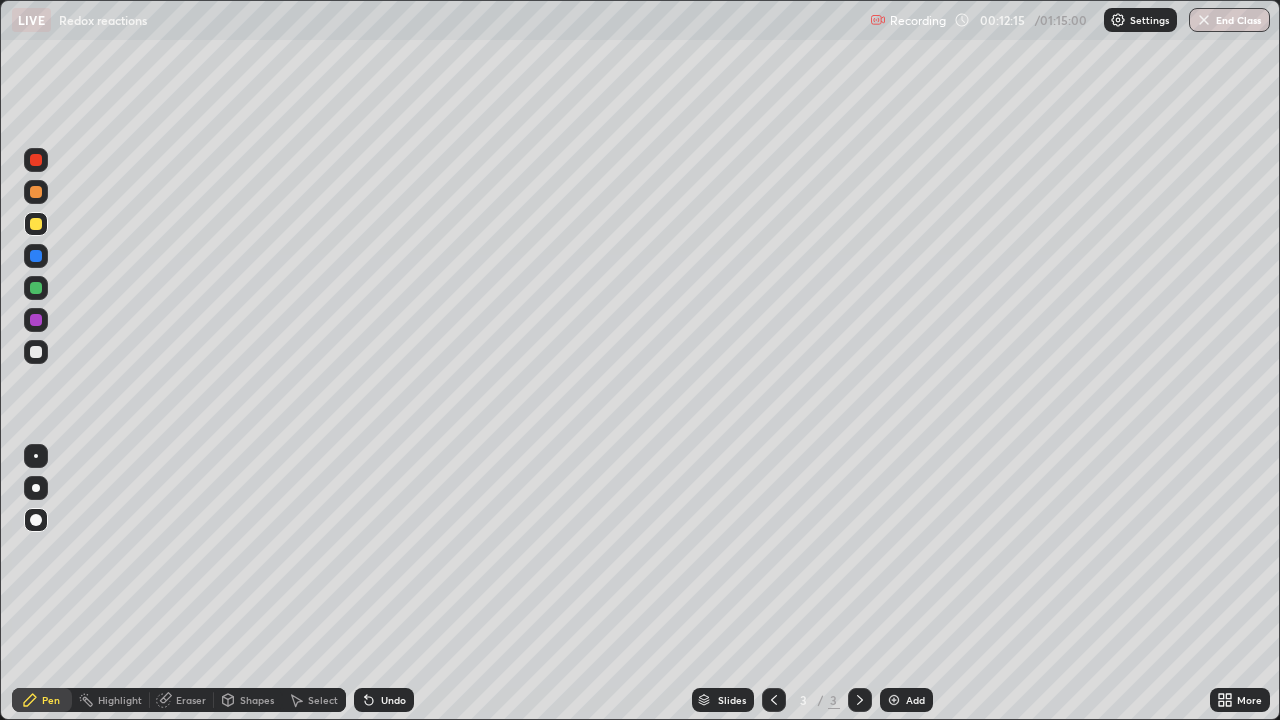 click on "Undo" at bounding box center [393, 700] 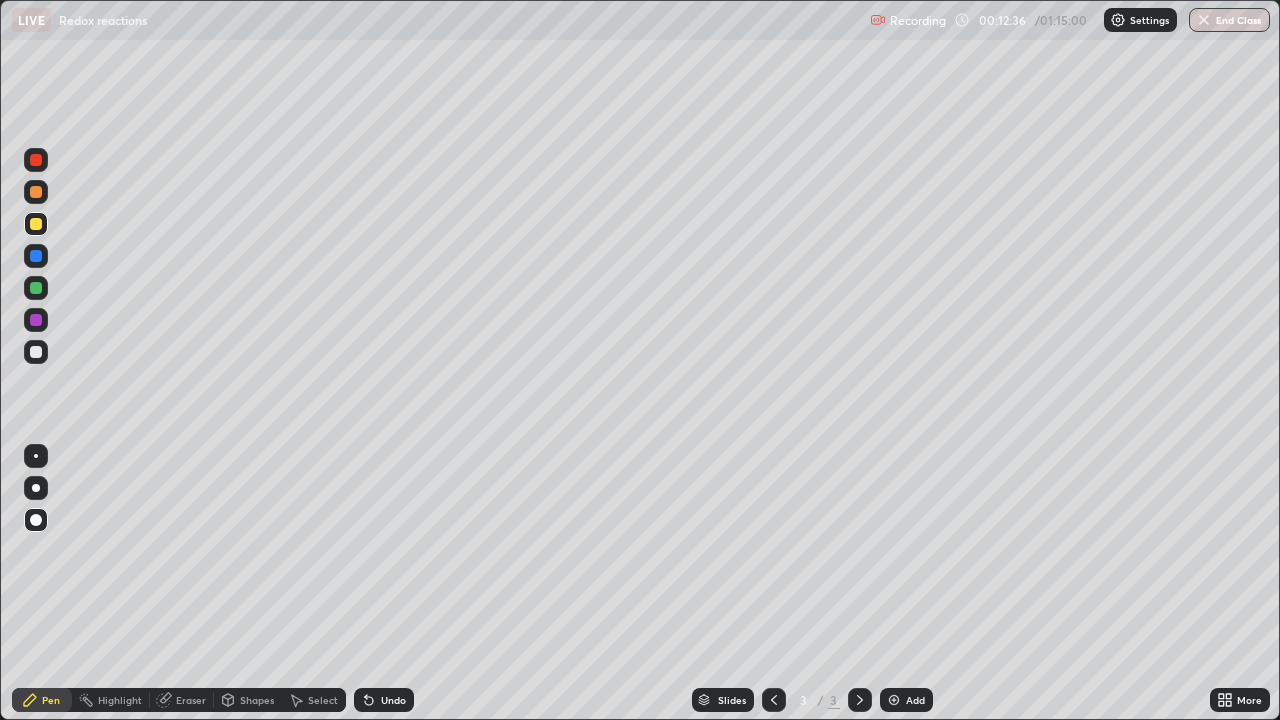 click on "Undo" at bounding box center (393, 700) 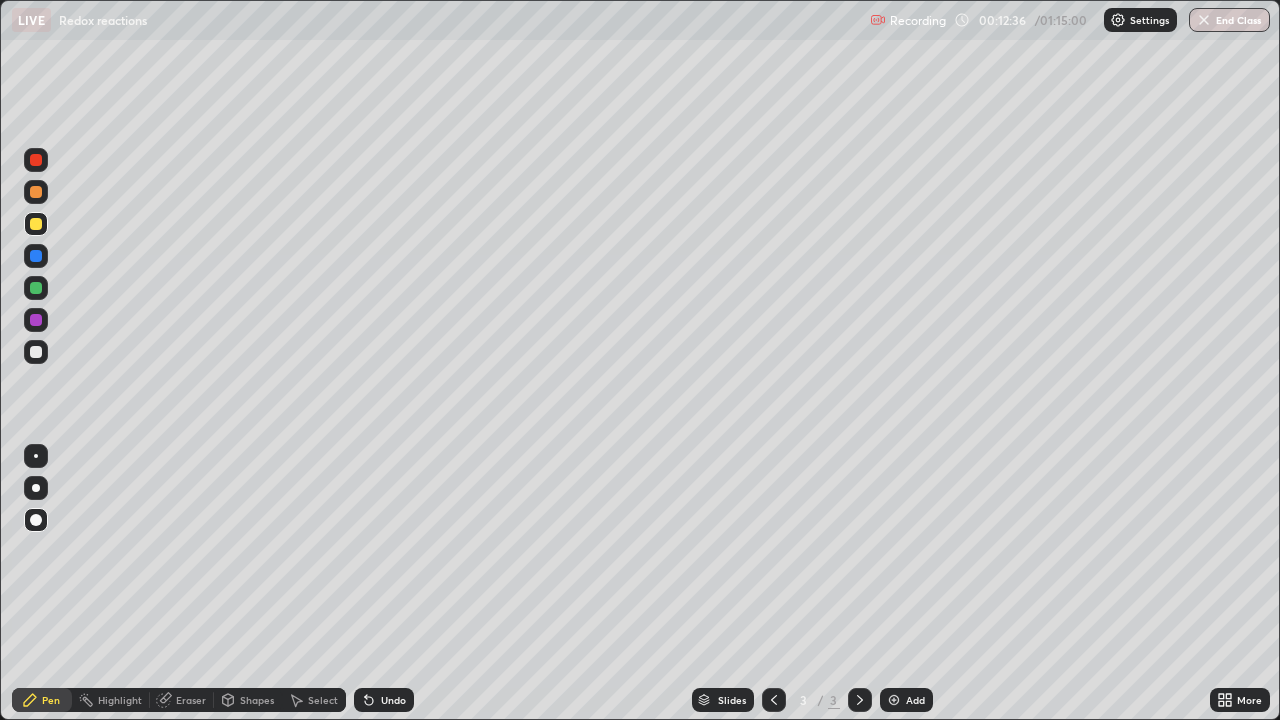 click on "Undo" at bounding box center (384, 700) 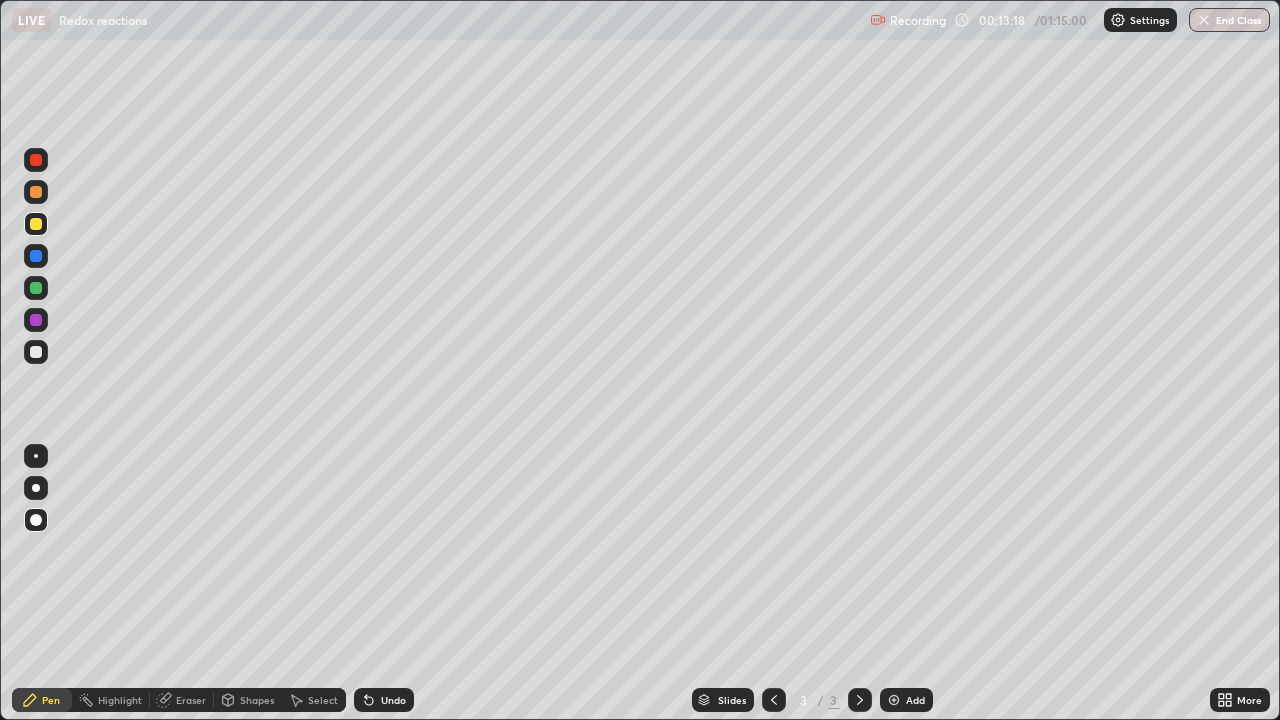 click 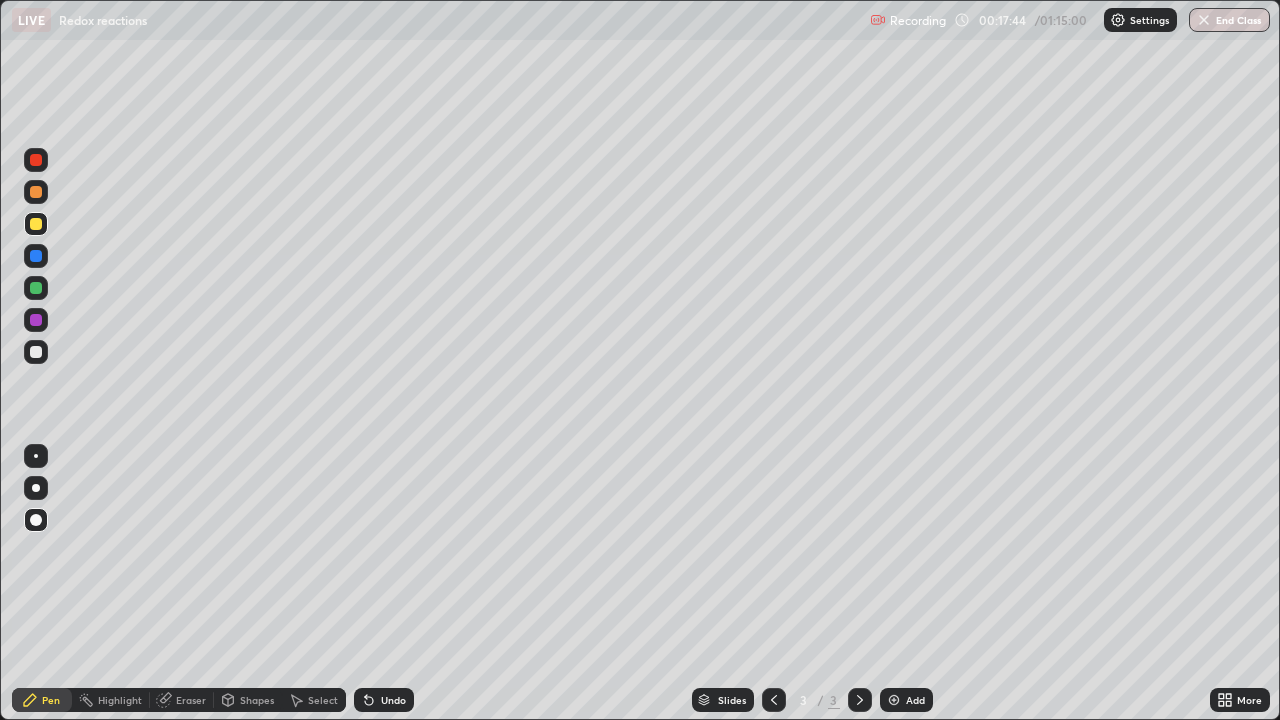 click at bounding box center (894, 700) 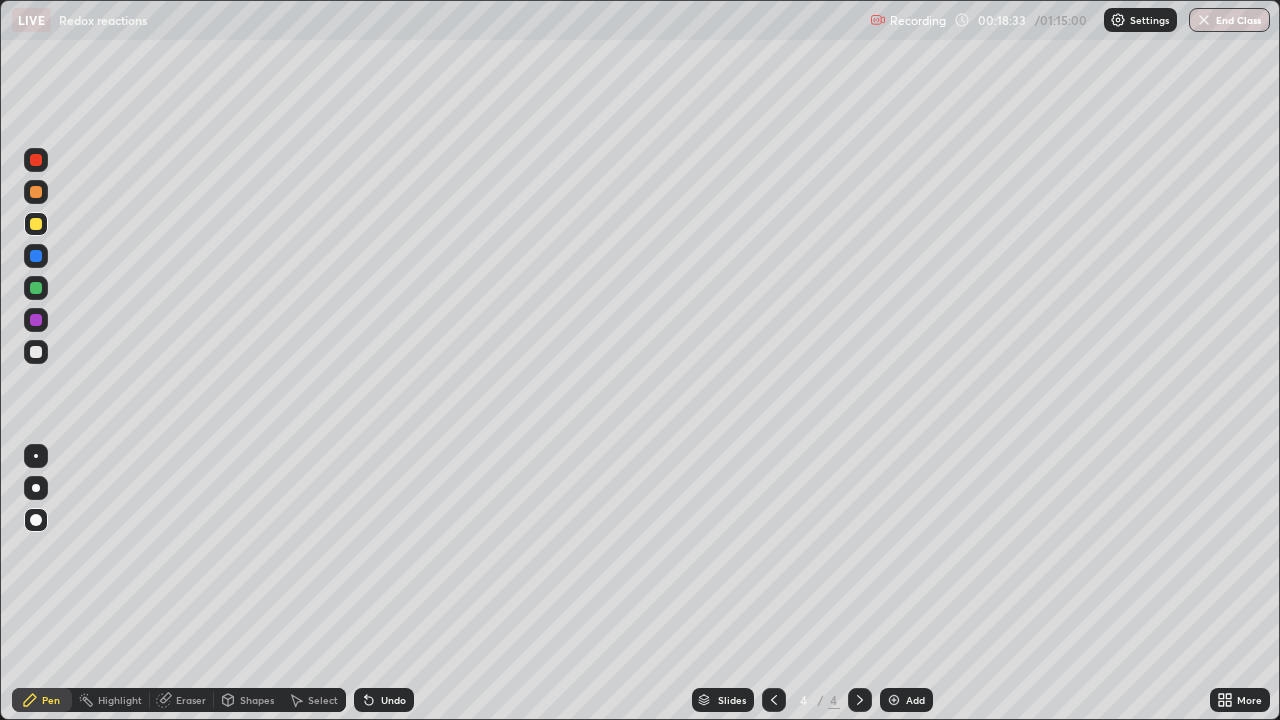 click 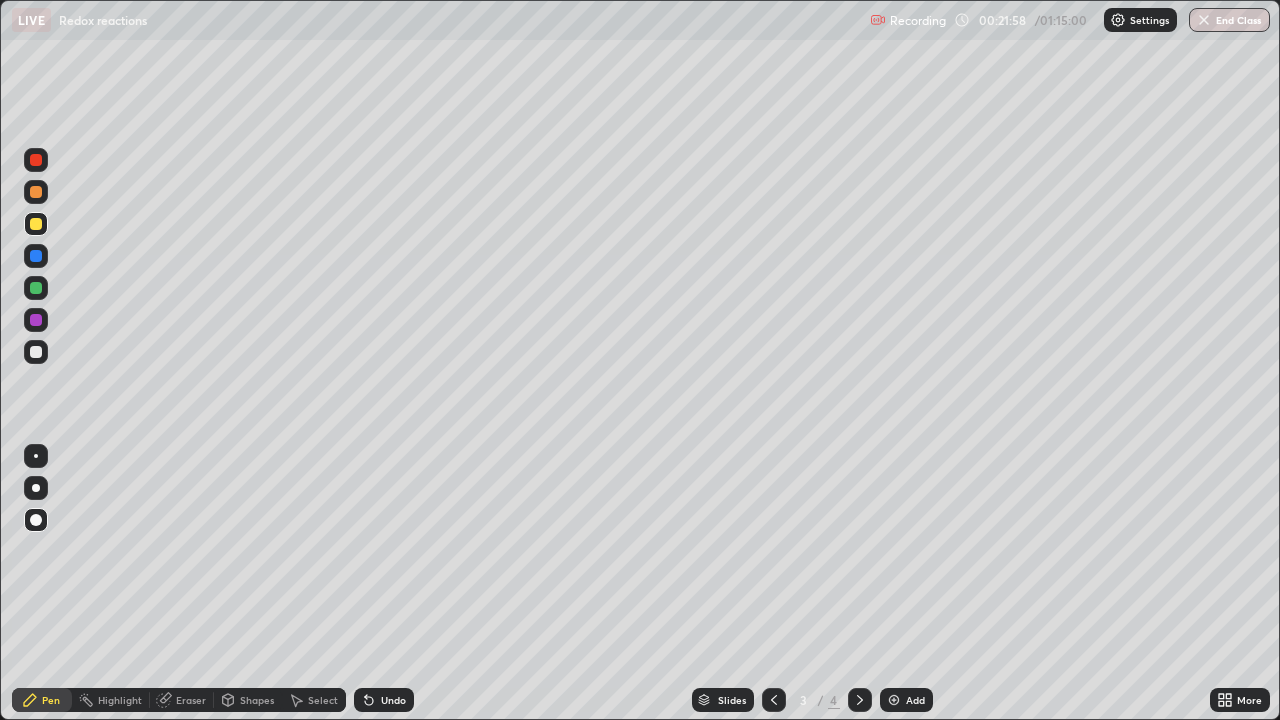 click at bounding box center (894, 700) 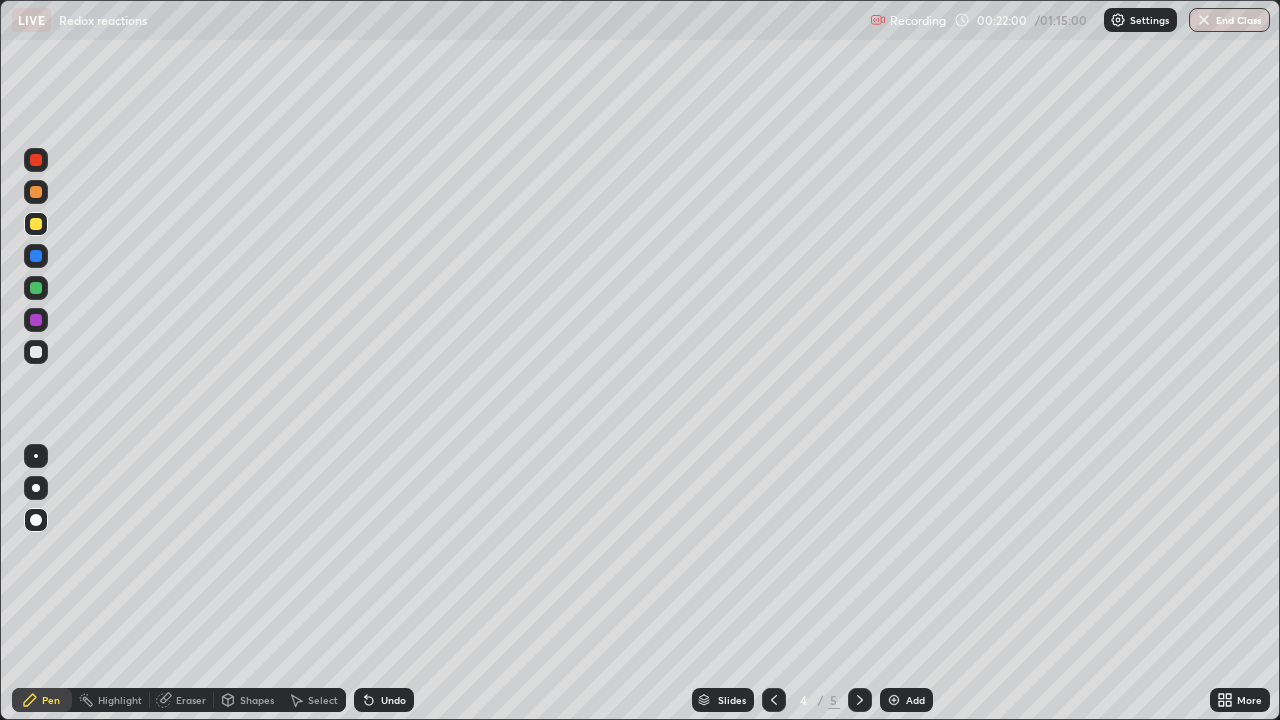 click at bounding box center (36, 352) 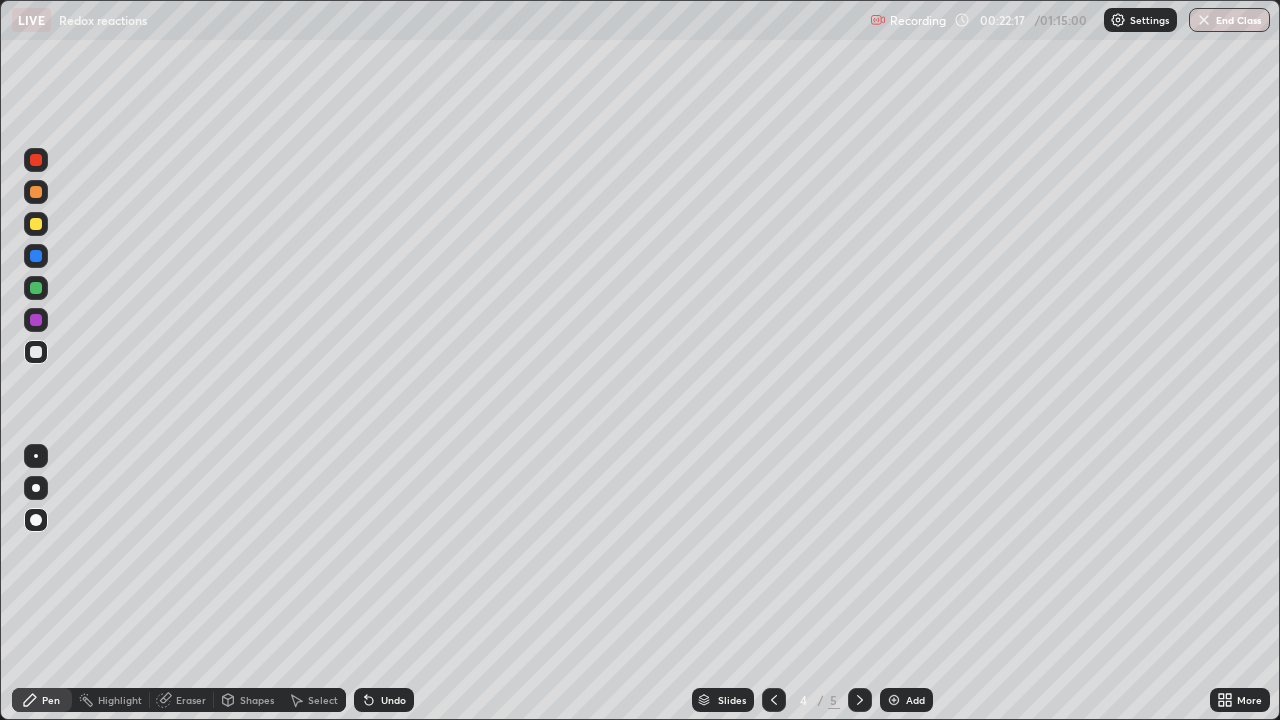 click at bounding box center (36, 352) 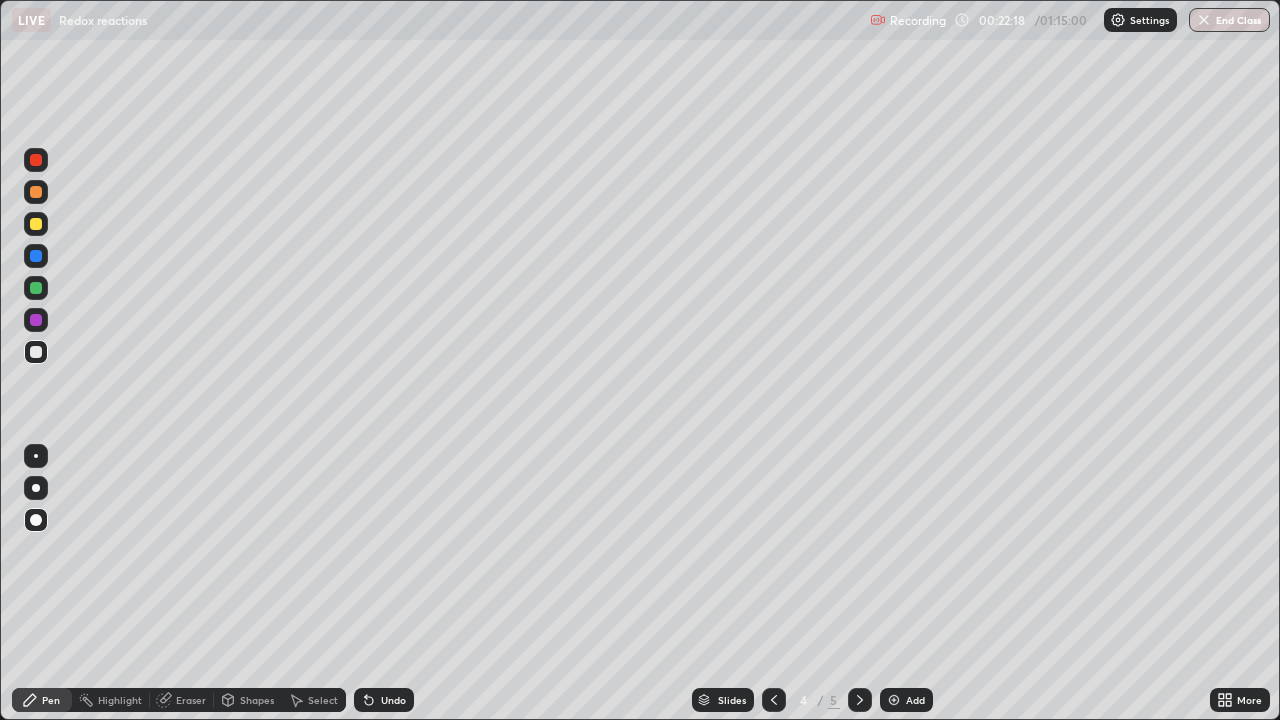 click at bounding box center [36, 224] 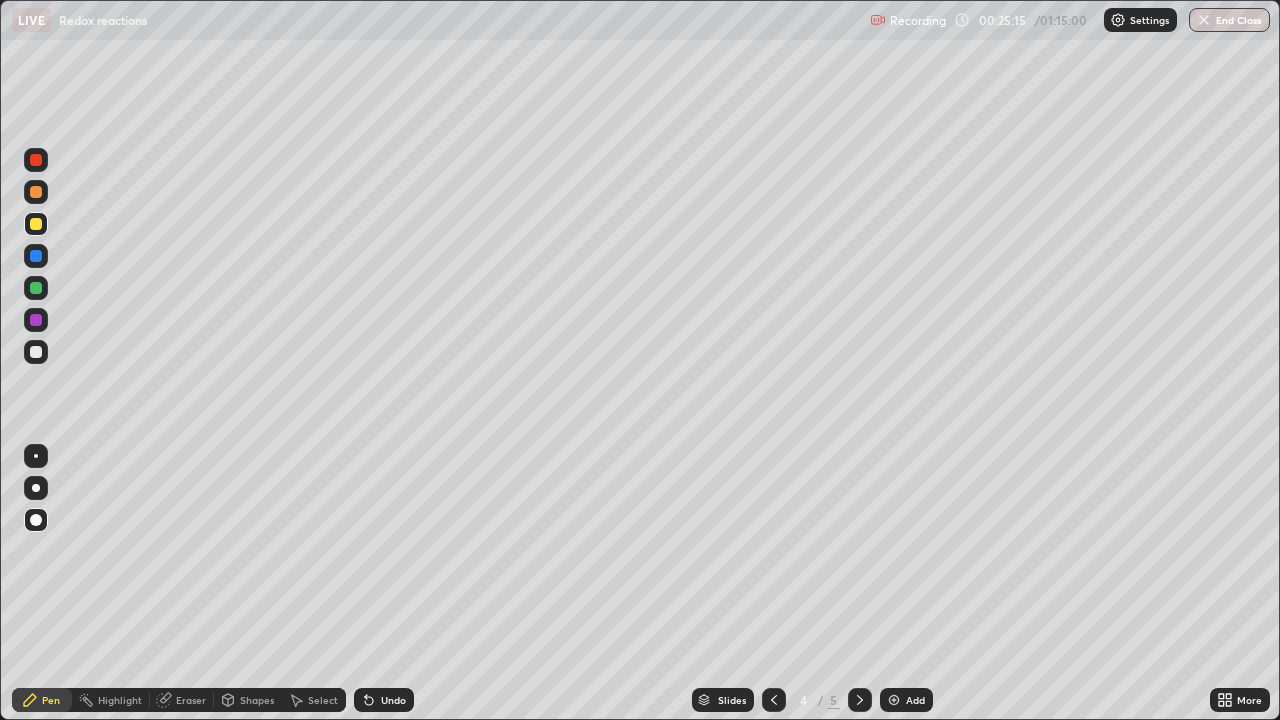 click at bounding box center [36, 352] 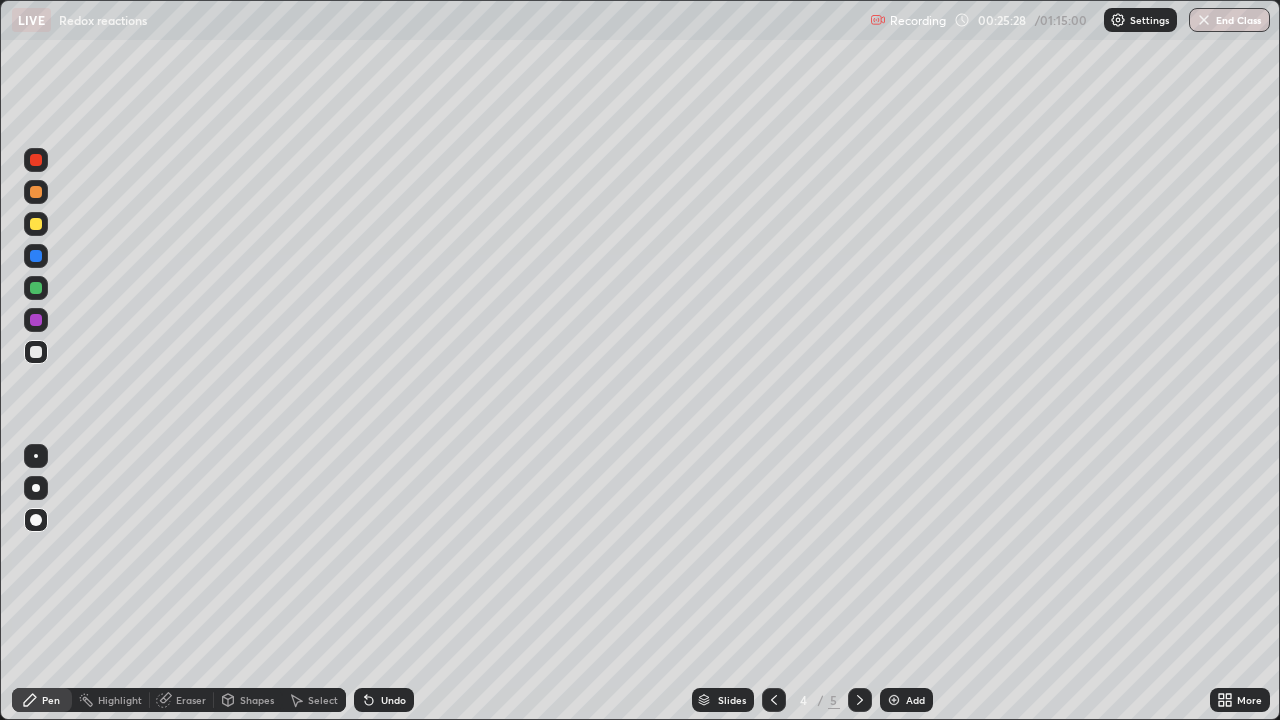click on "Undo" at bounding box center (384, 700) 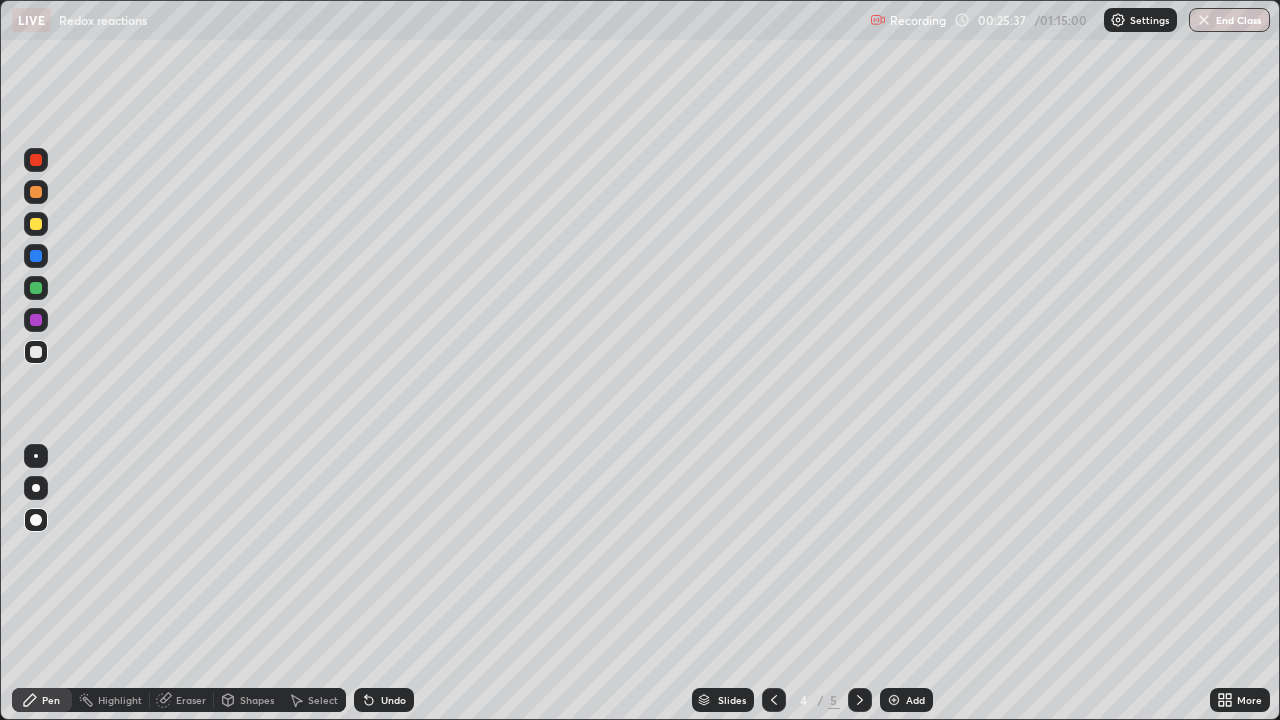 click at bounding box center [36, 352] 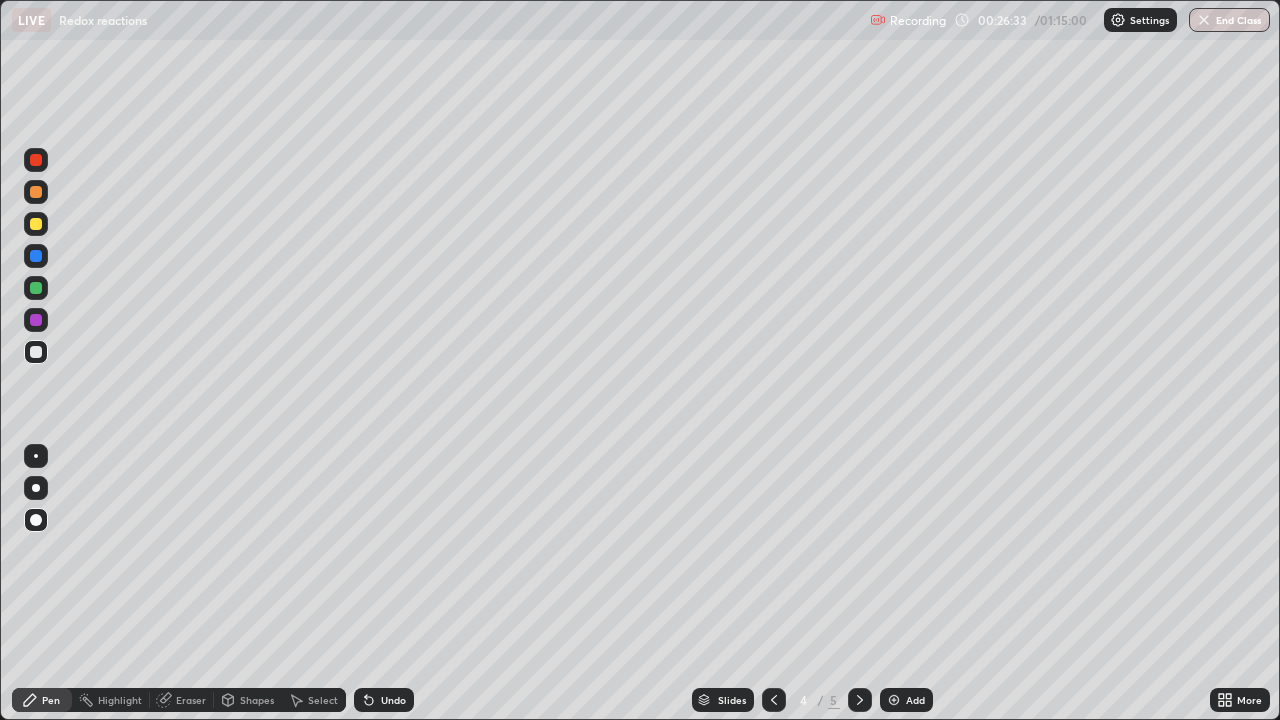 click at bounding box center [36, 224] 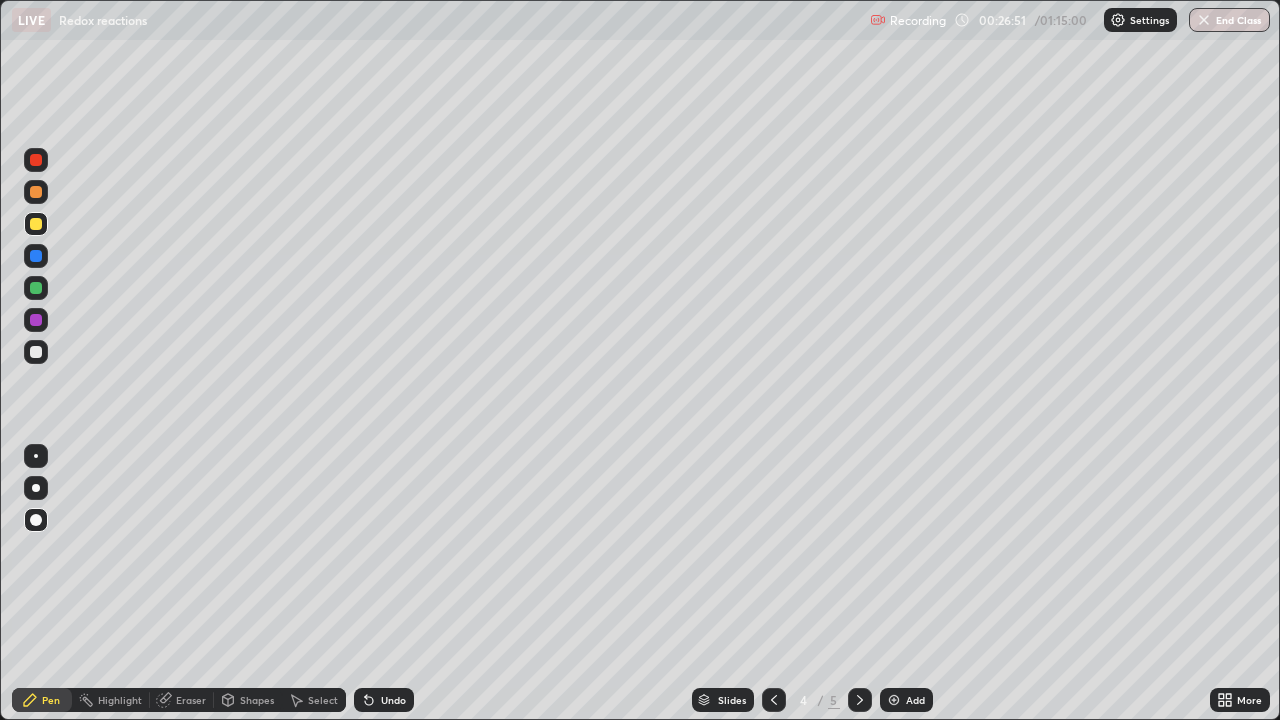 click 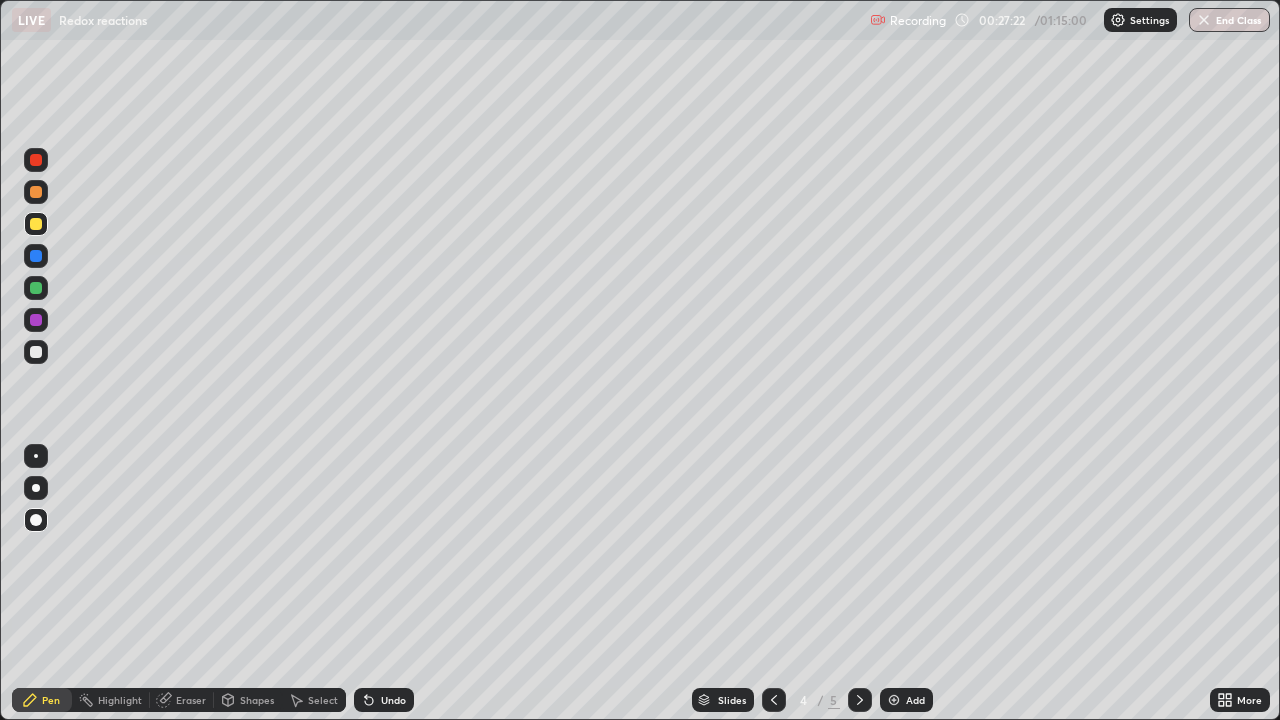 click at bounding box center (36, 352) 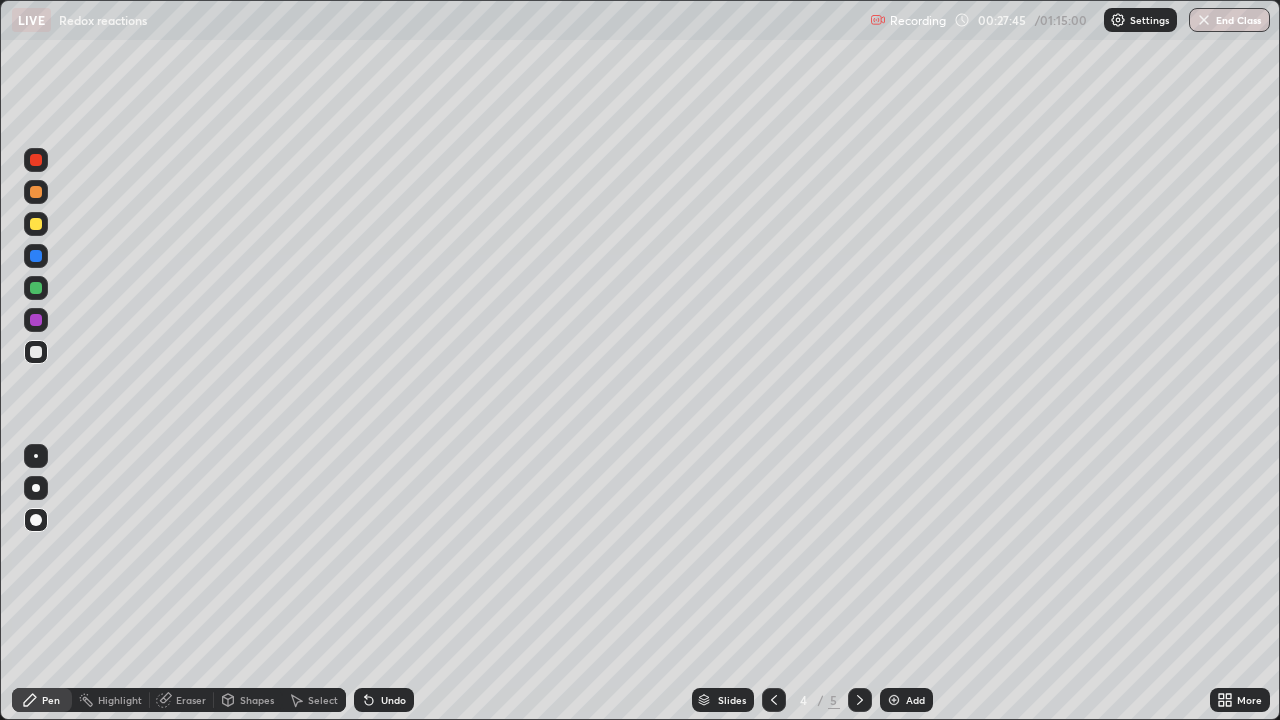 click 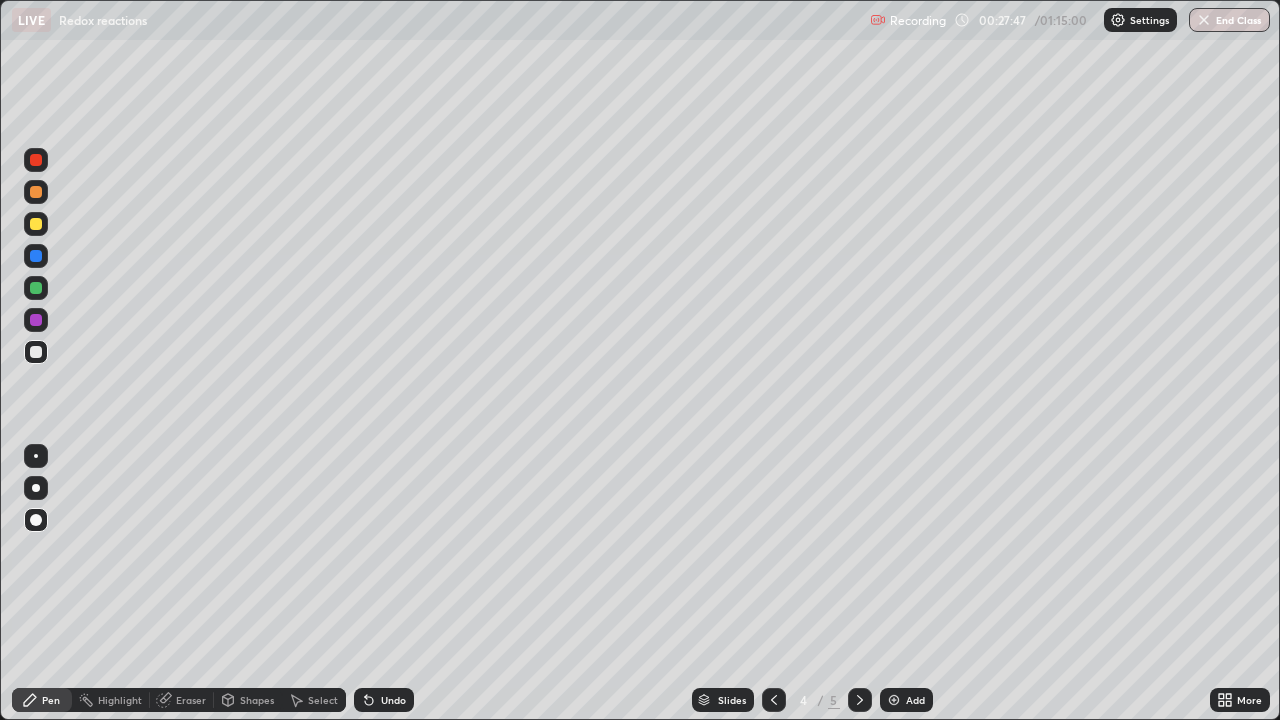 click at bounding box center (36, 288) 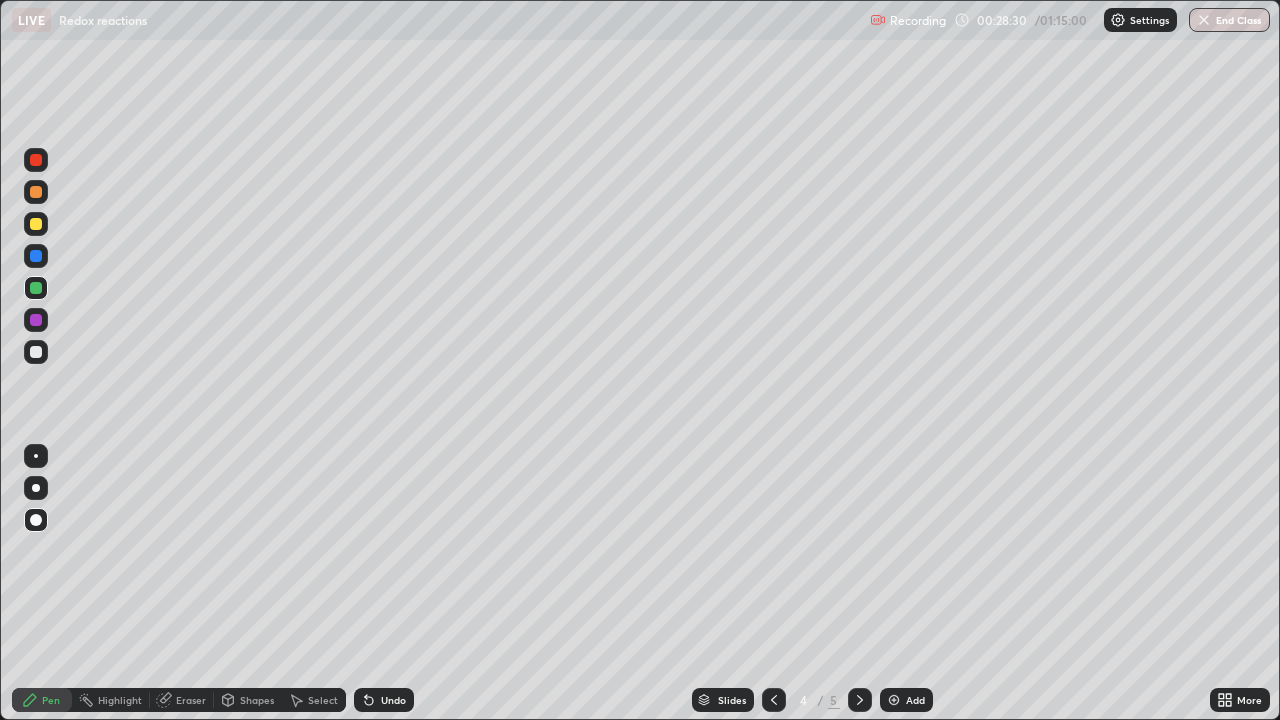 click at bounding box center (36, 352) 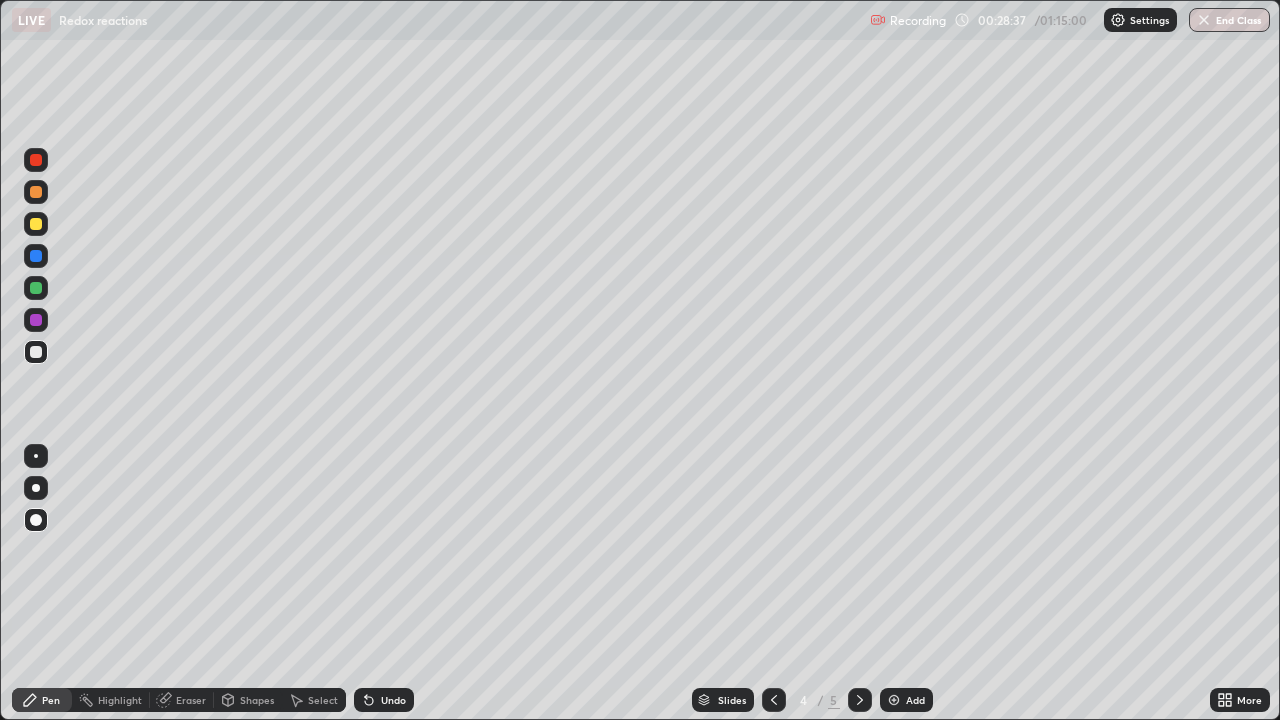 click 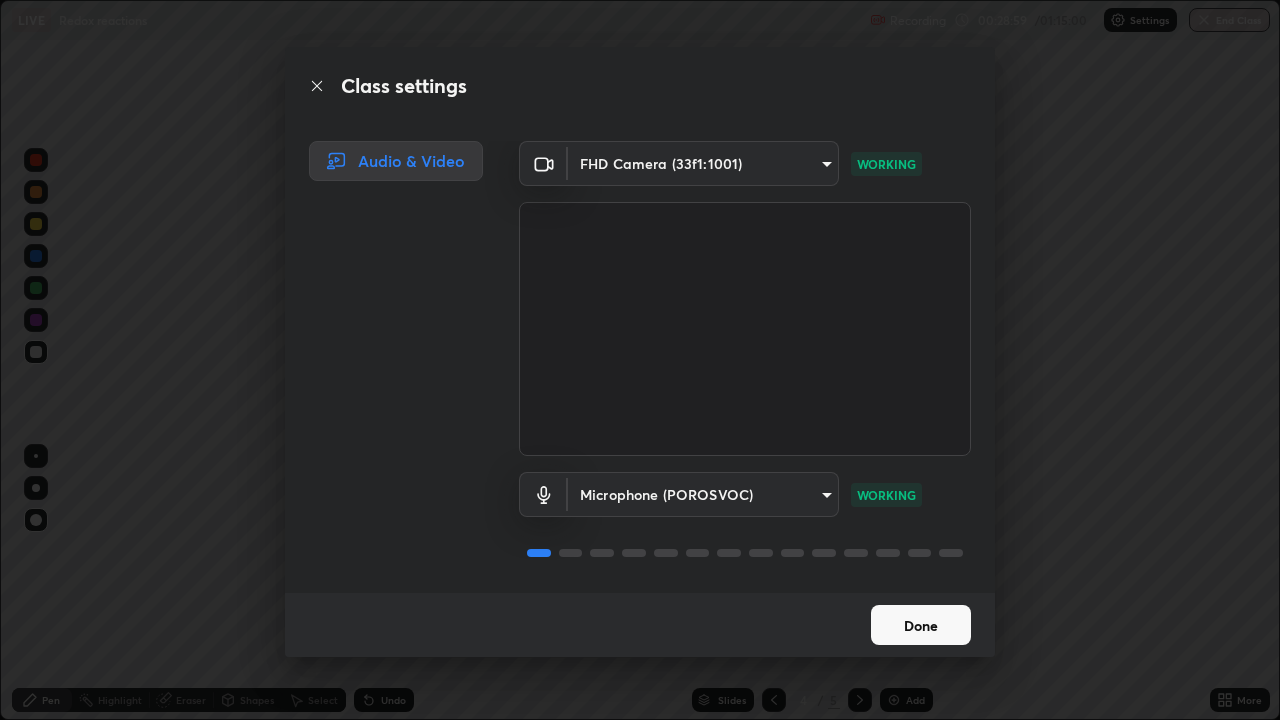 click on "Done" at bounding box center (921, 625) 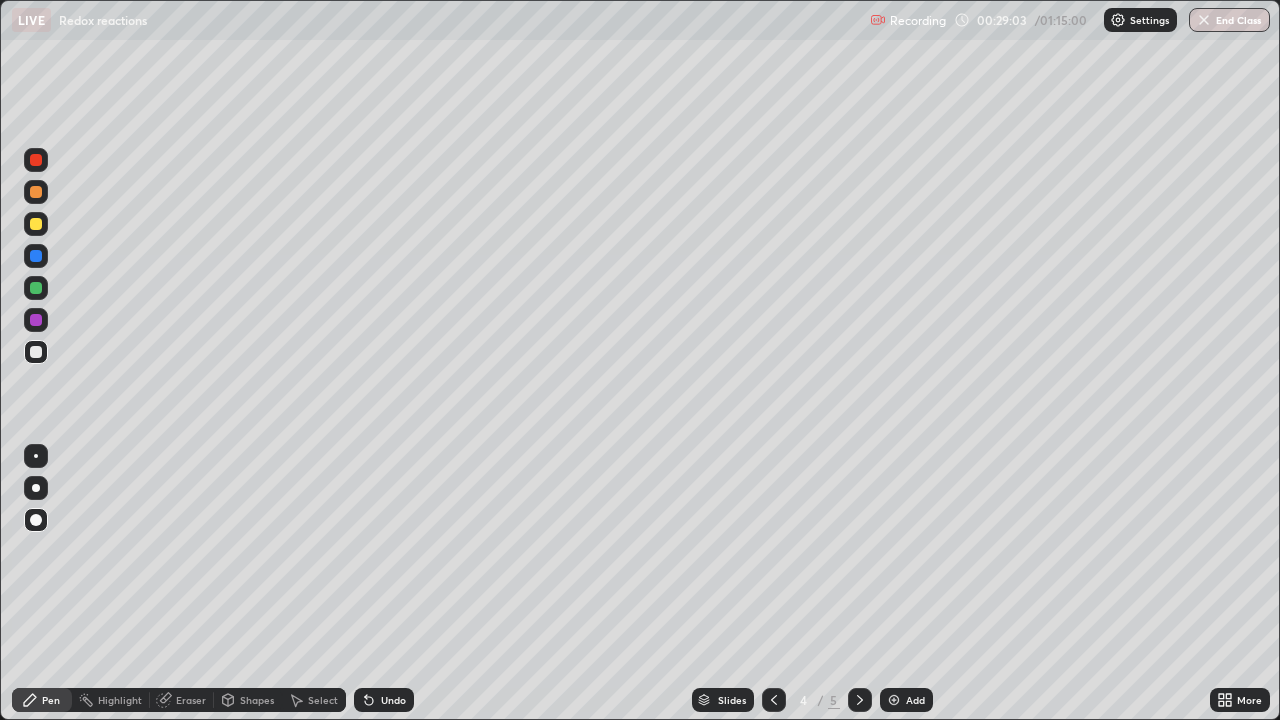click at bounding box center (36, 288) 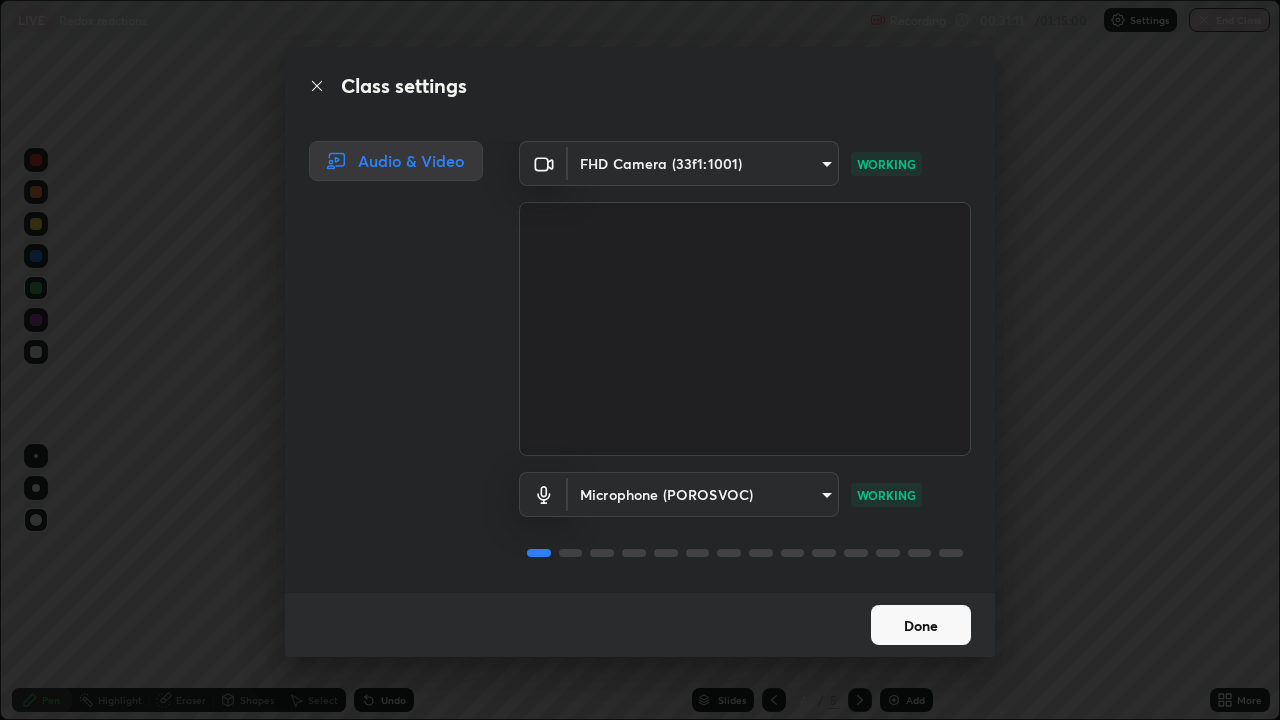 click on "Done" at bounding box center (921, 625) 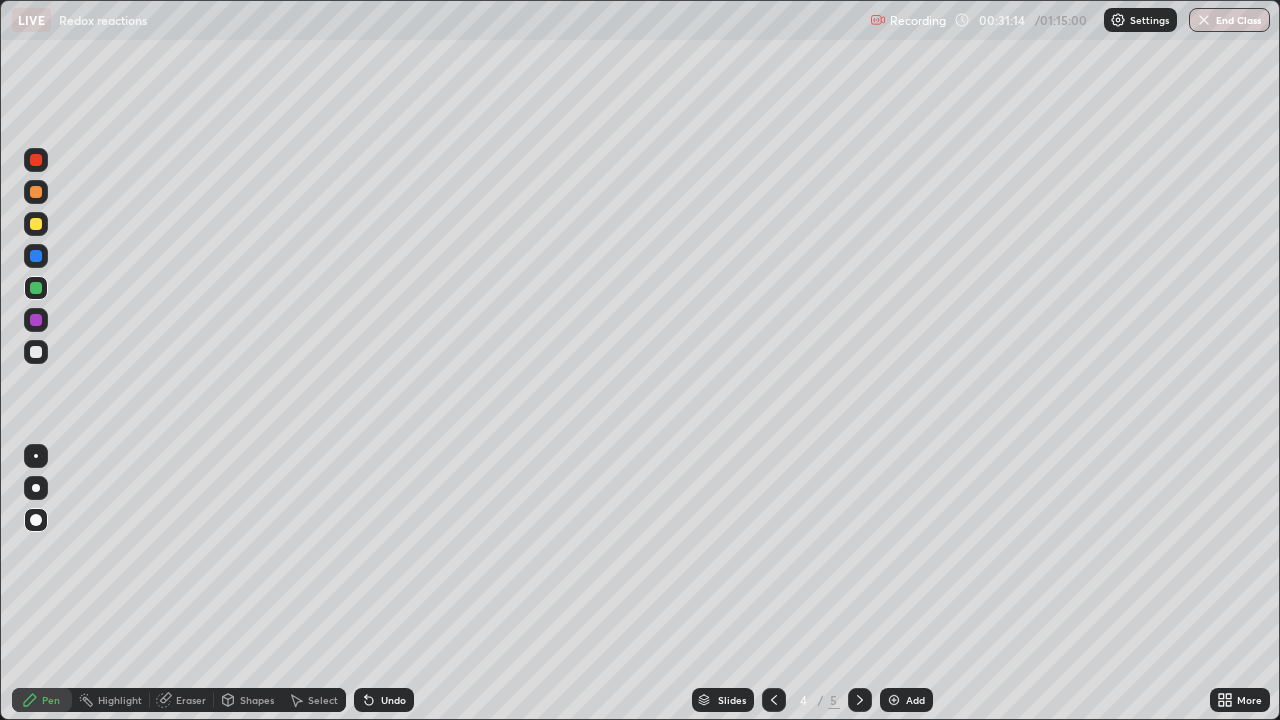 click 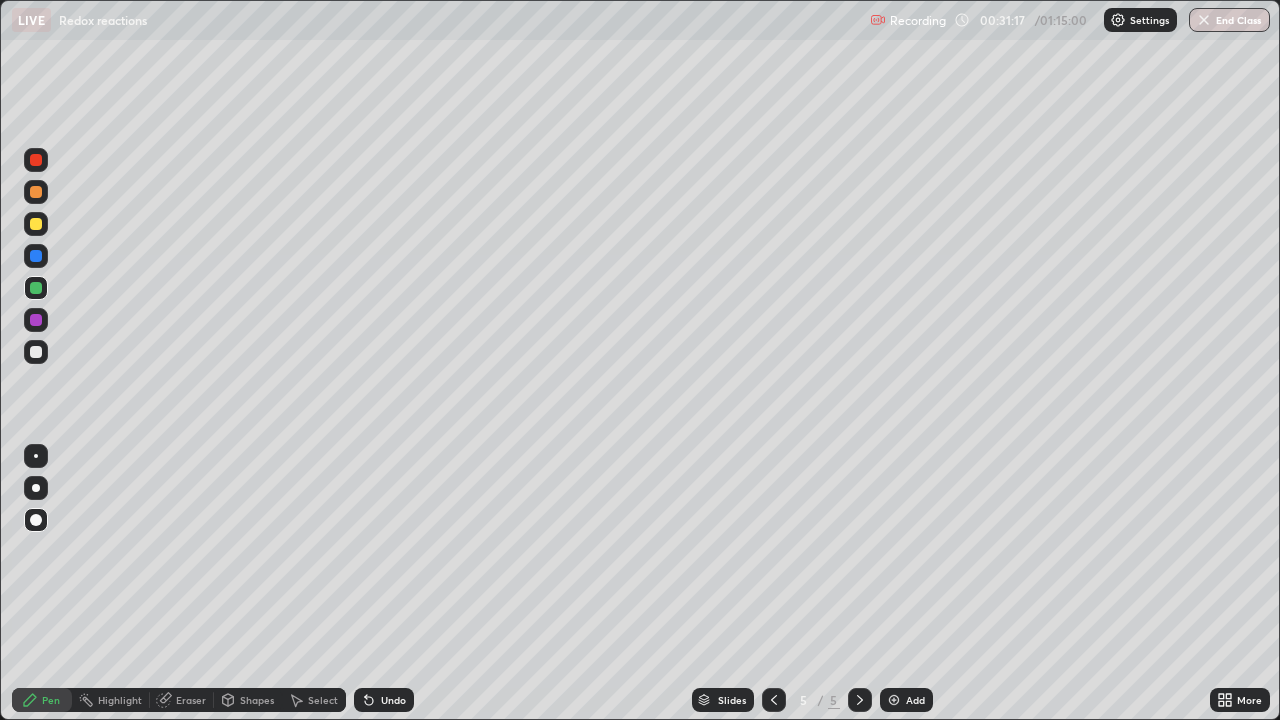 click 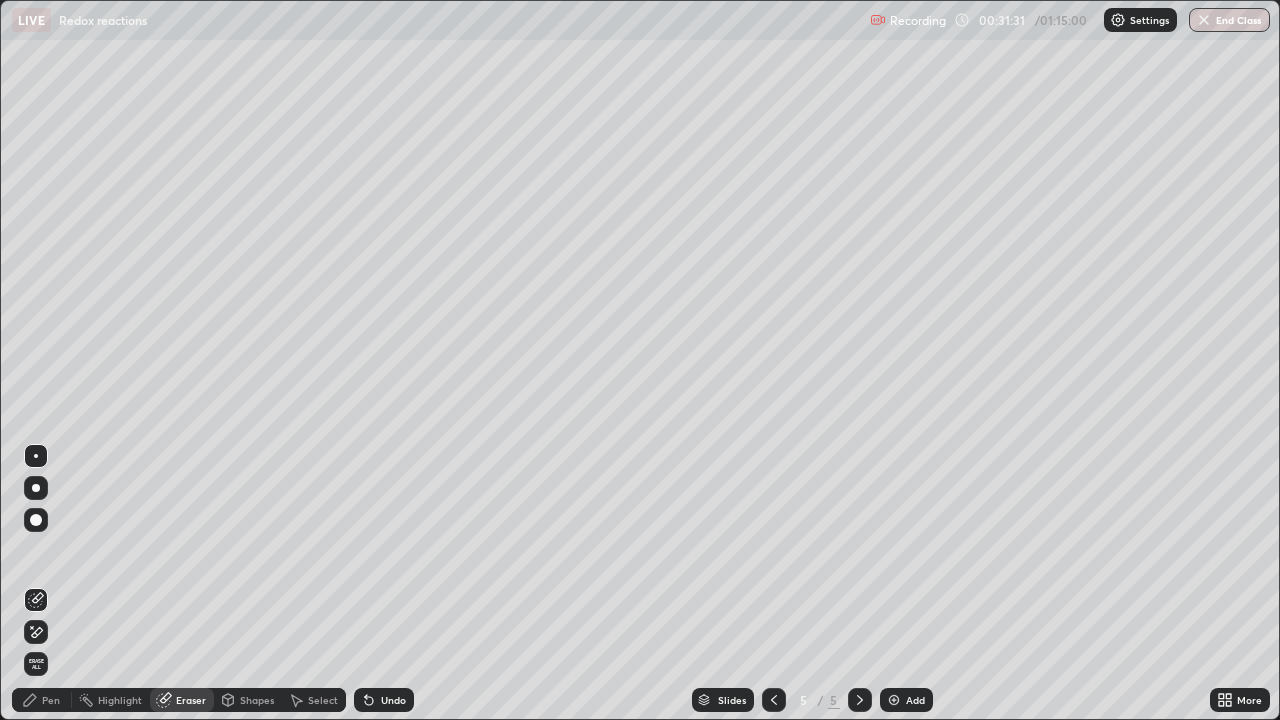 click on "Pen" at bounding box center (51, 700) 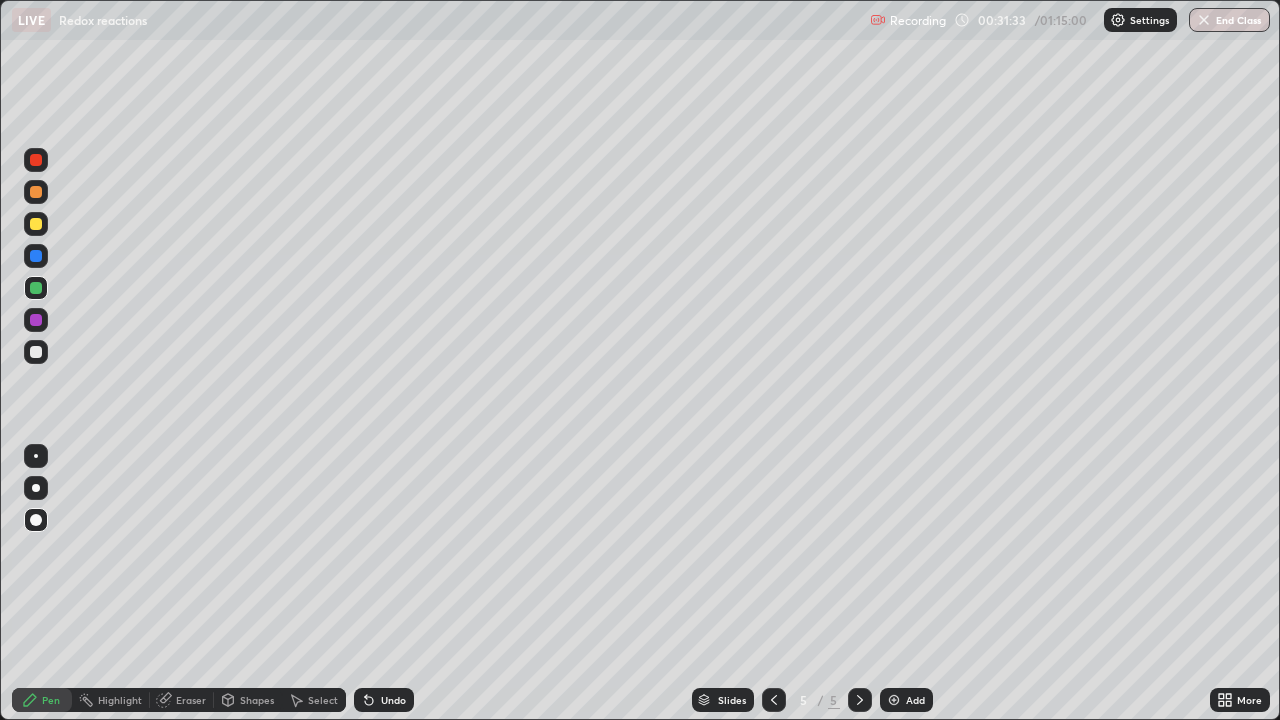 click at bounding box center (36, 352) 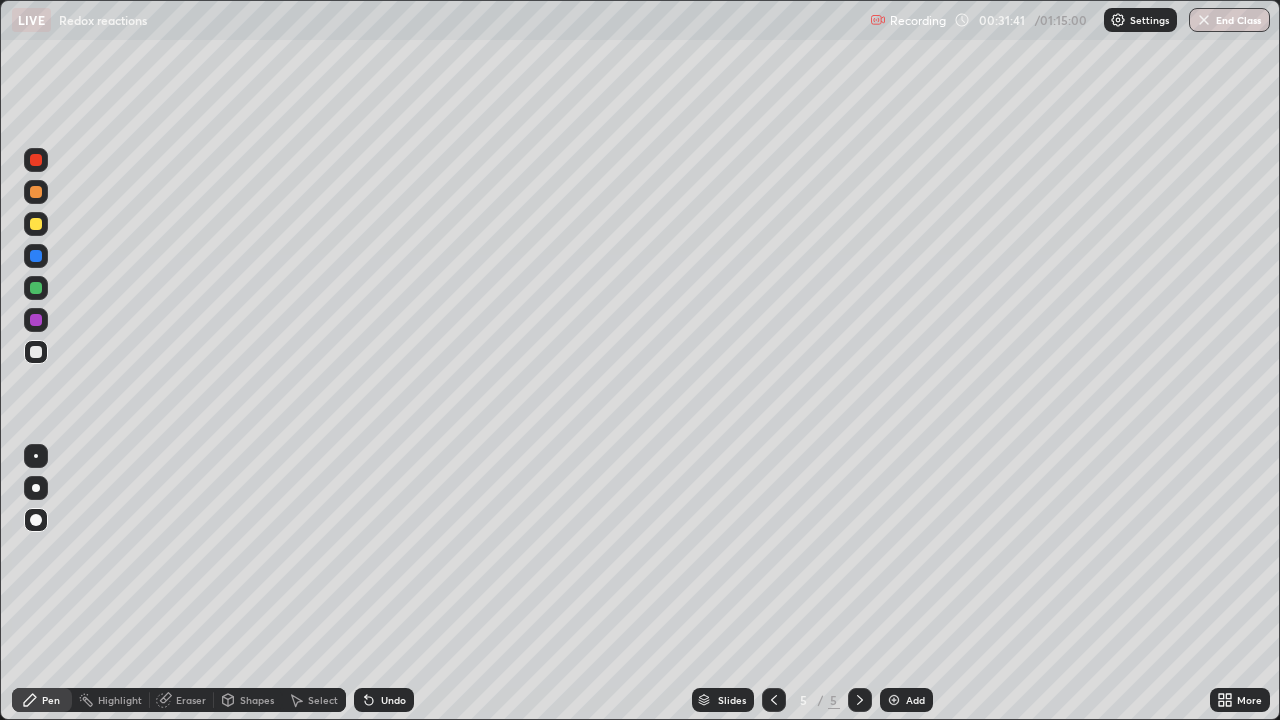 click on "Select" at bounding box center [314, 700] 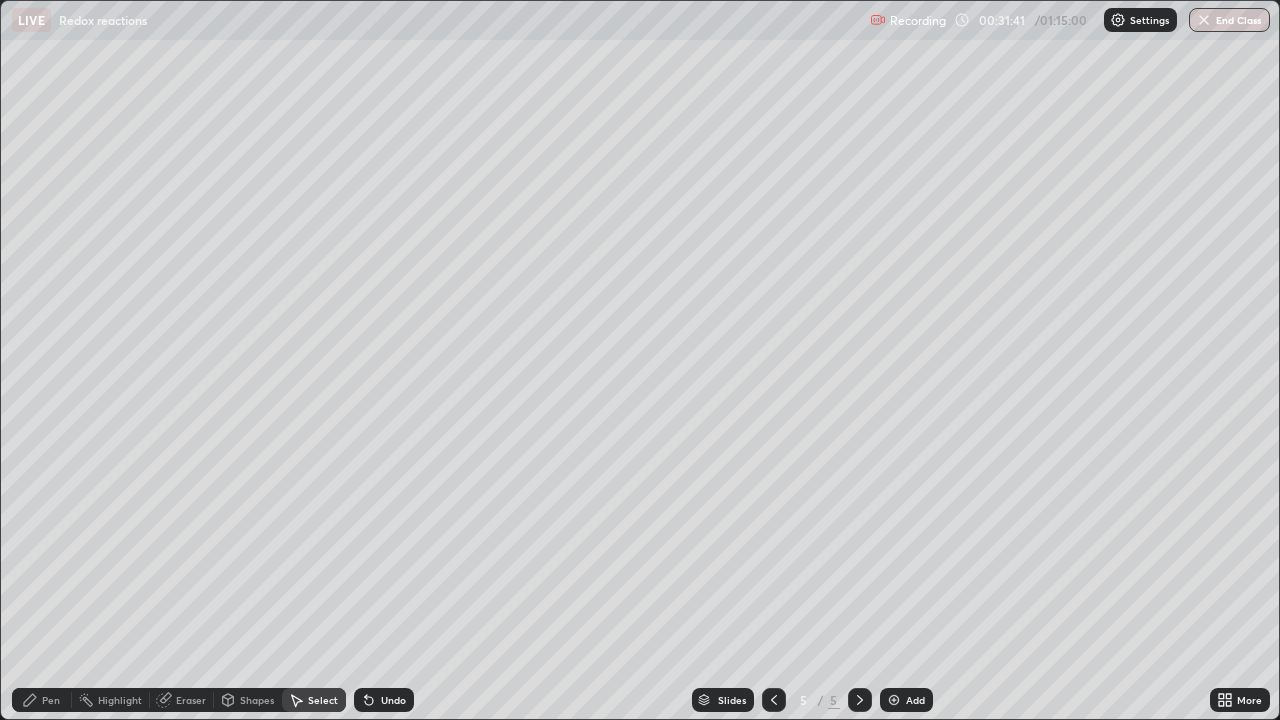 click on "Undo" at bounding box center (393, 700) 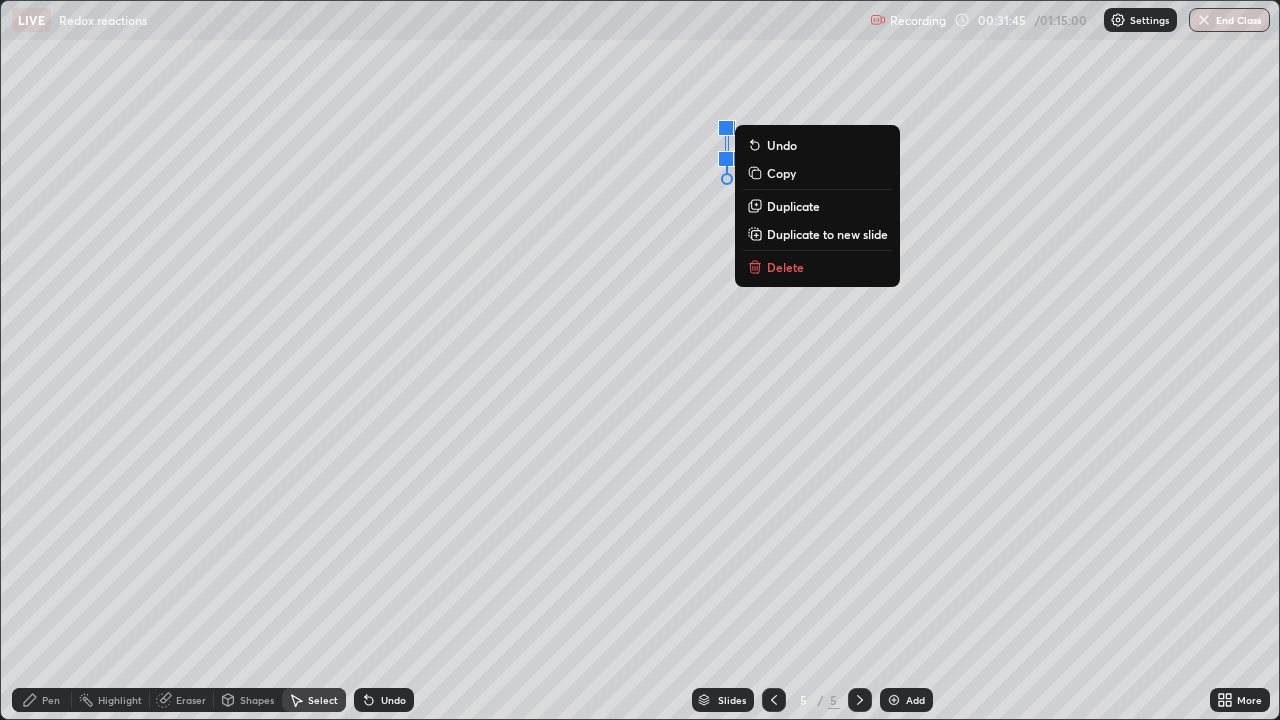click on "Undo" at bounding box center [384, 700] 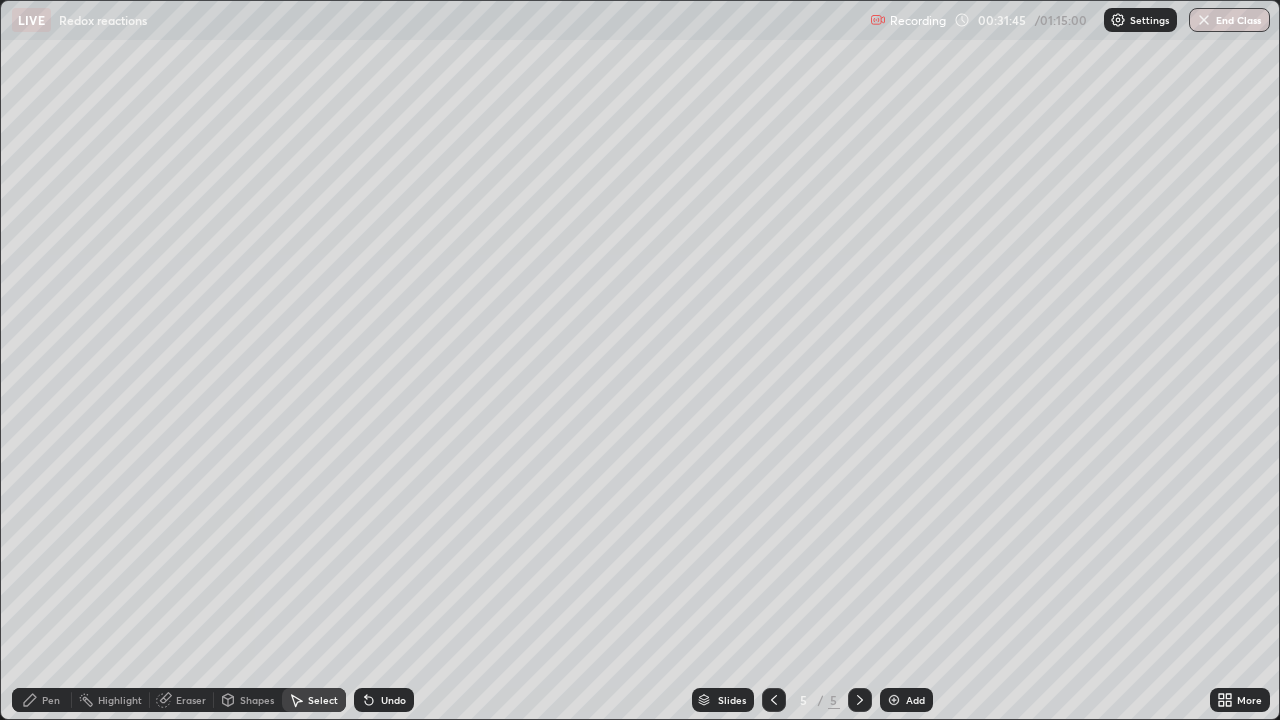 click on "Pen" at bounding box center (42, 700) 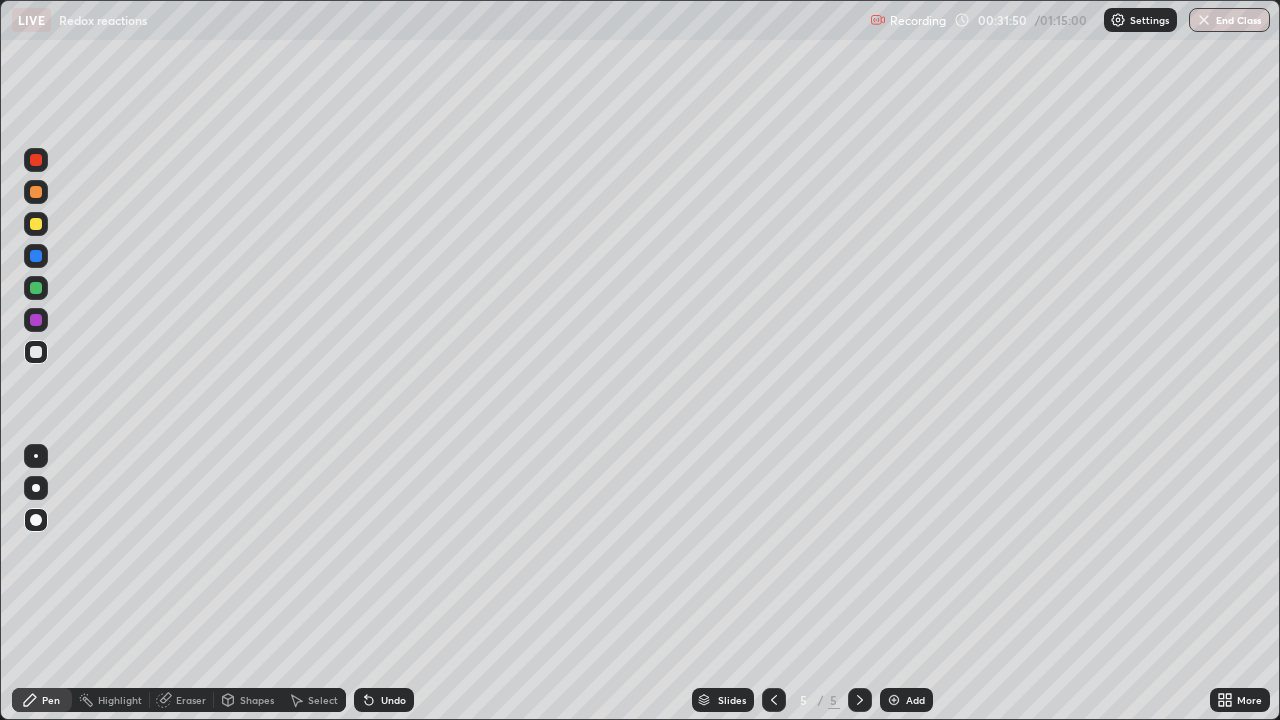 click at bounding box center (36, 224) 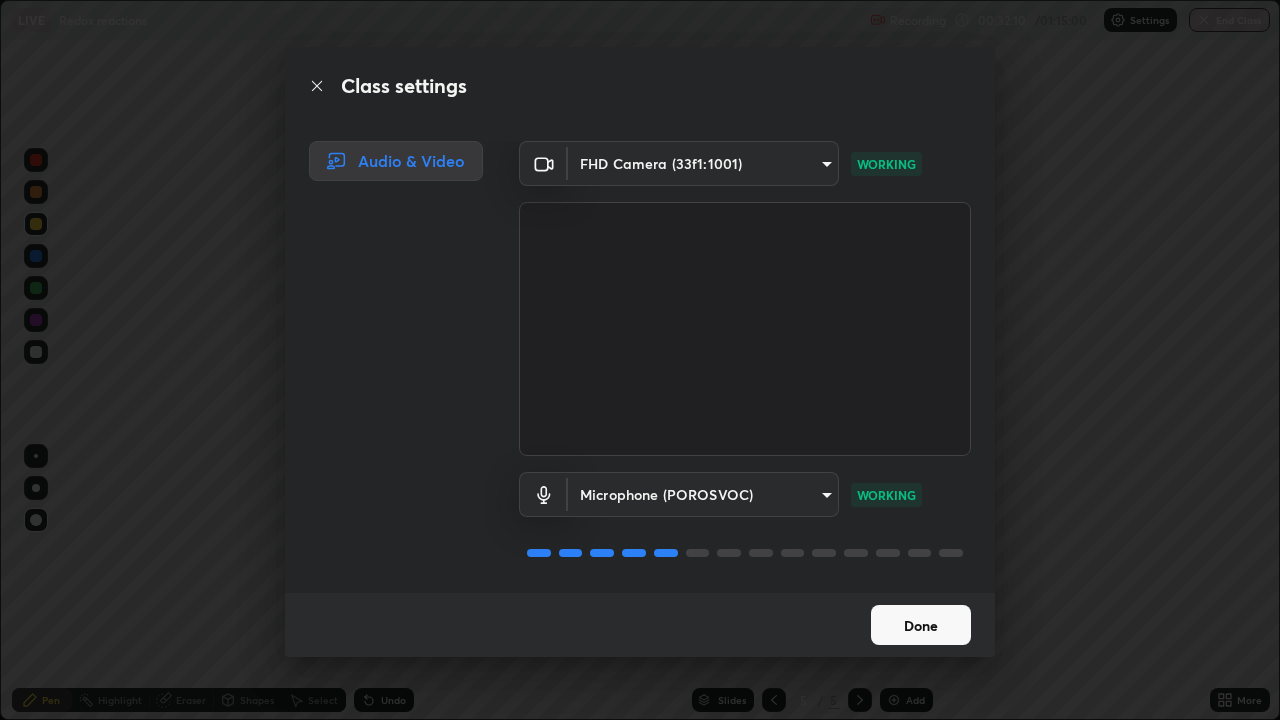 click on "Done" at bounding box center [921, 625] 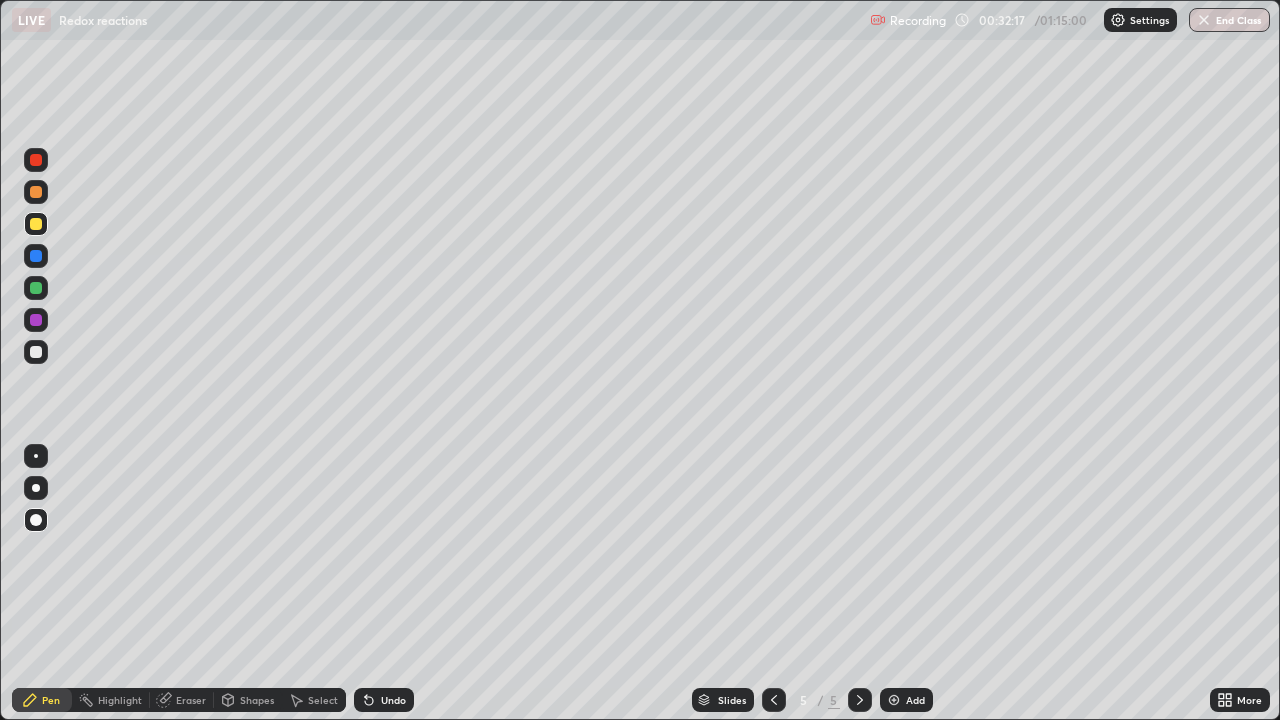click at bounding box center (36, 256) 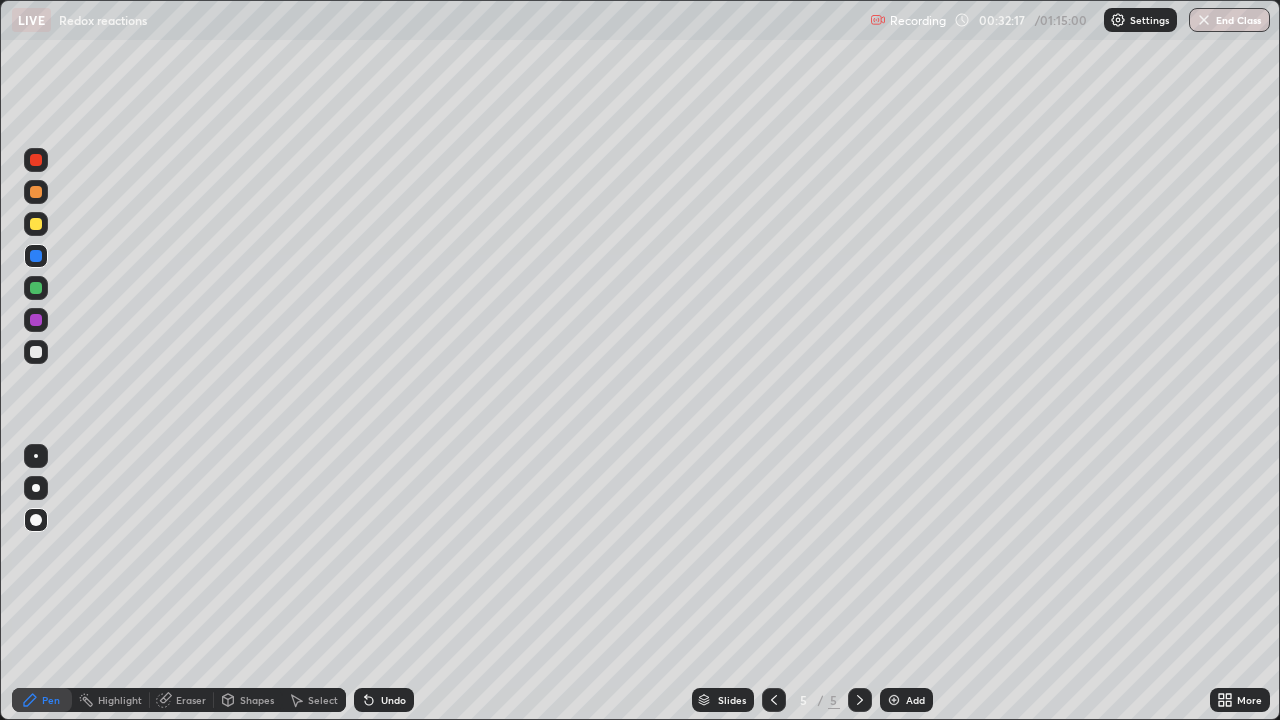 click at bounding box center [36, 288] 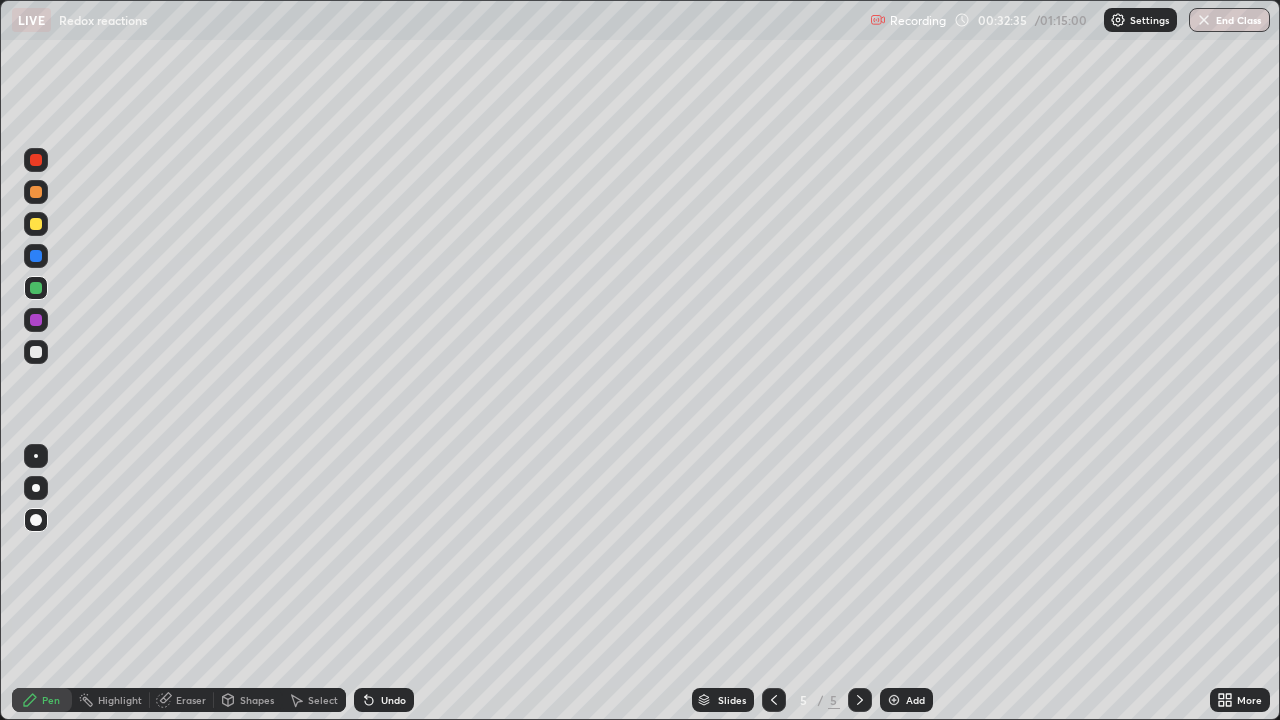 click at bounding box center (36, 352) 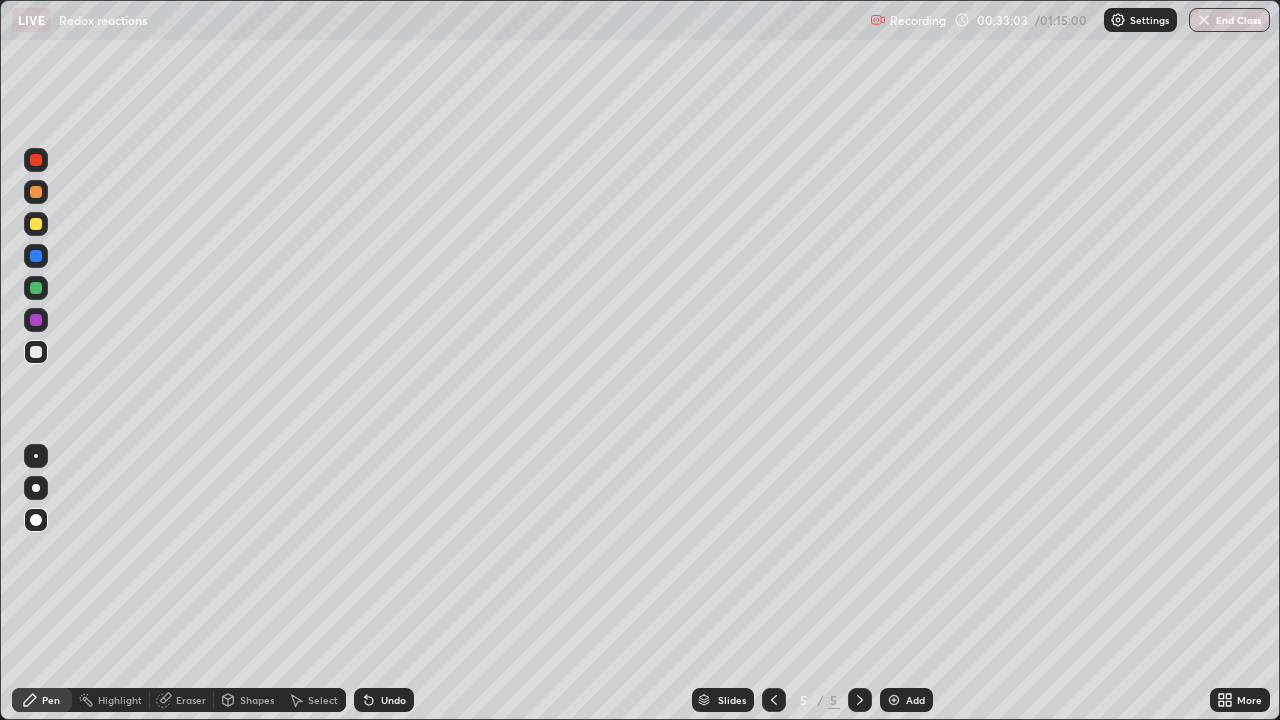click at bounding box center [36, 288] 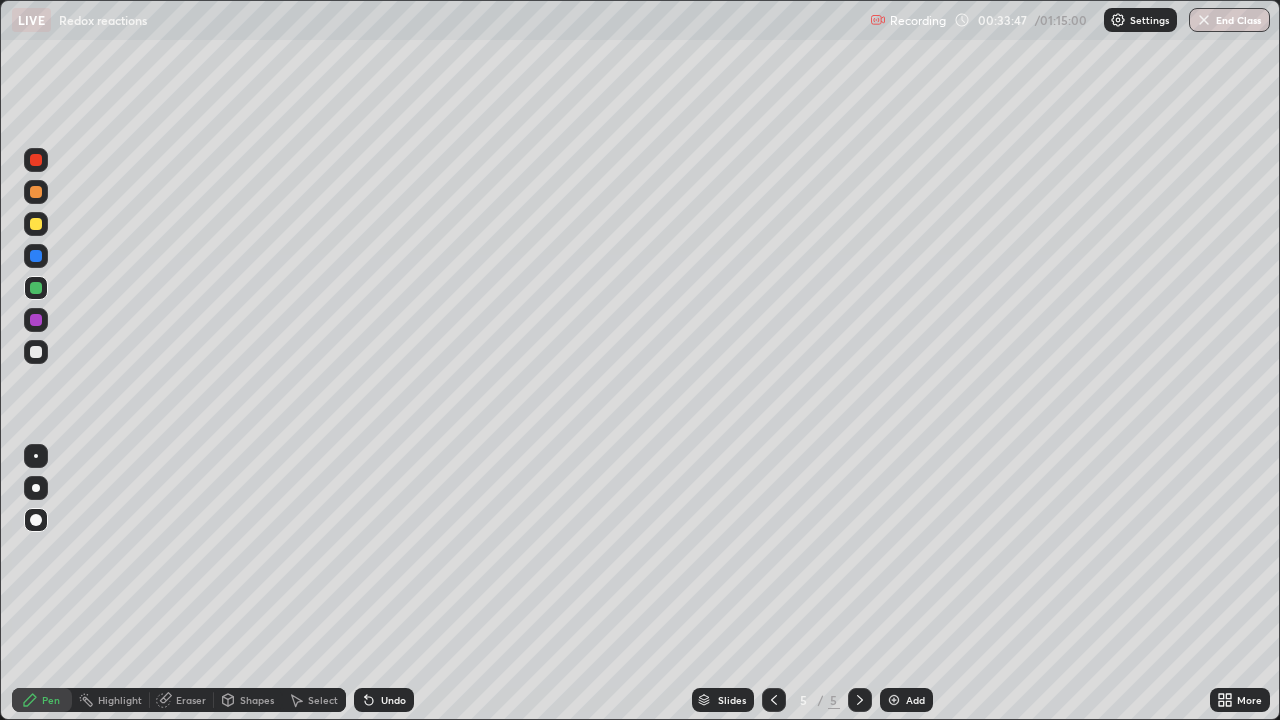 click at bounding box center (36, 256) 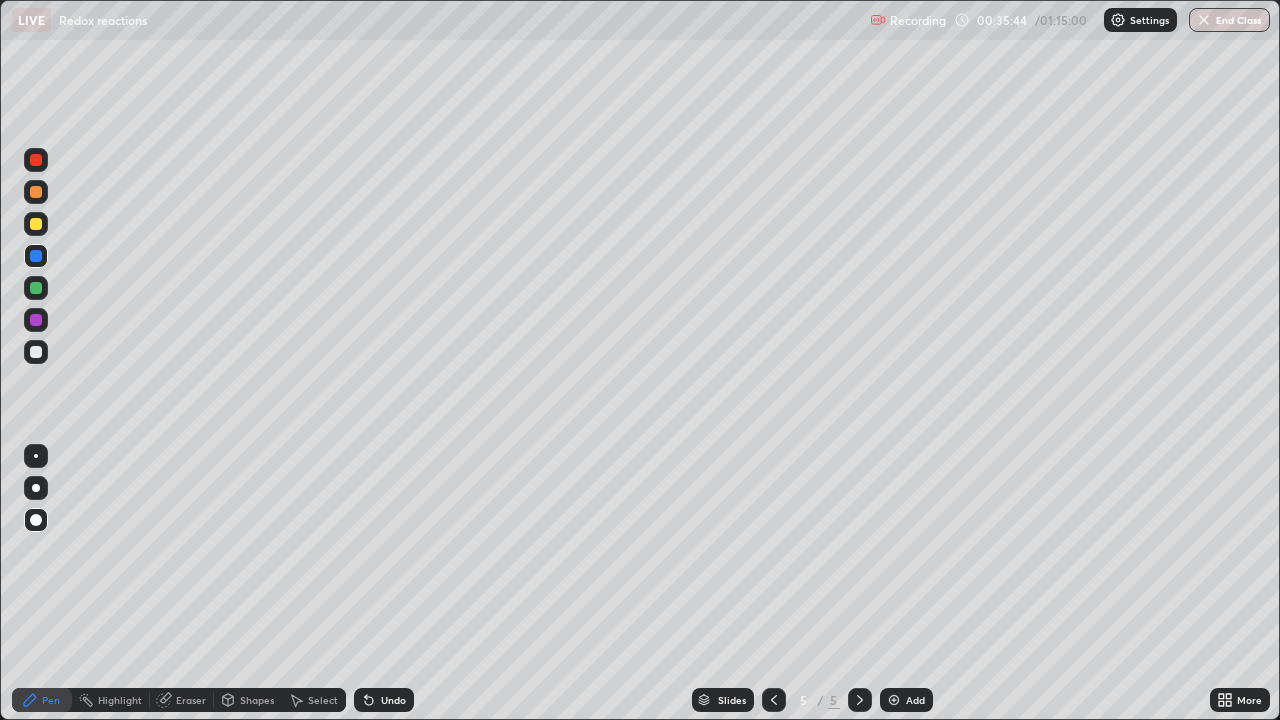 click at bounding box center [894, 700] 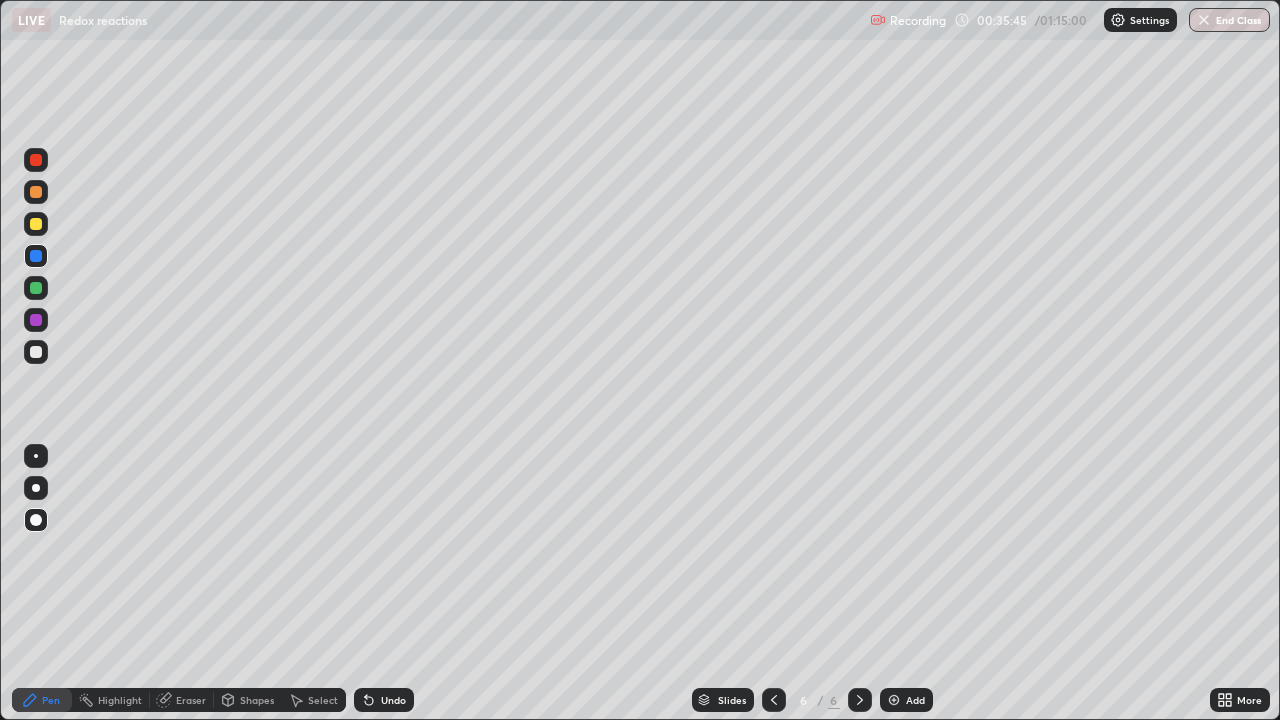 click at bounding box center (36, 352) 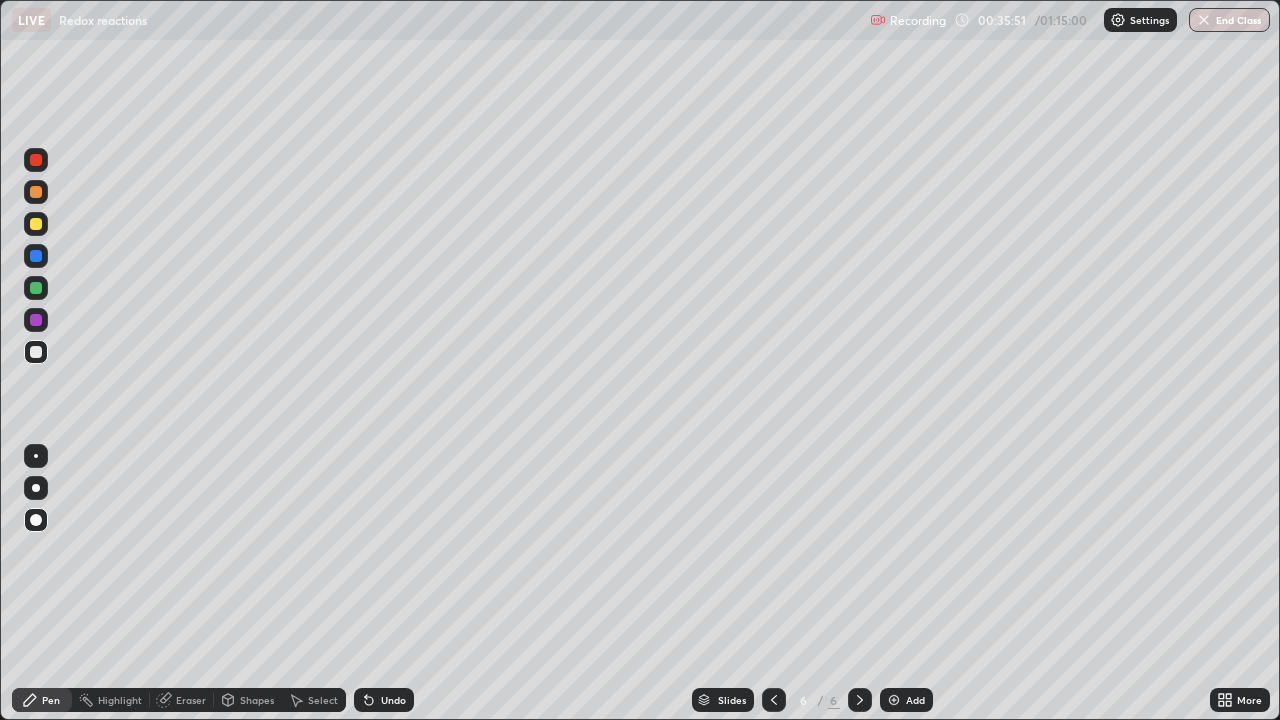click at bounding box center [36, 224] 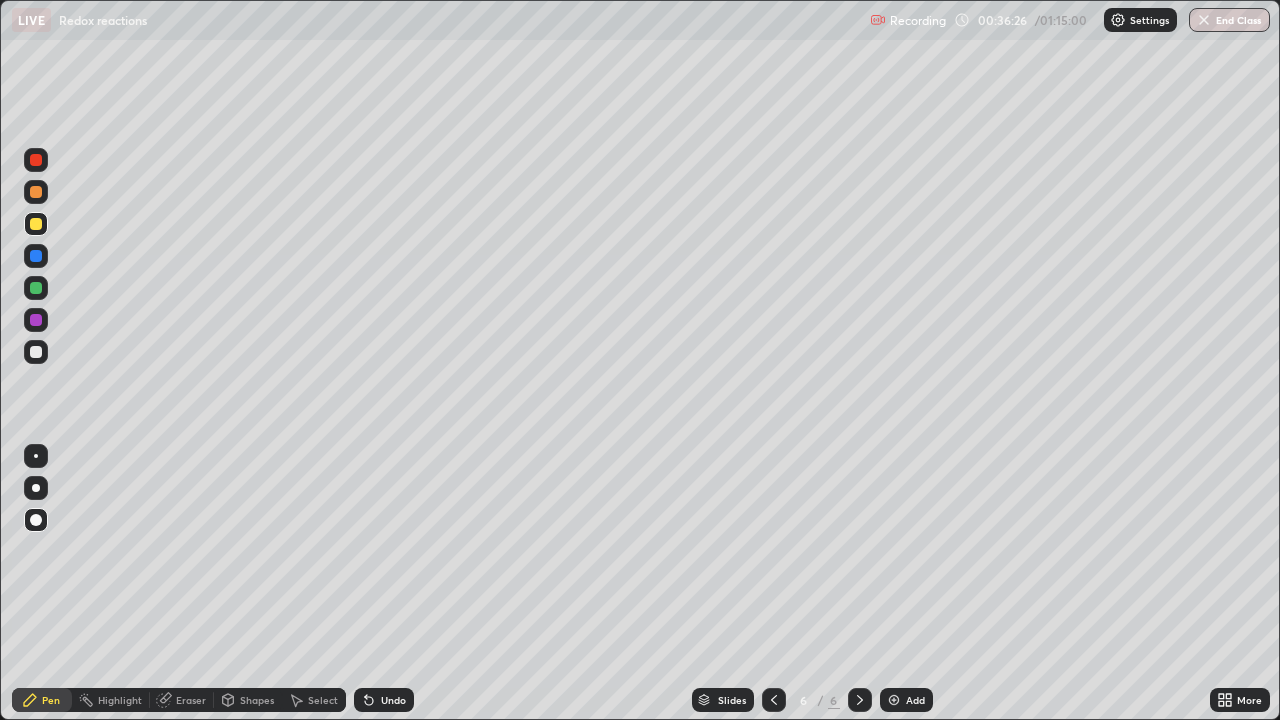 click at bounding box center [36, 352] 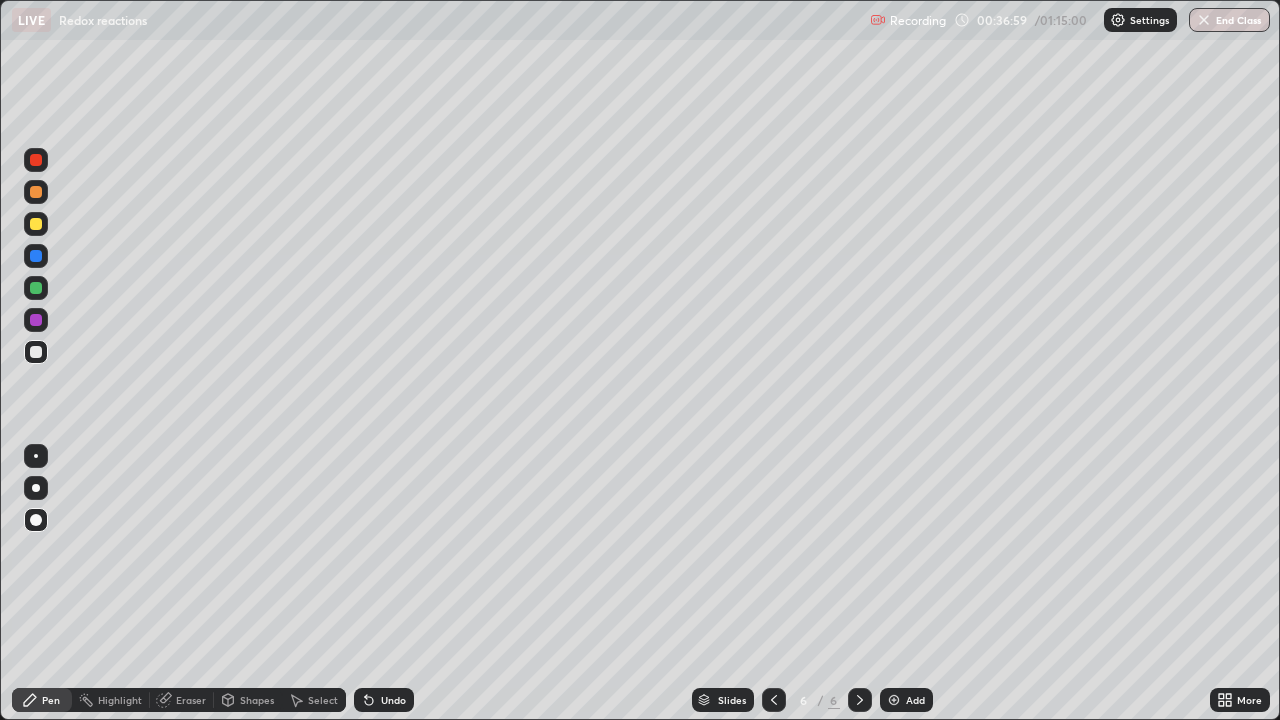 click at bounding box center (36, 160) 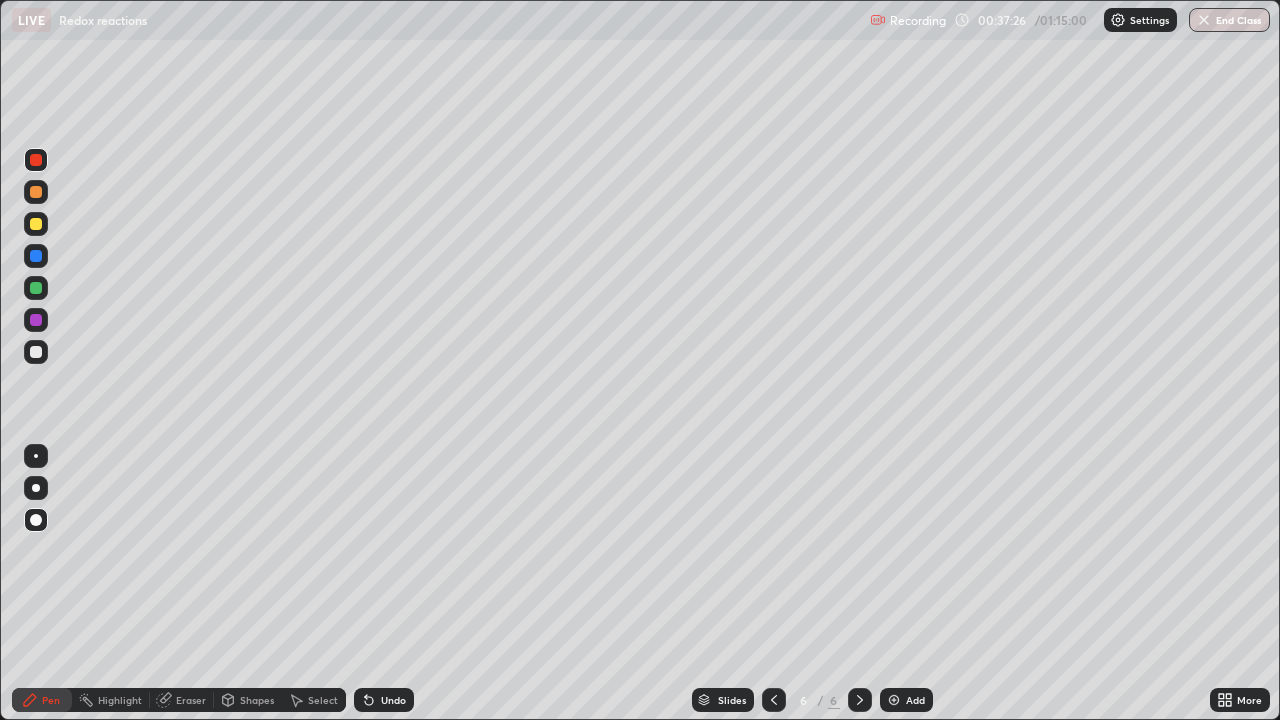 click at bounding box center (36, 352) 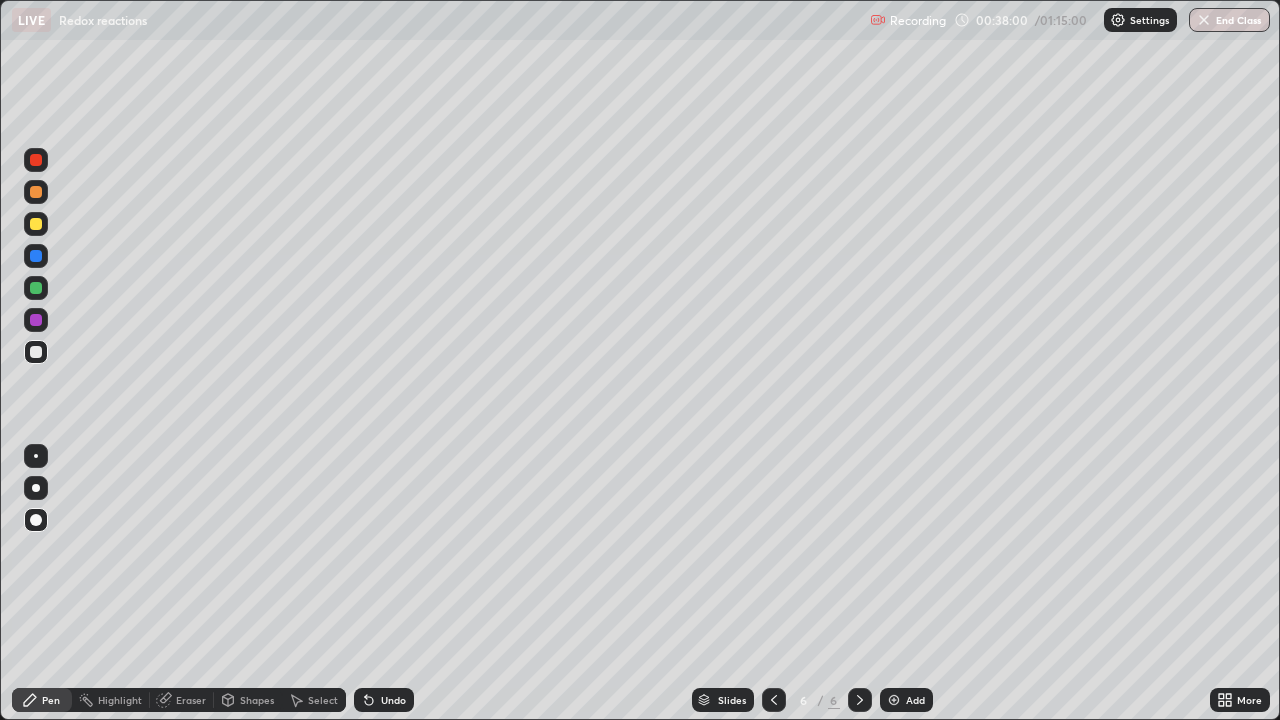 click at bounding box center [36, 160] 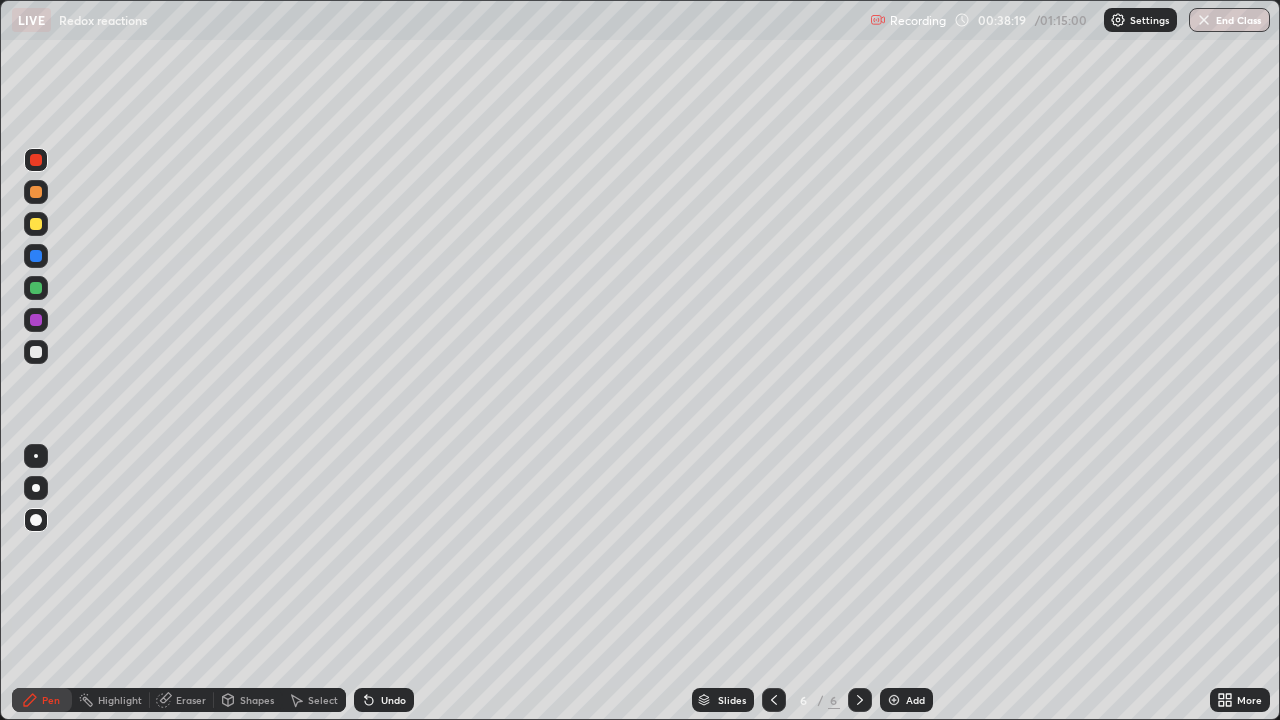 click on "Undo" at bounding box center [393, 700] 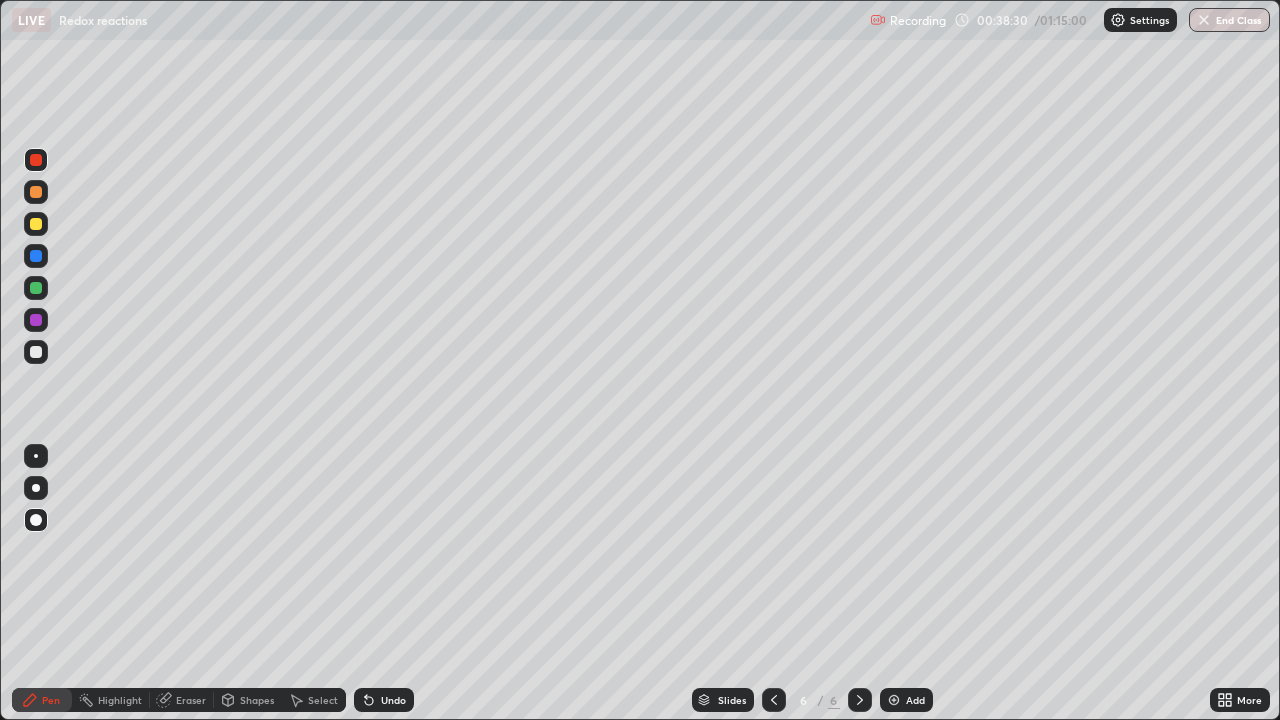 click at bounding box center (36, 352) 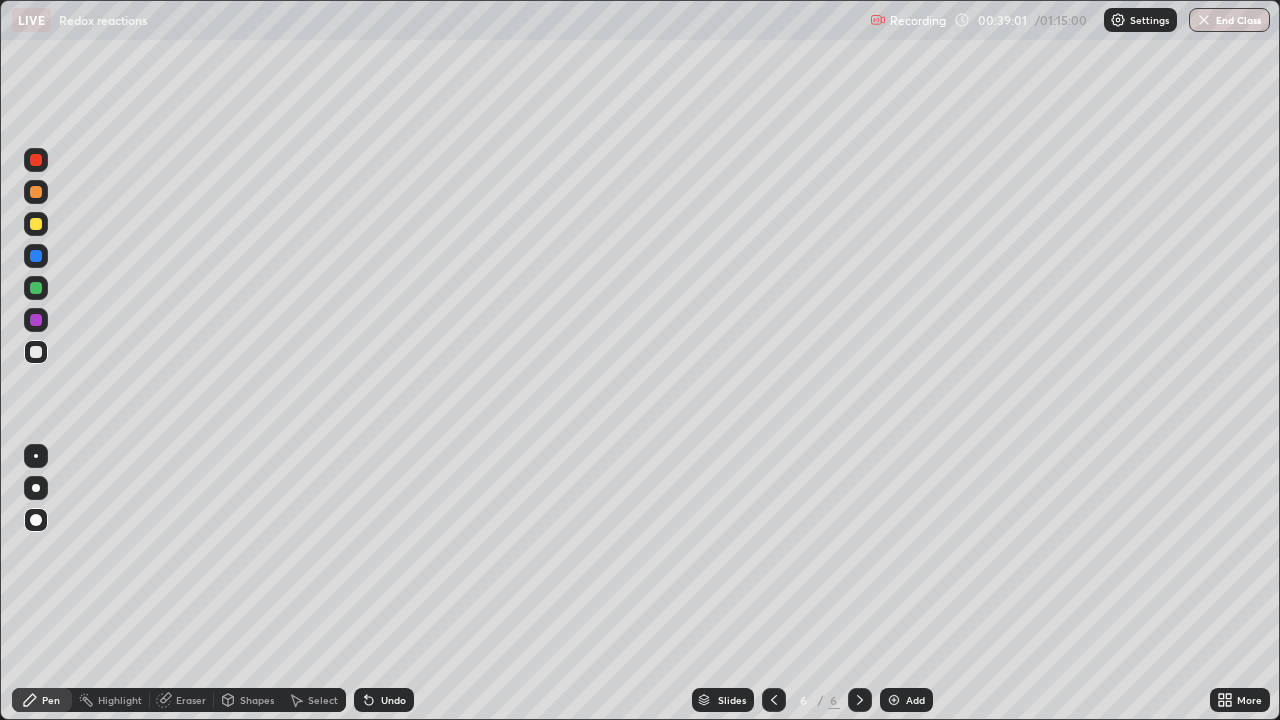 click at bounding box center (36, 192) 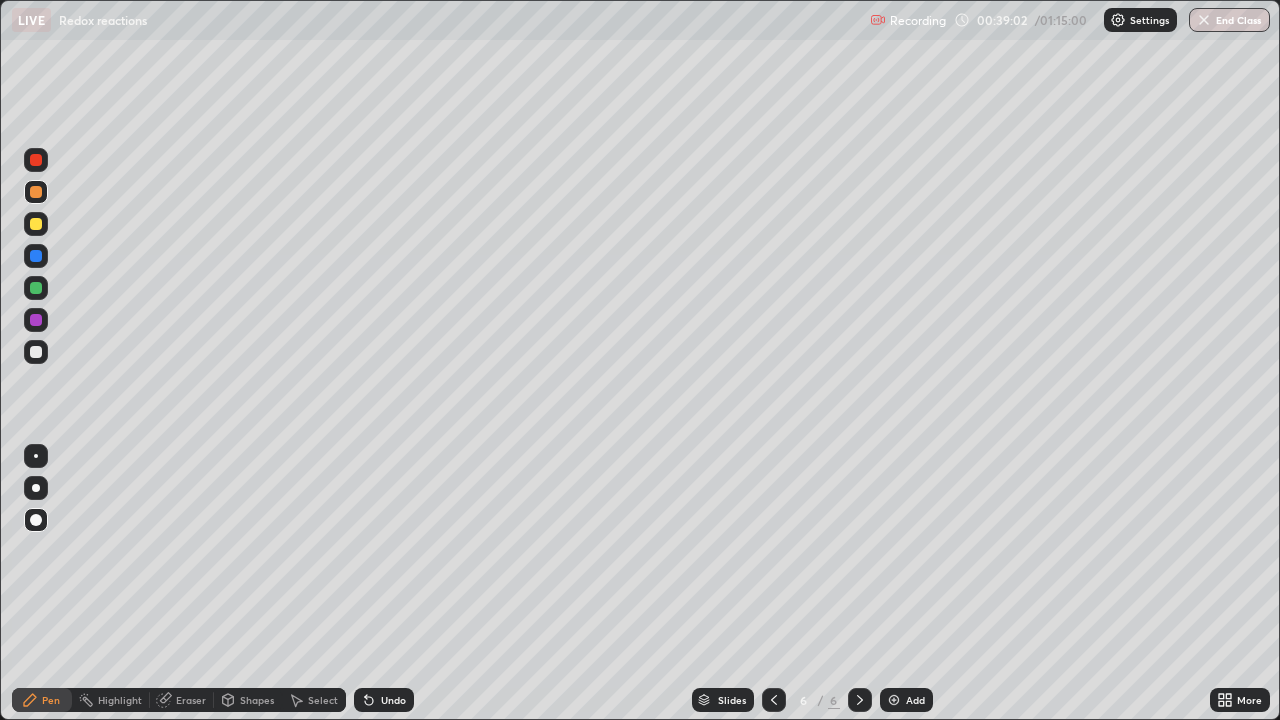 click at bounding box center (36, 160) 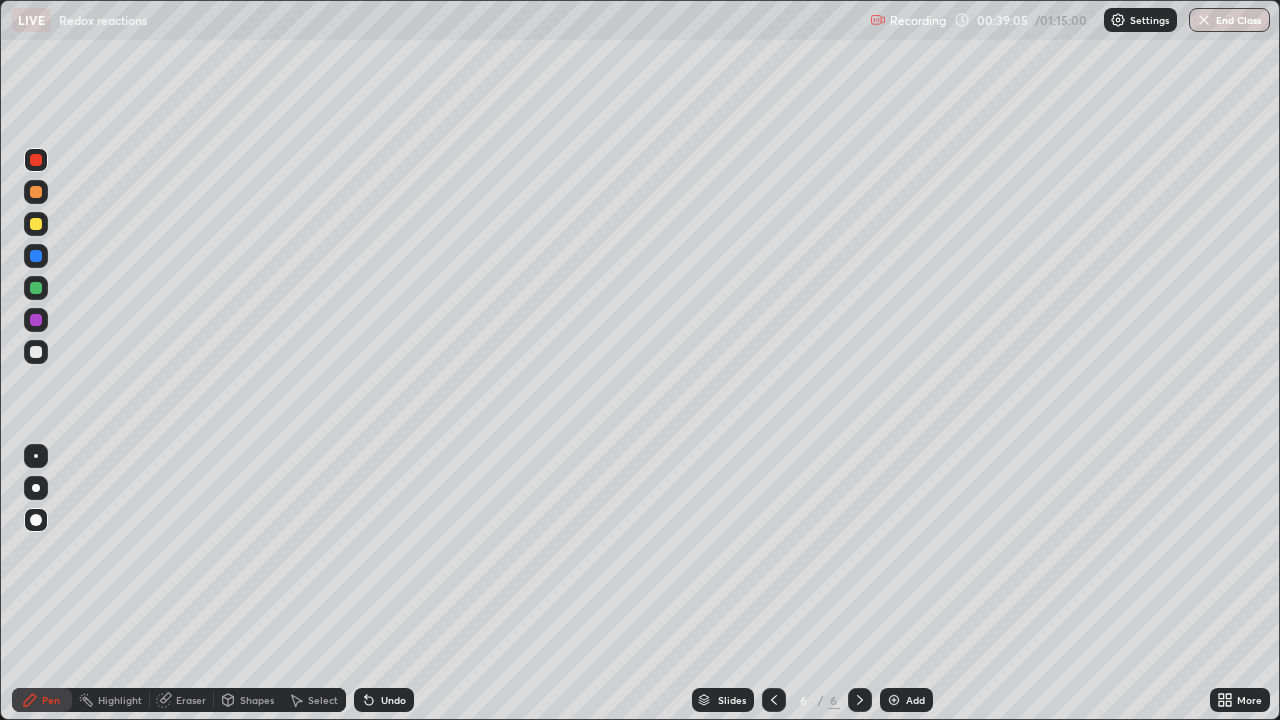 click at bounding box center [36, 352] 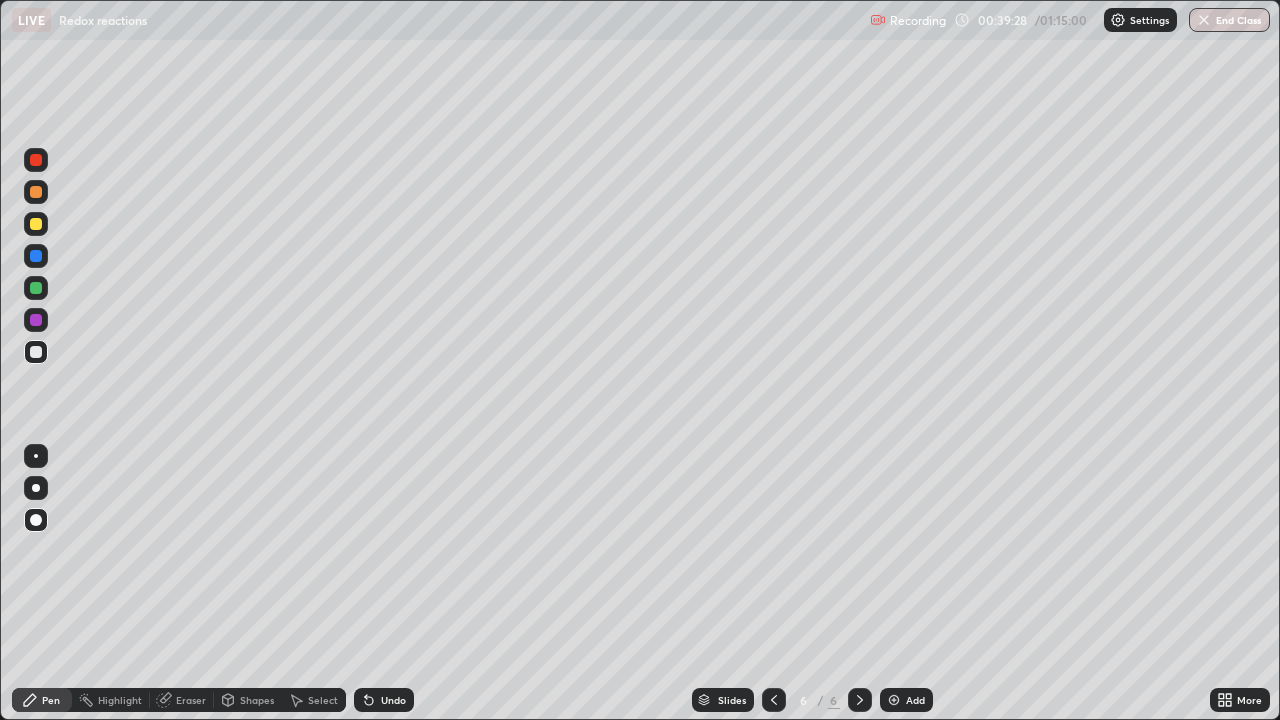 click on "Undo" at bounding box center (393, 700) 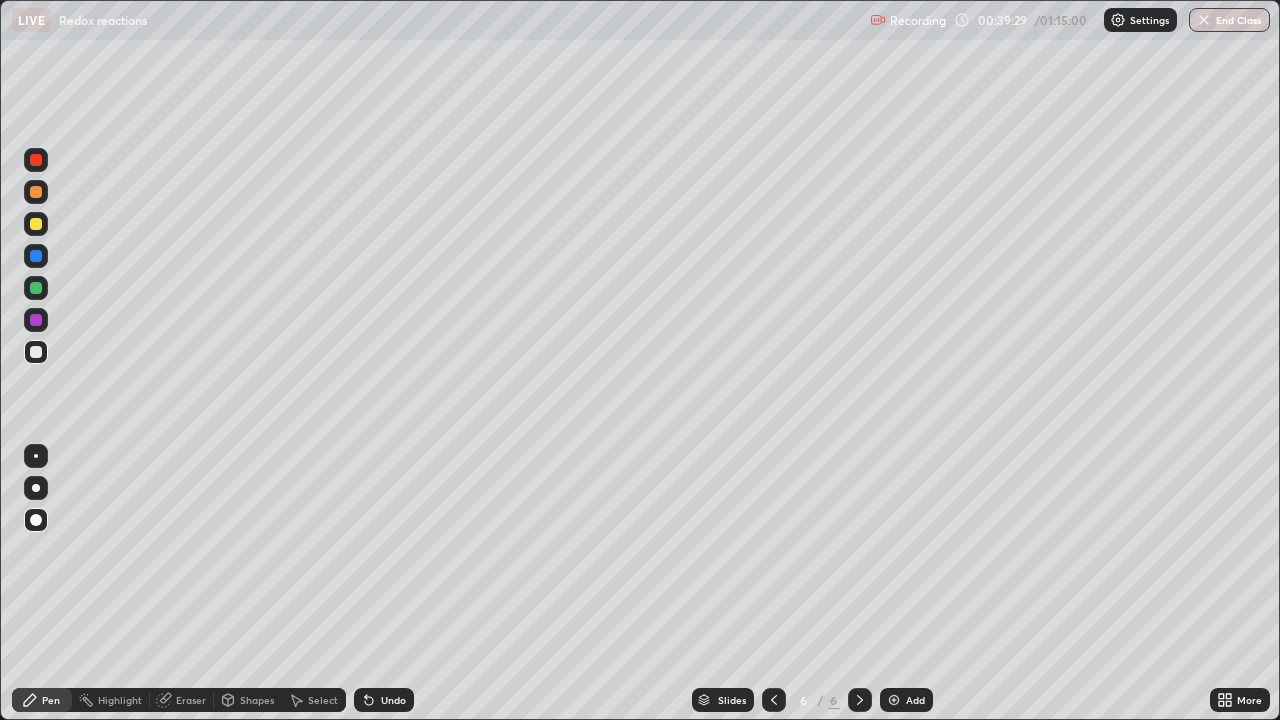 click on "Undo" at bounding box center (393, 700) 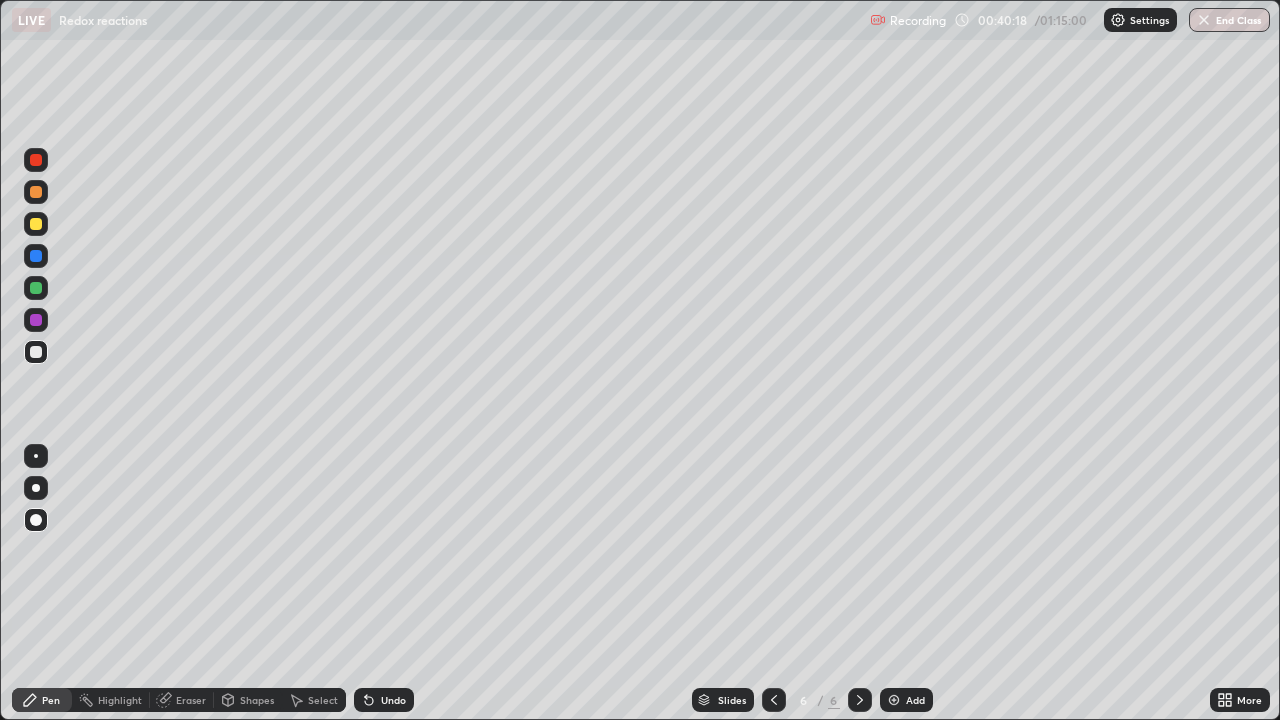 click at bounding box center (36, 224) 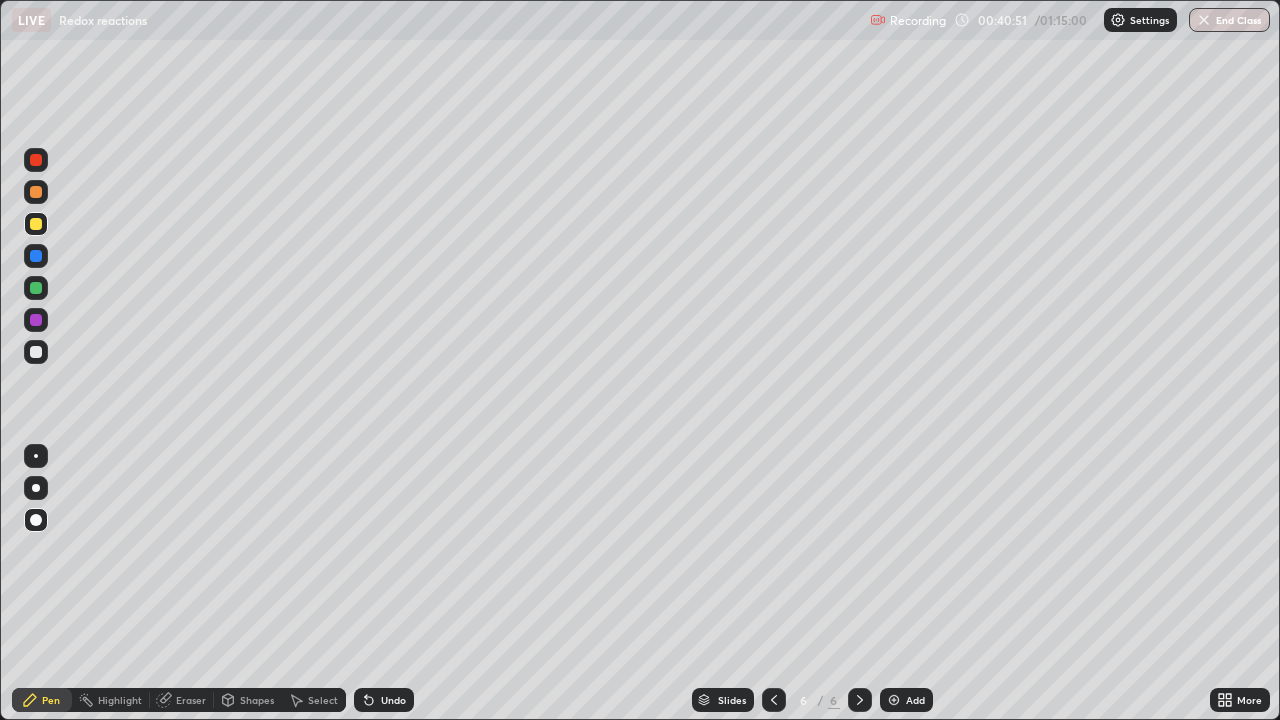 click at bounding box center (36, 352) 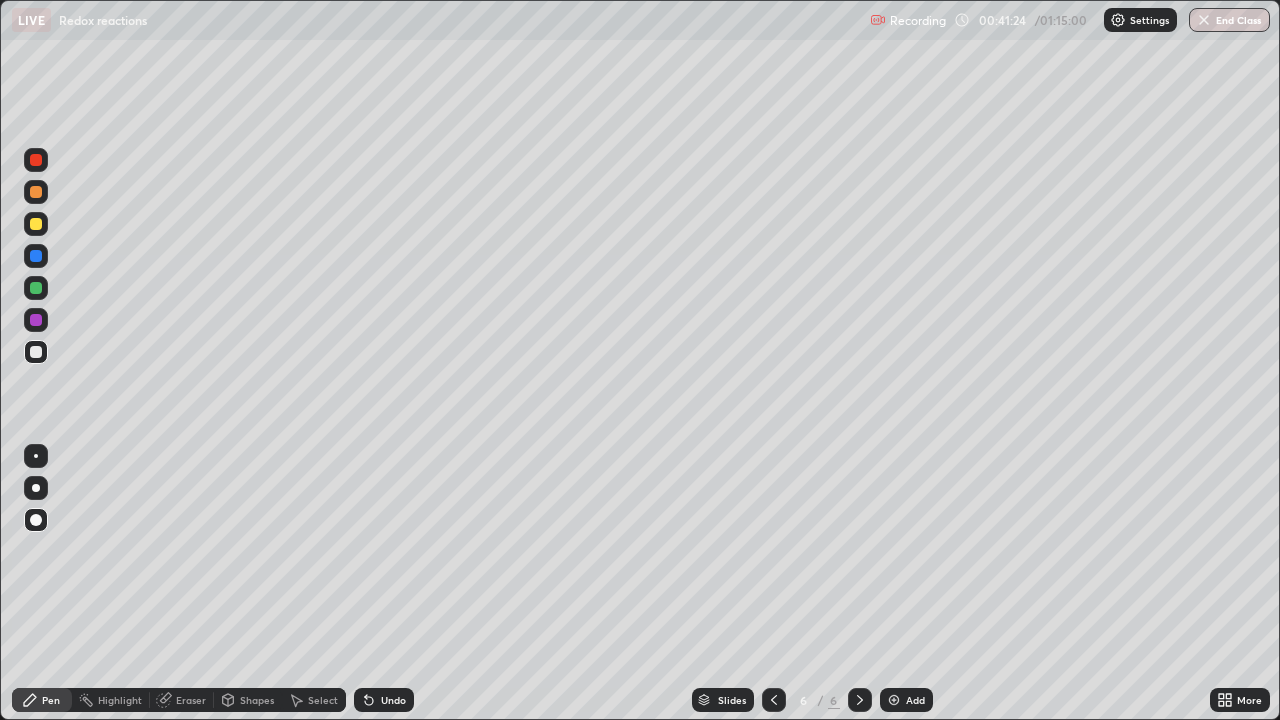 click at bounding box center [36, 224] 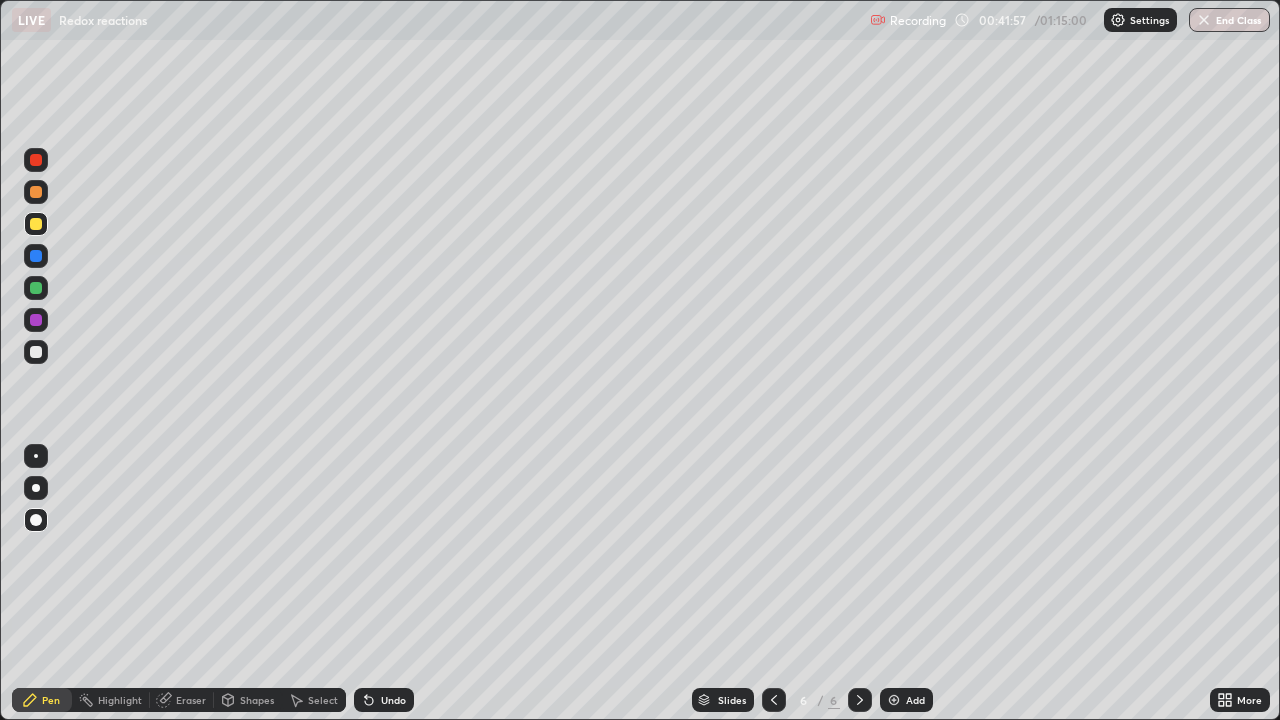 click 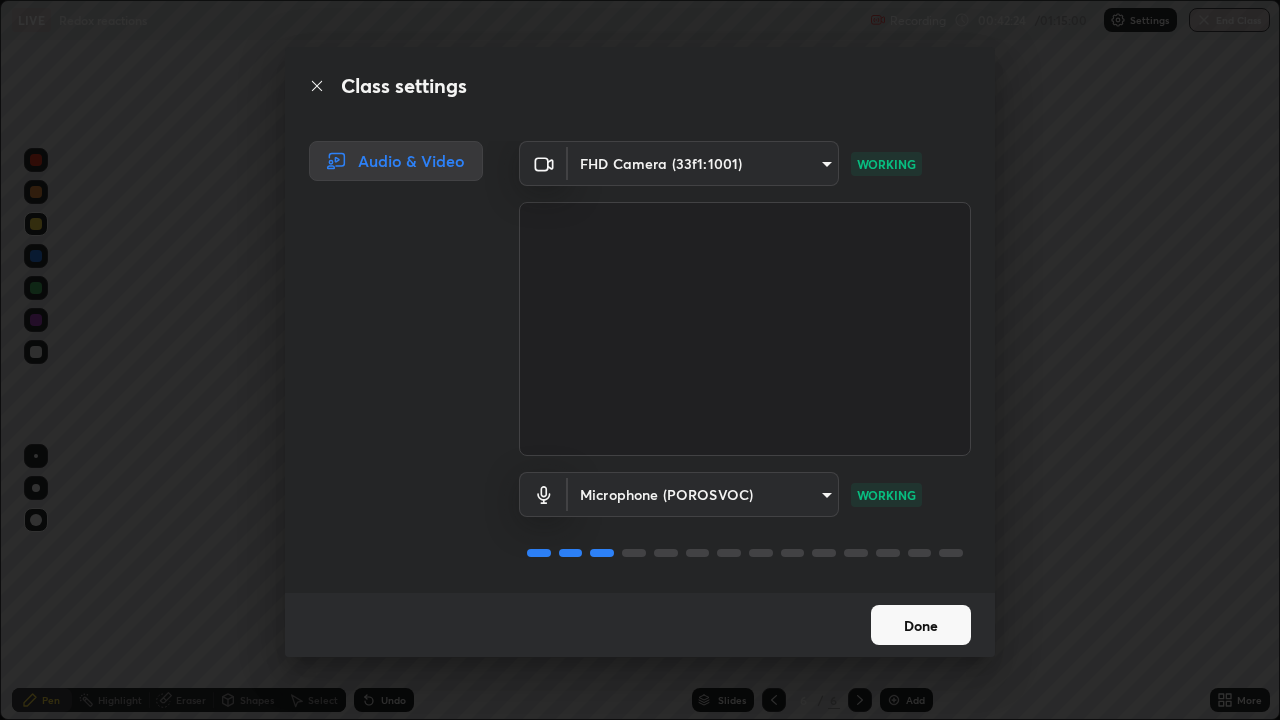 click on "Done" at bounding box center [921, 625] 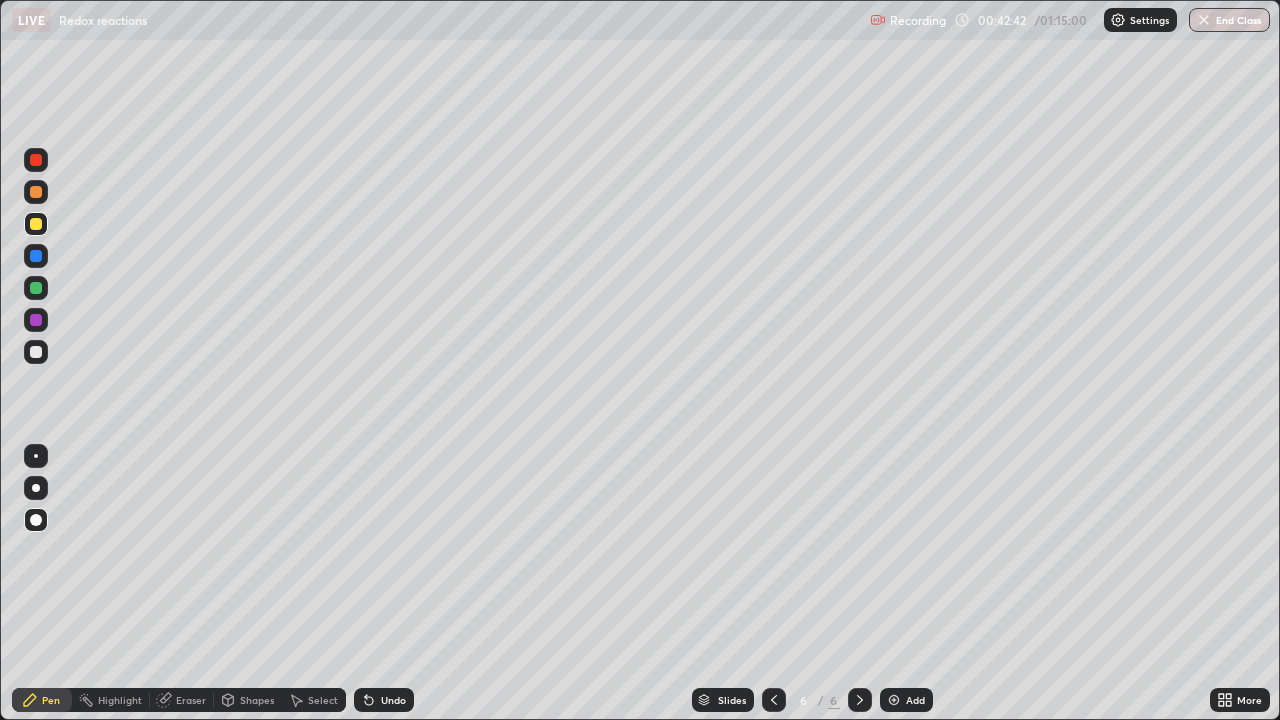 click at bounding box center [894, 700] 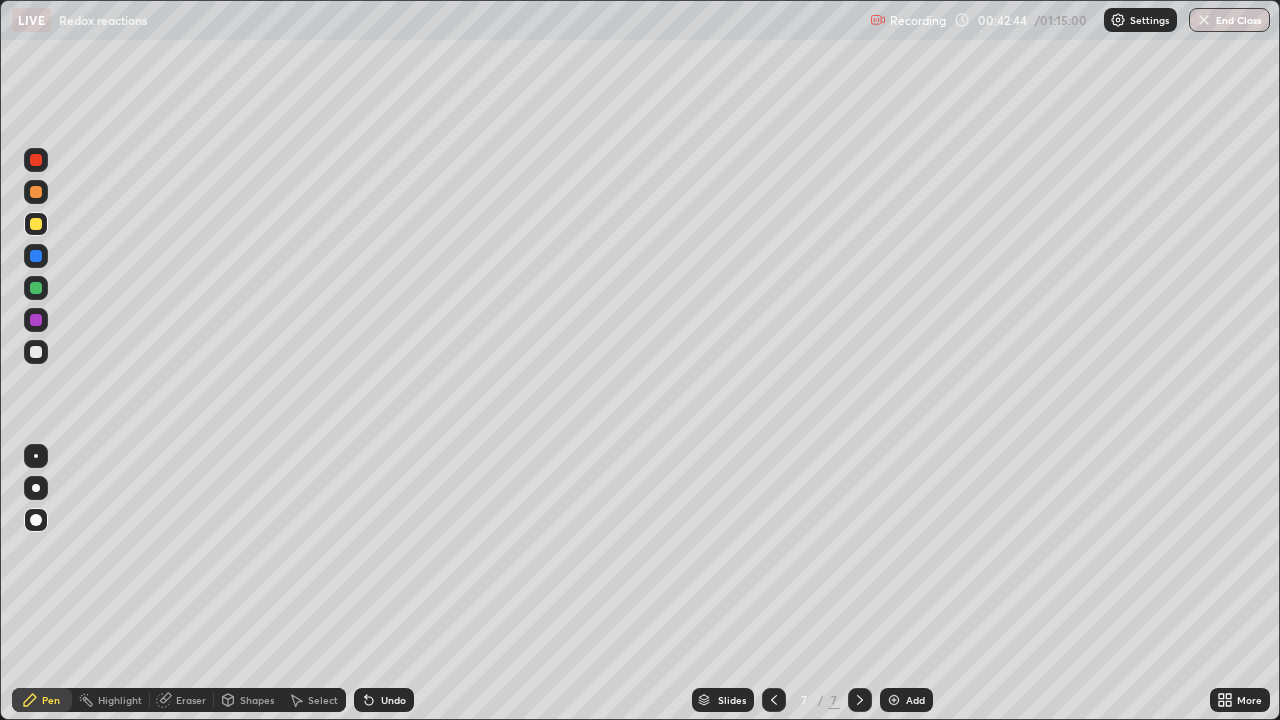 click at bounding box center [36, 352] 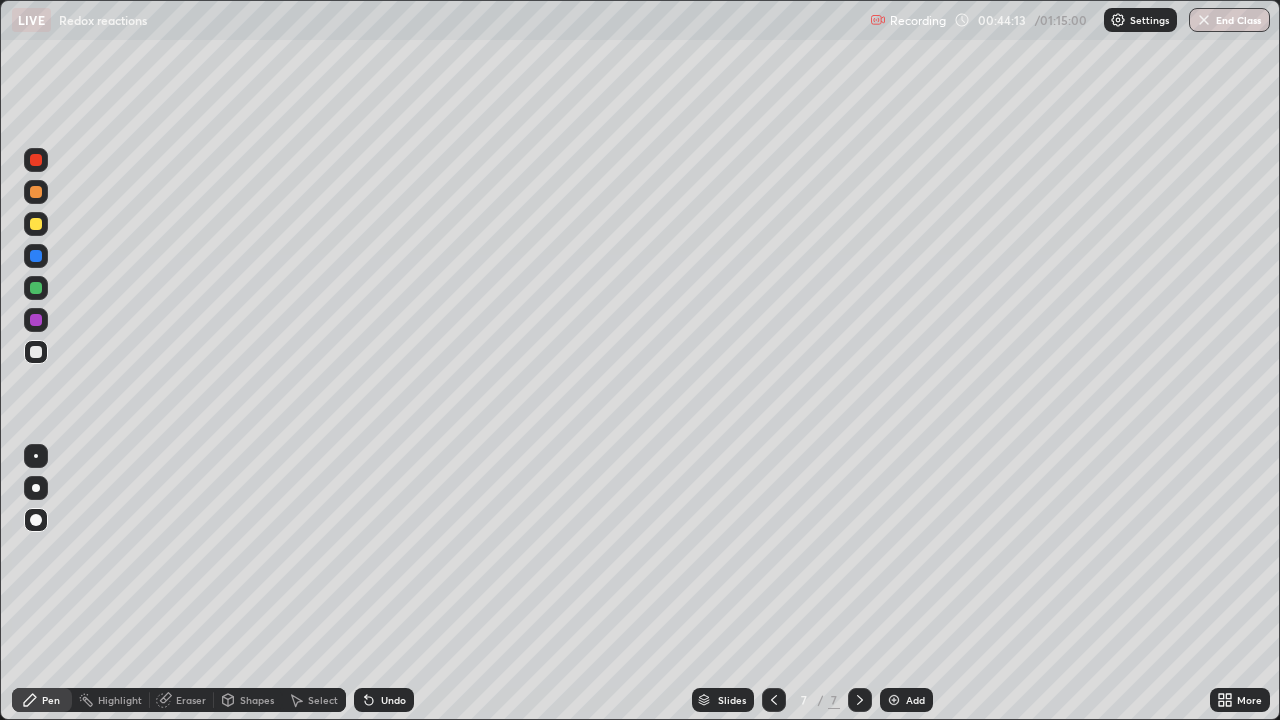 click at bounding box center (36, 192) 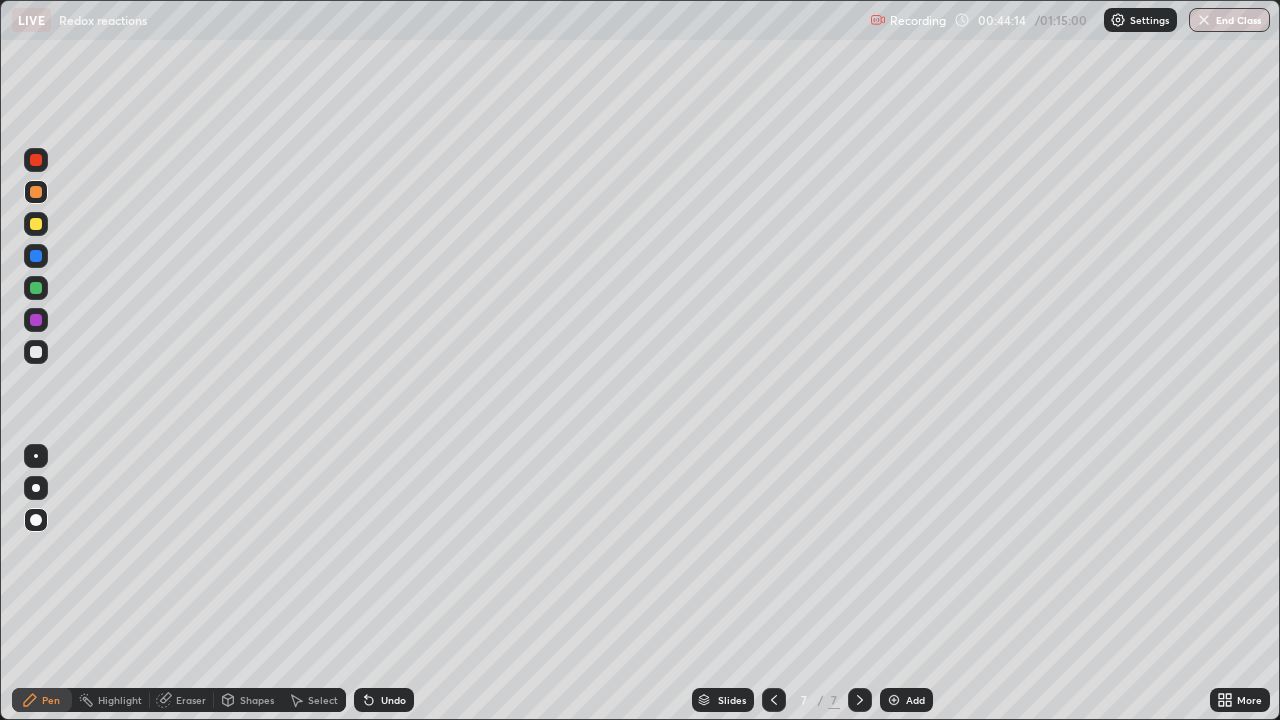 click at bounding box center [36, 160] 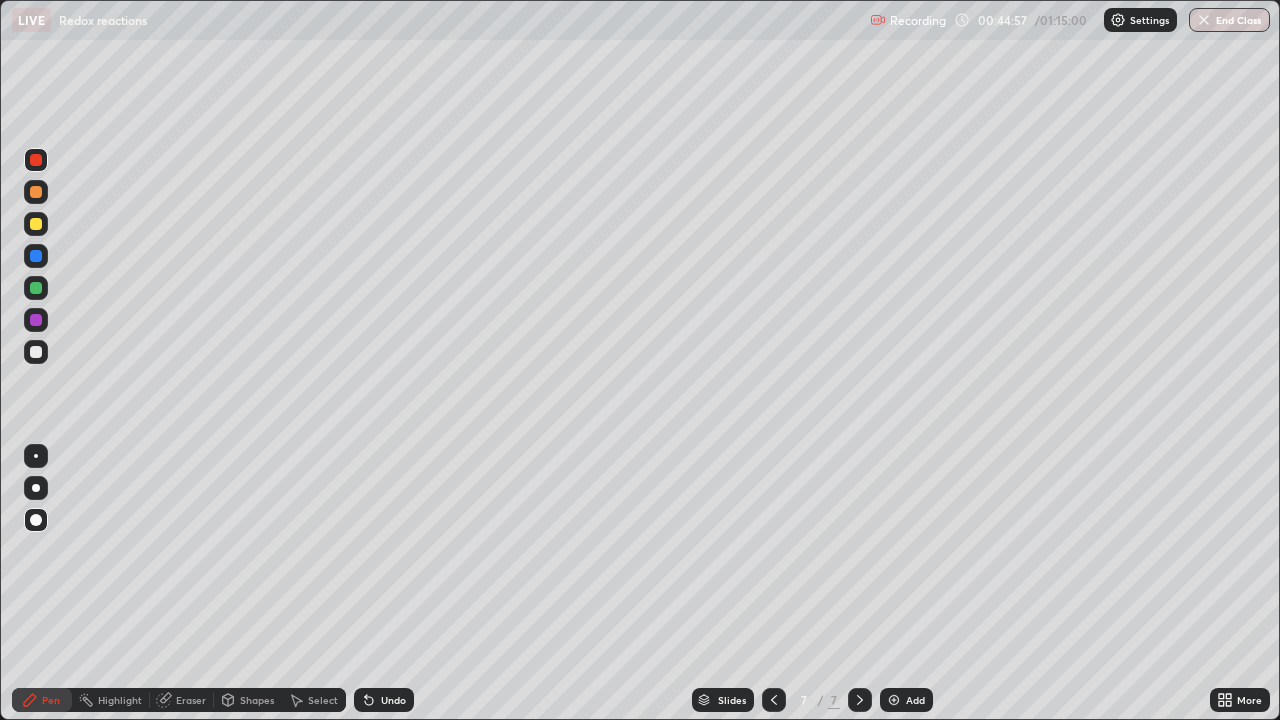 click at bounding box center (36, 288) 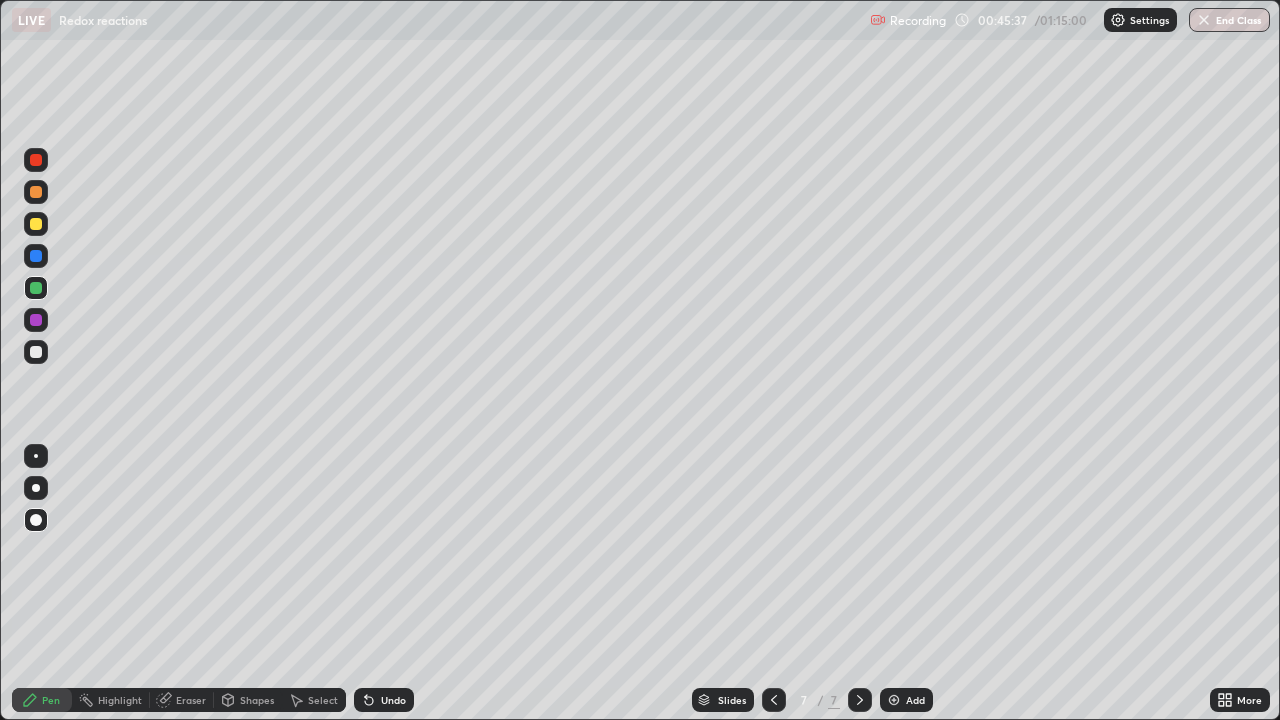 click at bounding box center [36, 320] 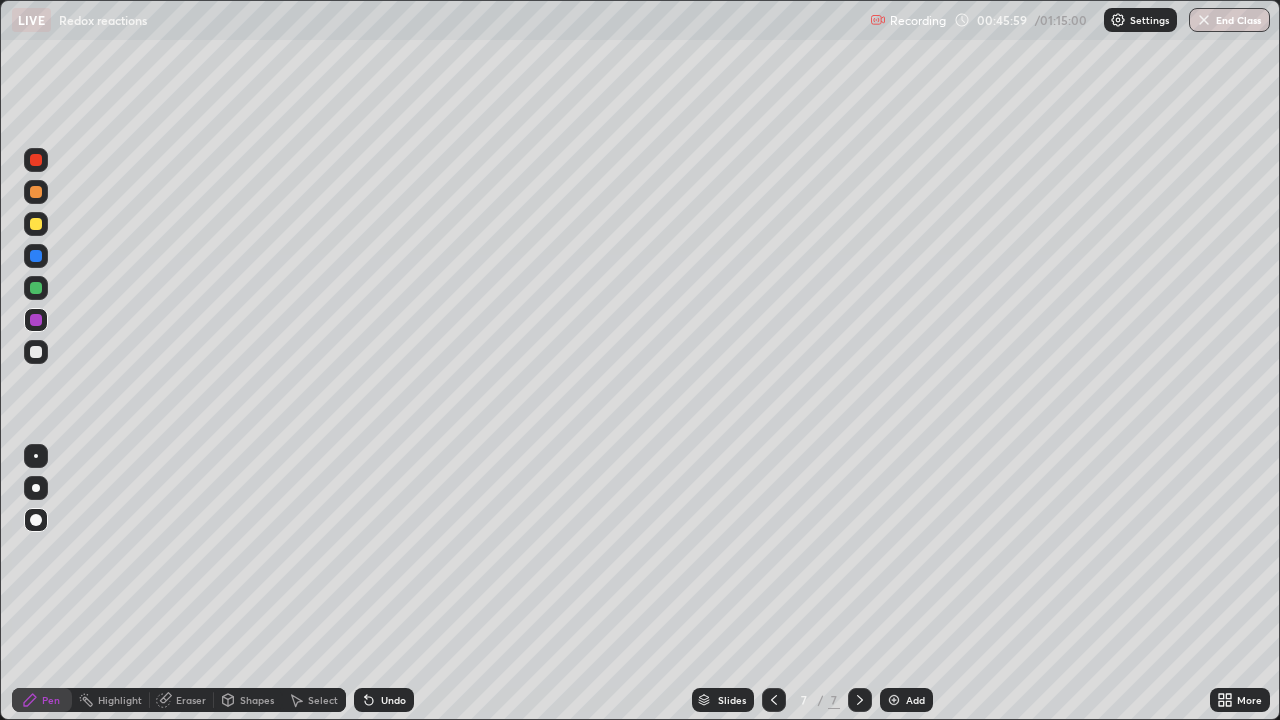 click at bounding box center (36, 224) 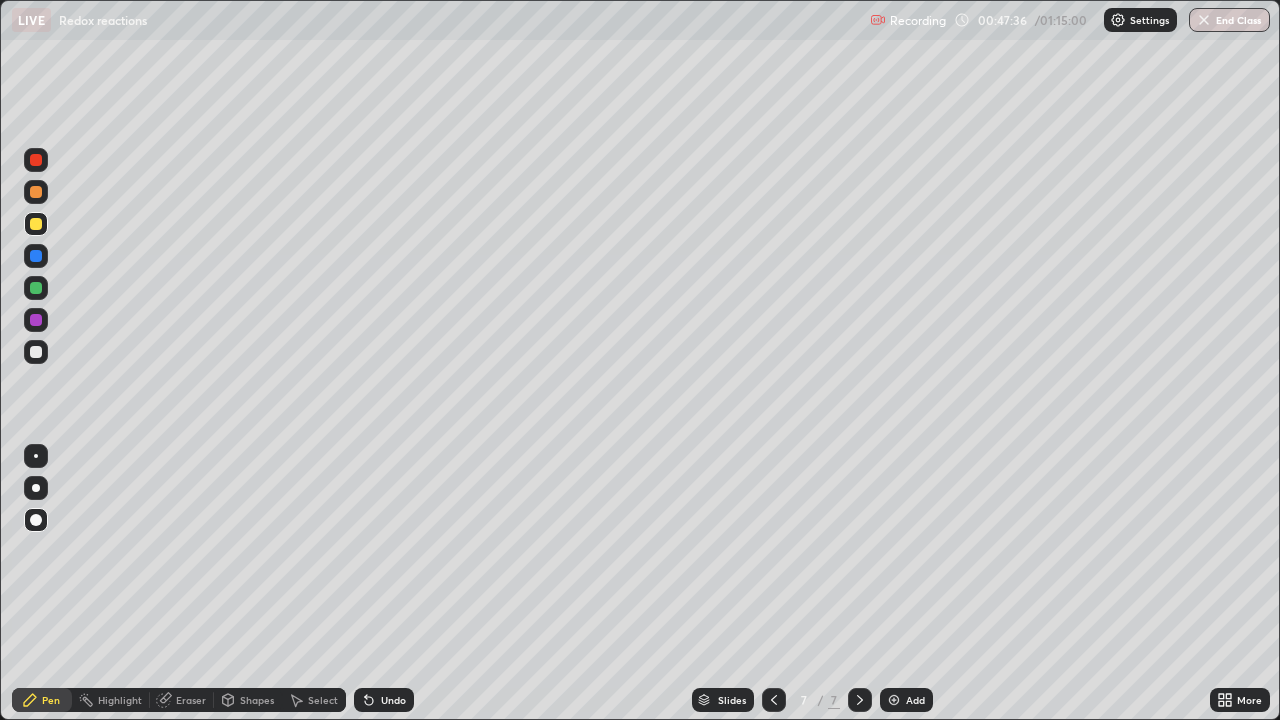 click 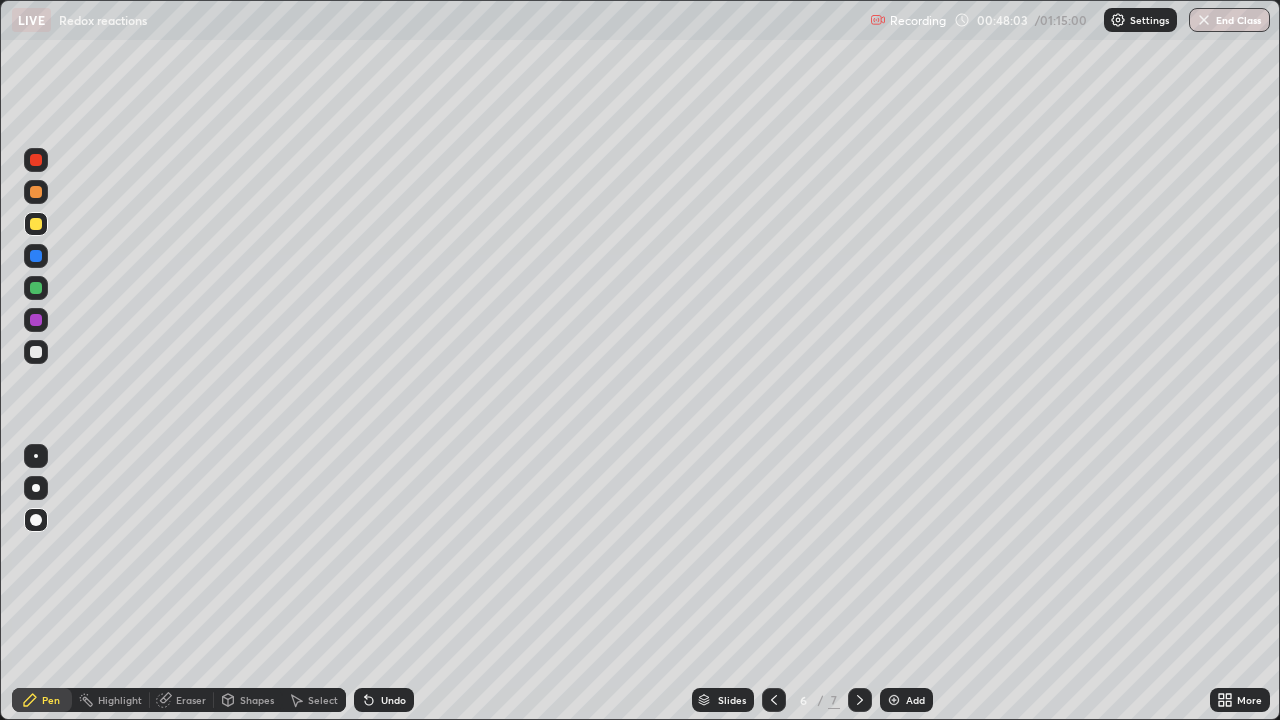 click 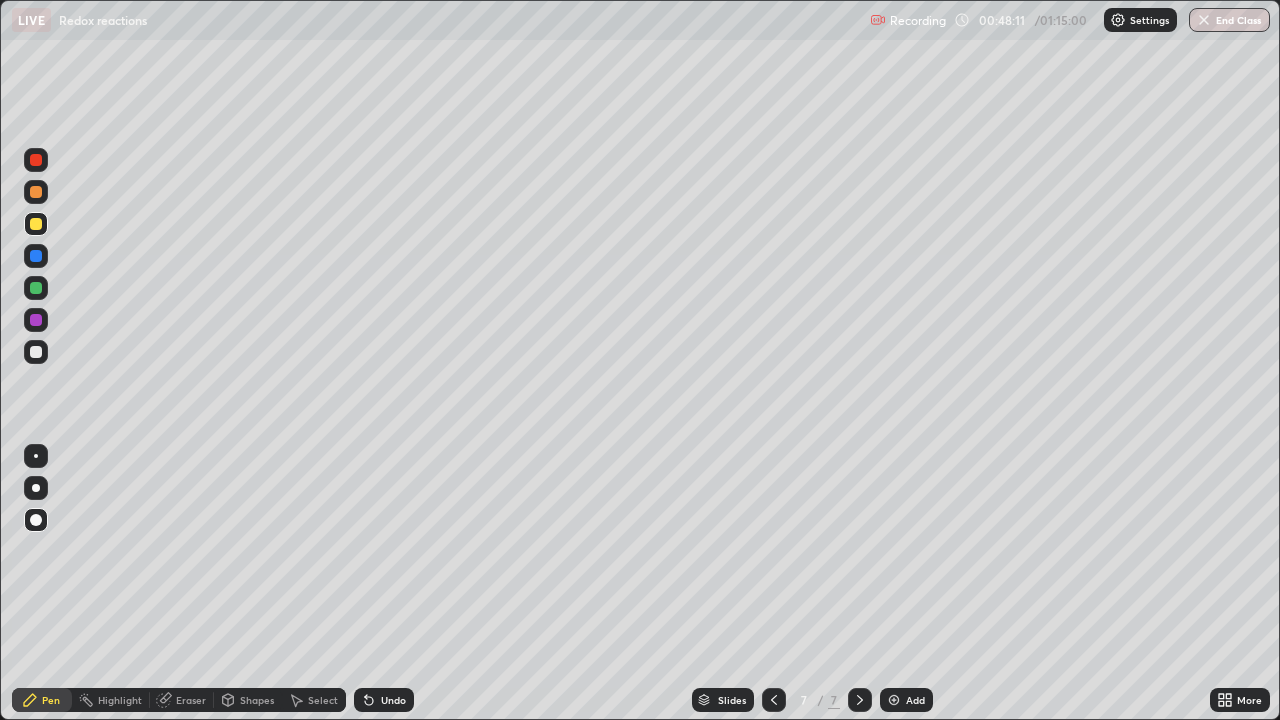 click at bounding box center (894, 700) 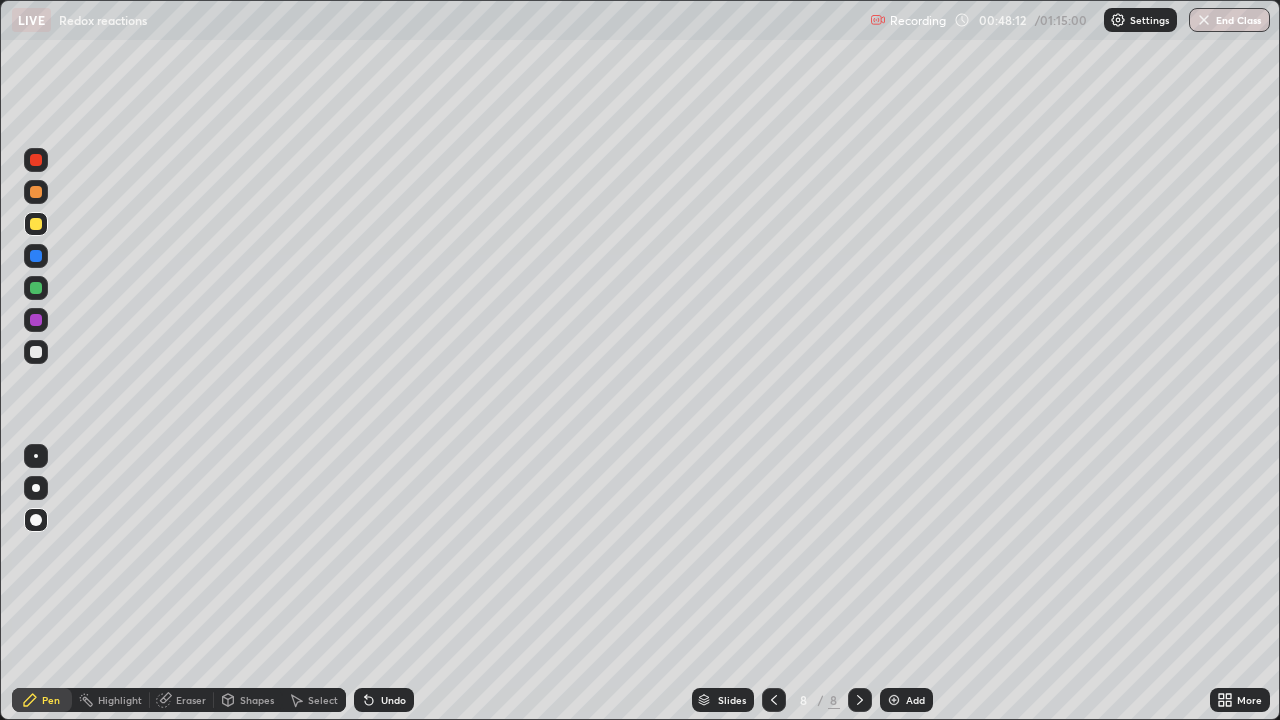 click at bounding box center [36, 192] 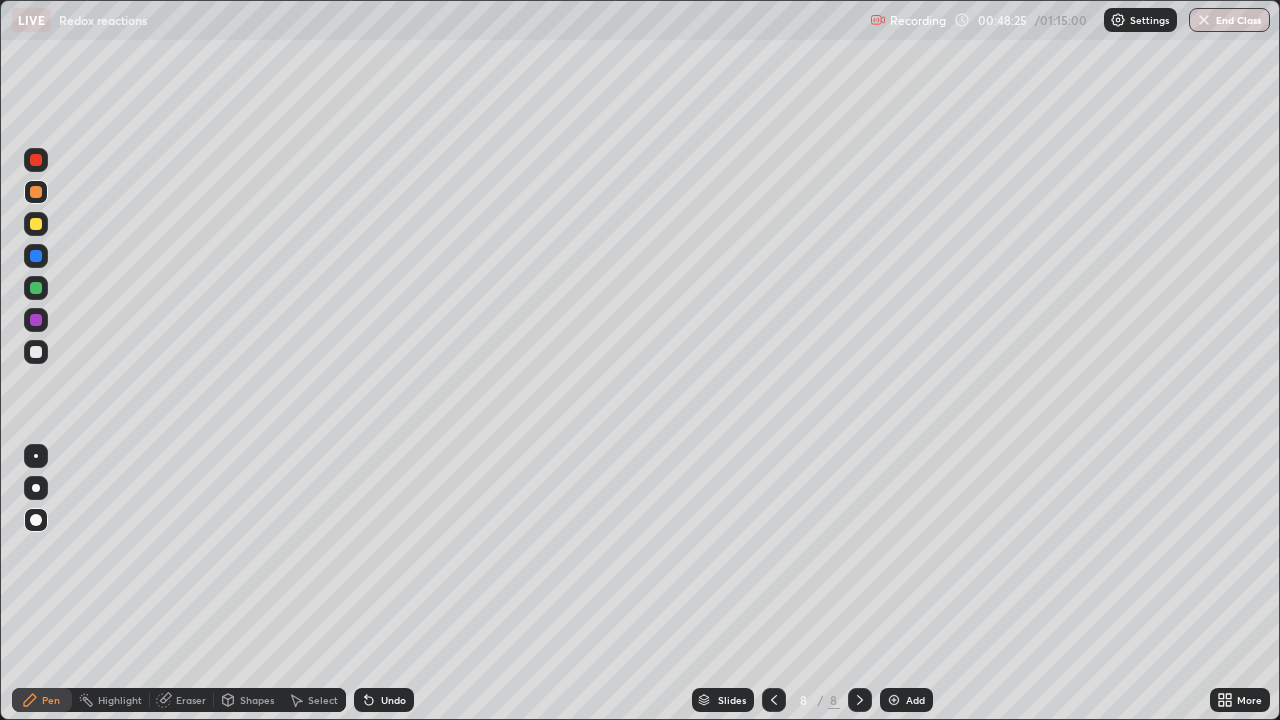click on "Undo" at bounding box center (393, 700) 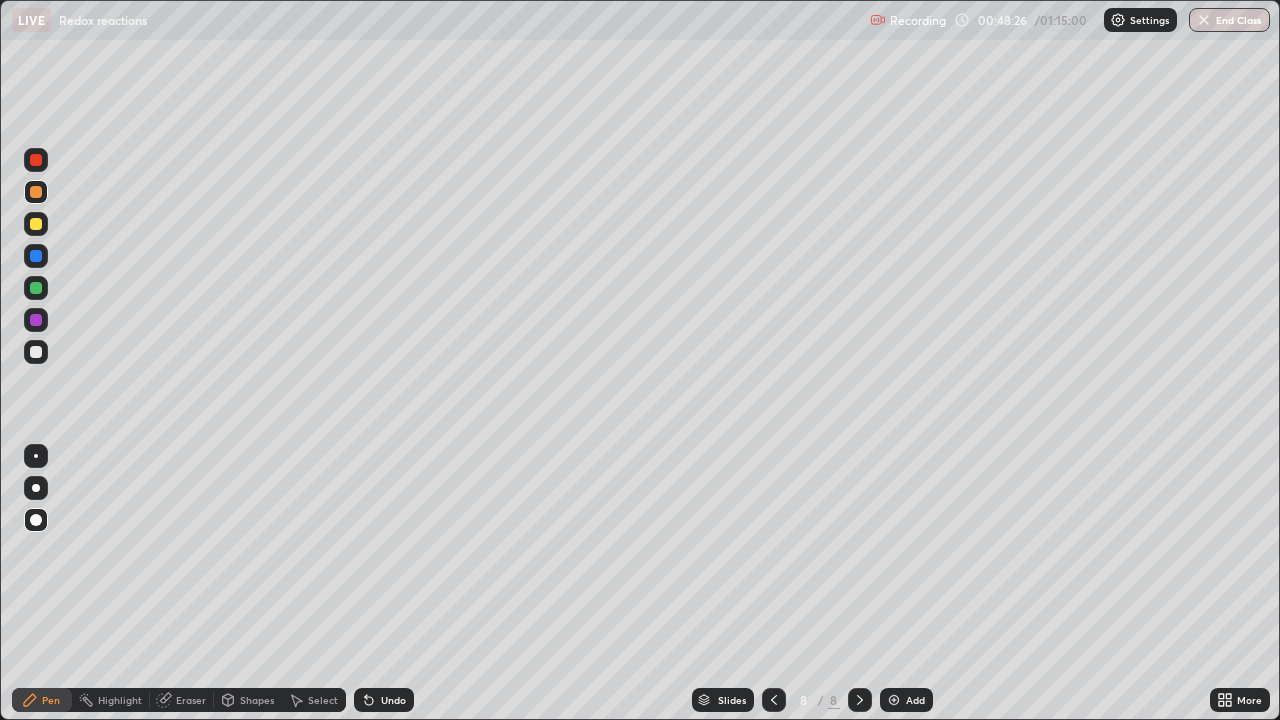 click on "Undo" at bounding box center (384, 700) 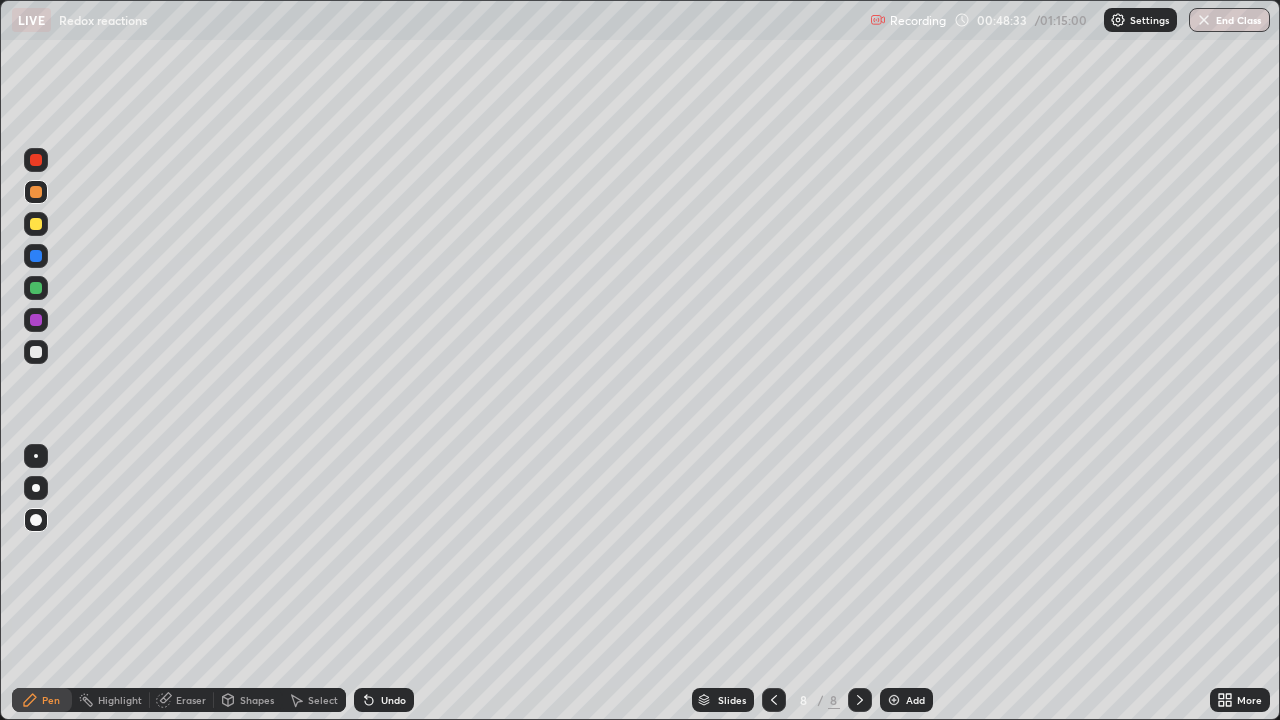 click at bounding box center (36, 352) 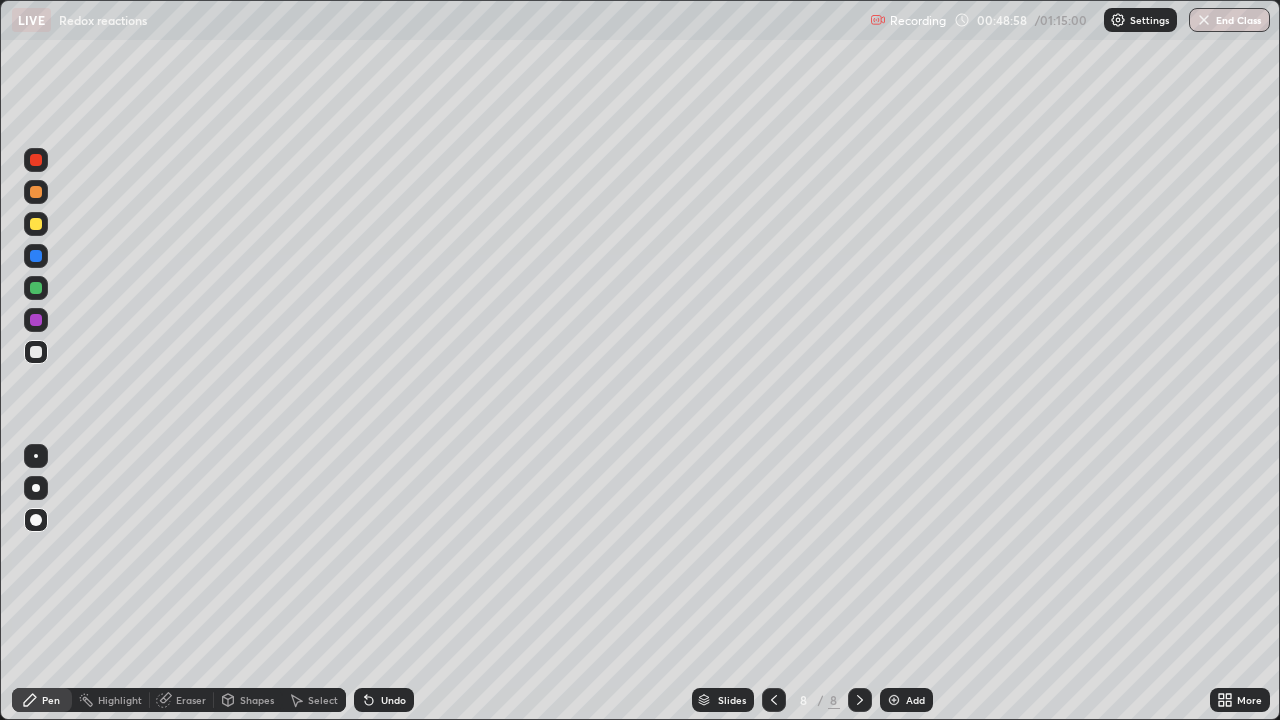 click at bounding box center (36, 352) 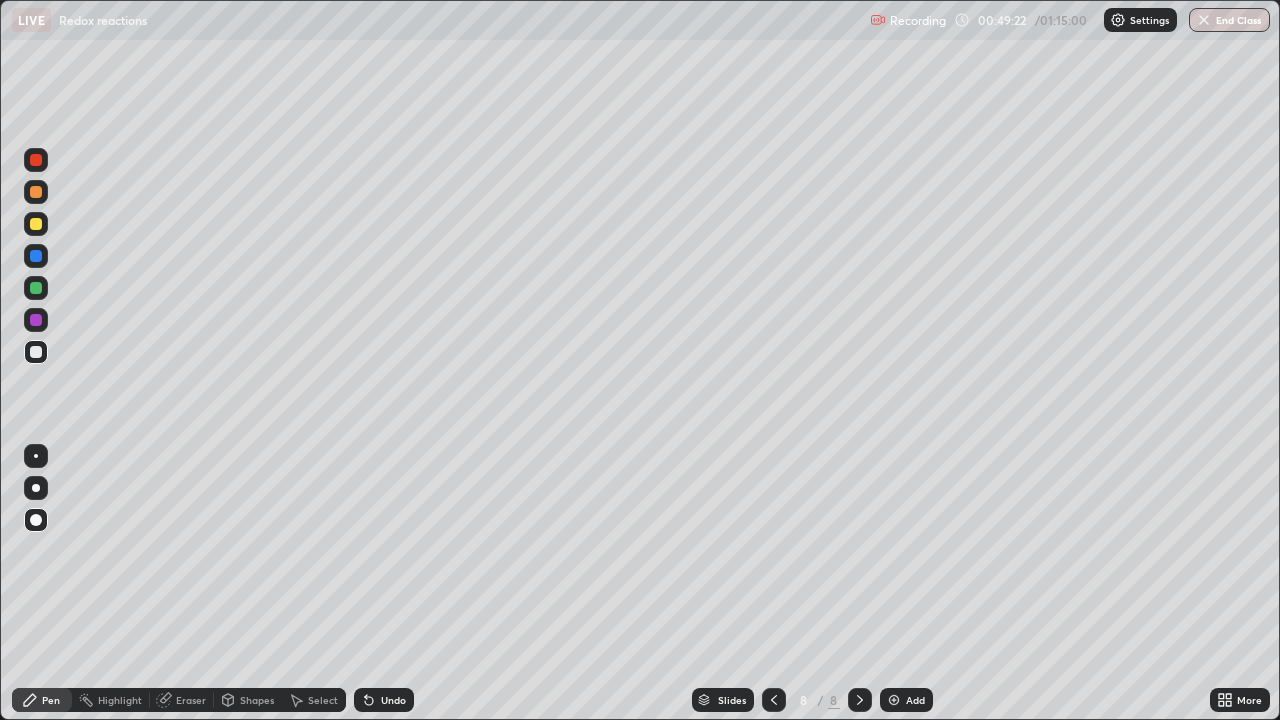 click on "Undo" at bounding box center [393, 700] 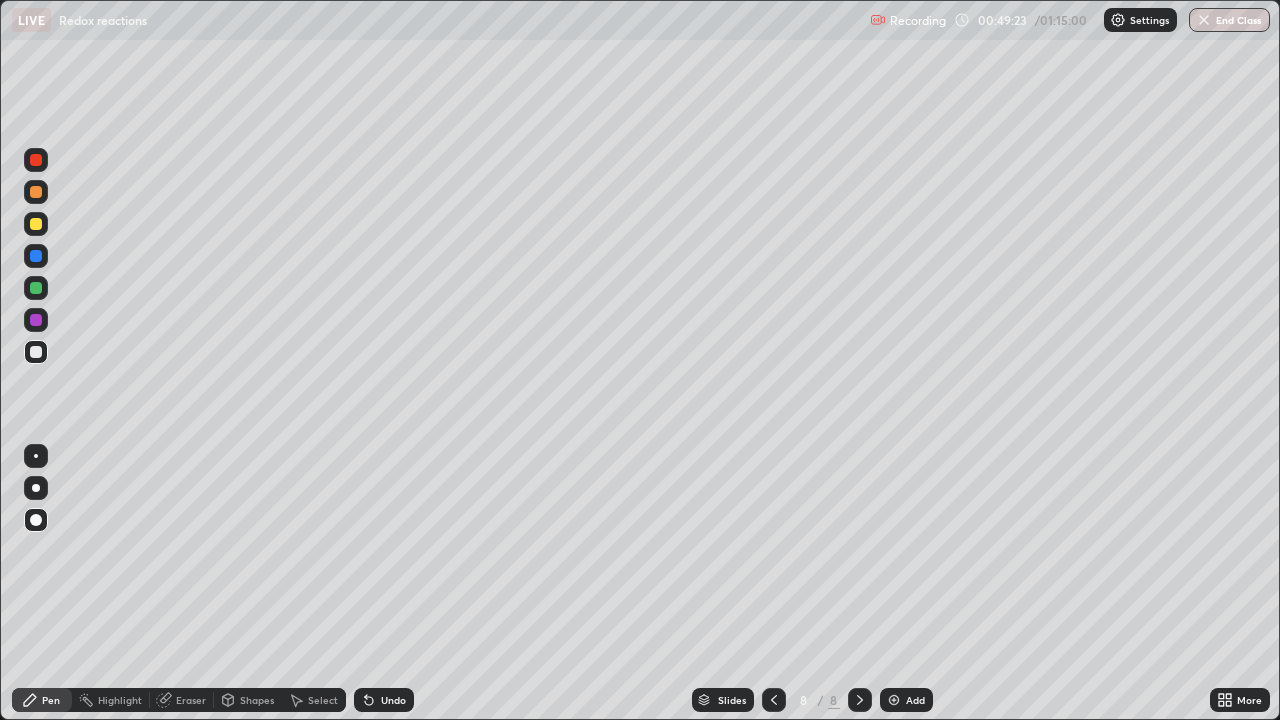 click on "Undo" at bounding box center (384, 700) 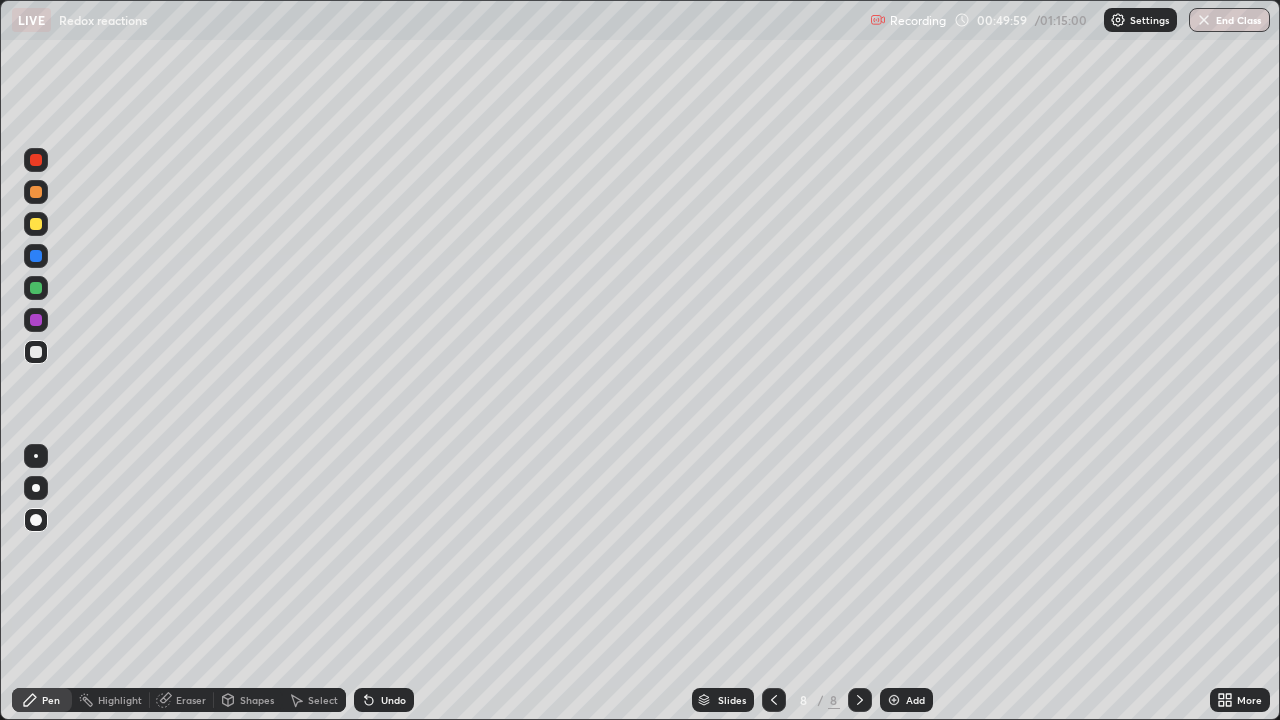 click at bounding box center [36, 224] 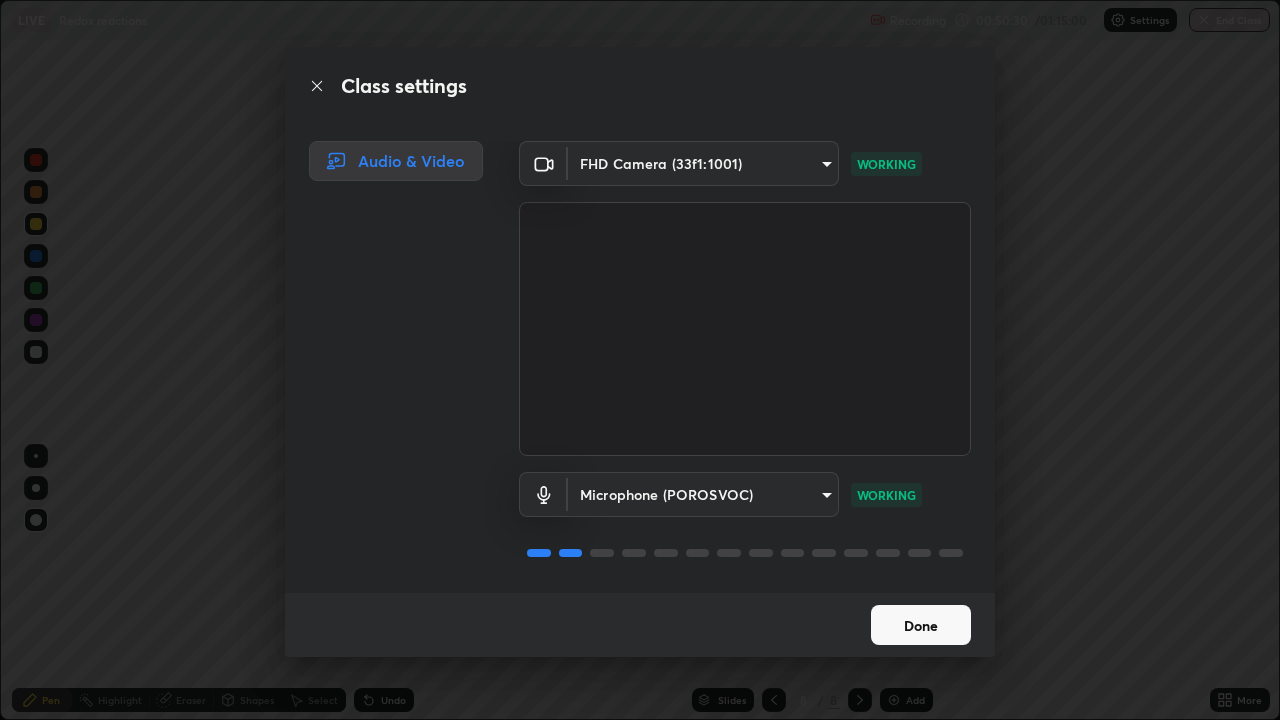 click on "Done" at bounding box center (921, 625) 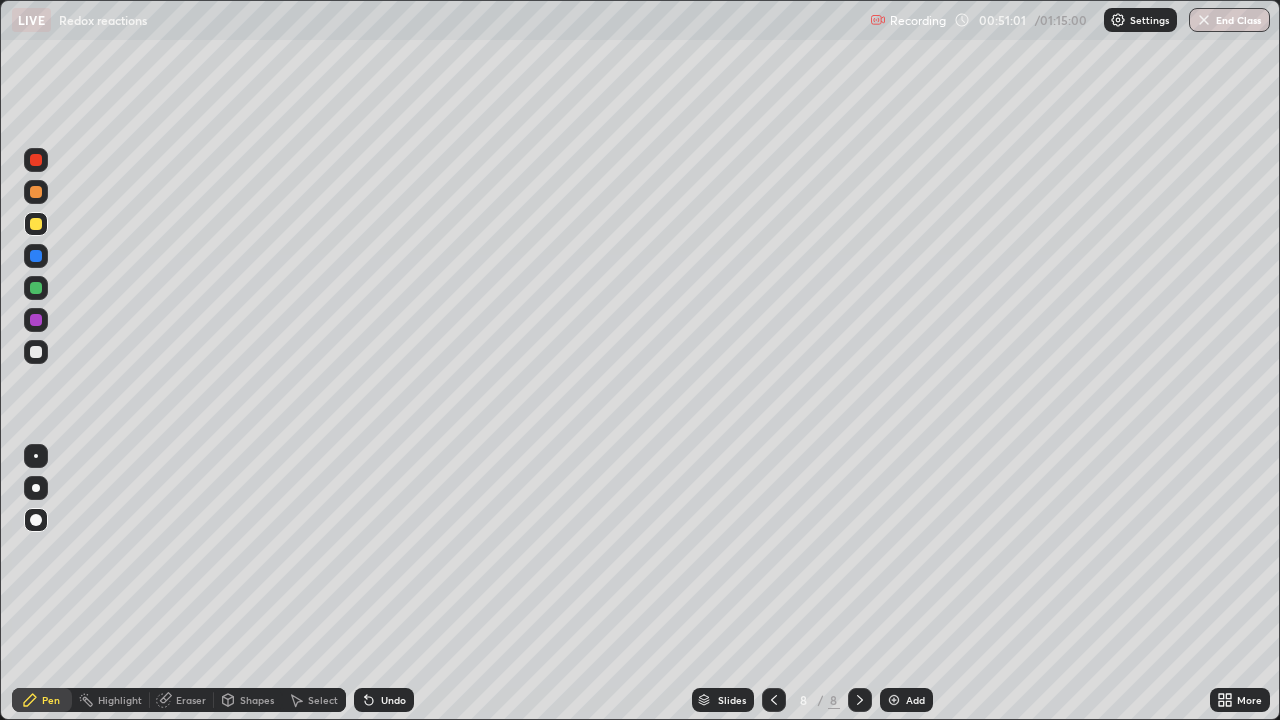 click at bounding box center [36, 352] 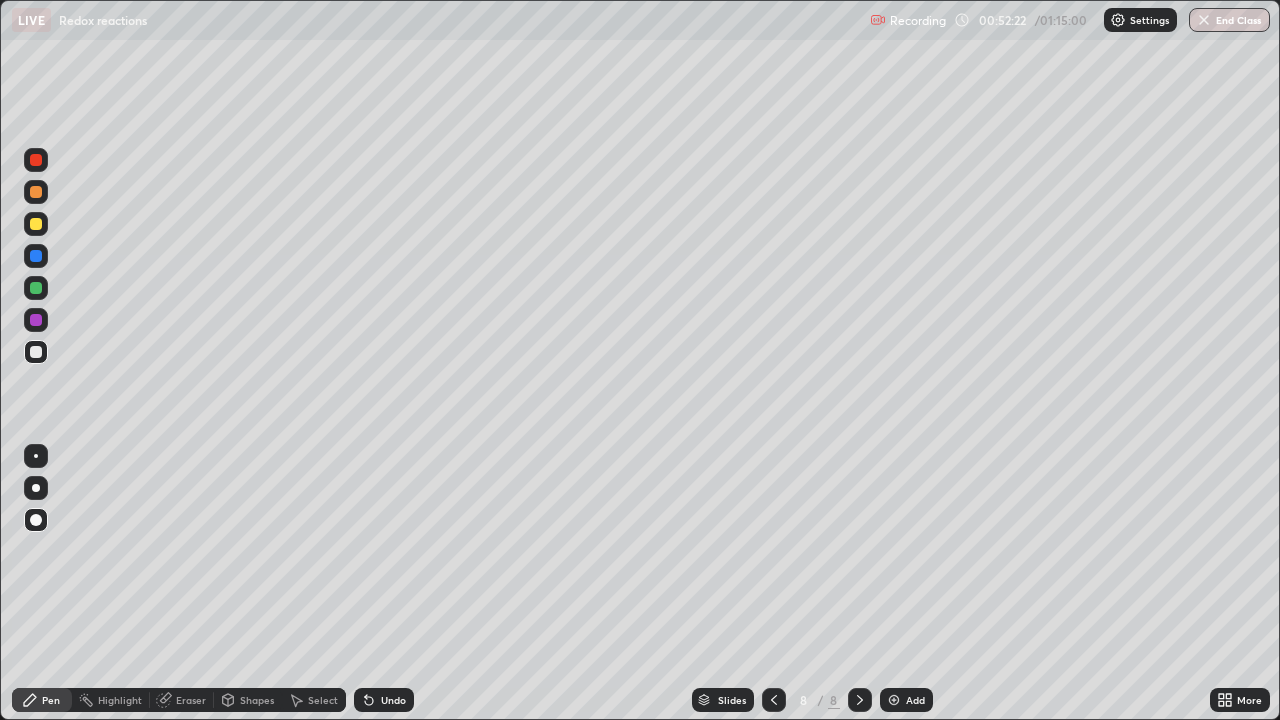 click at bounding box center [36, 224] 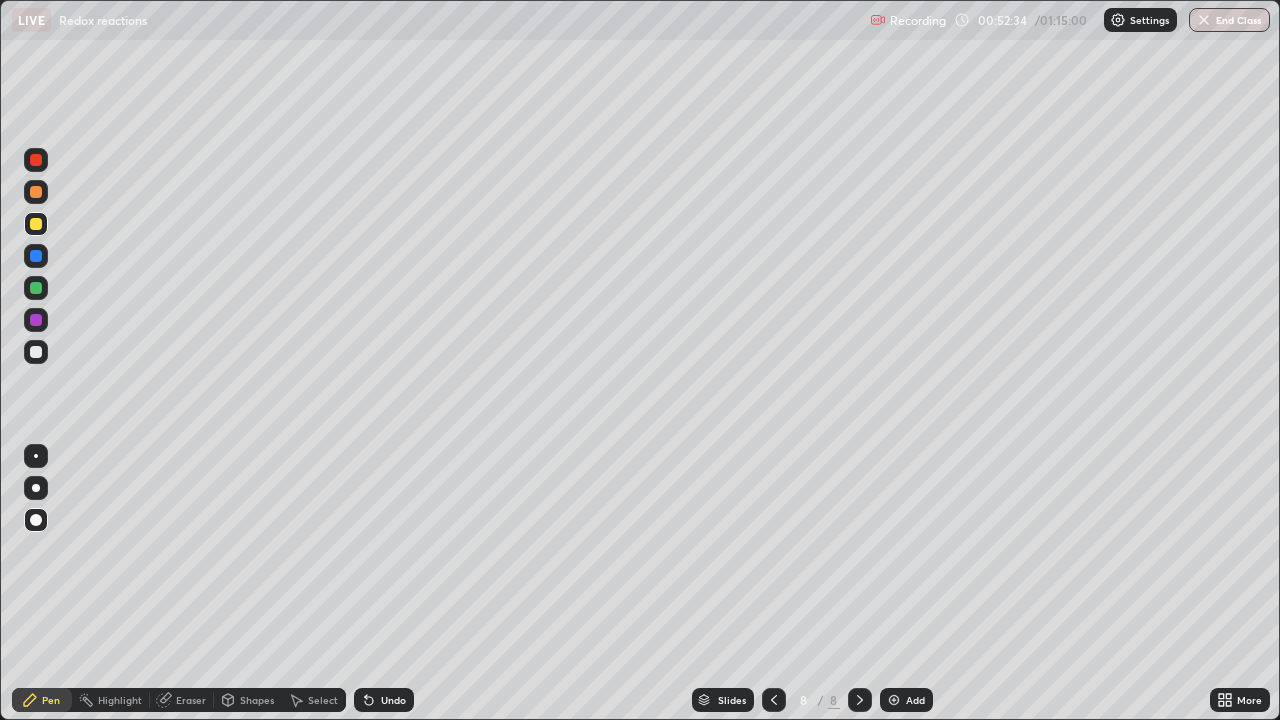click on "Undo" at bounding box center (384, 700) 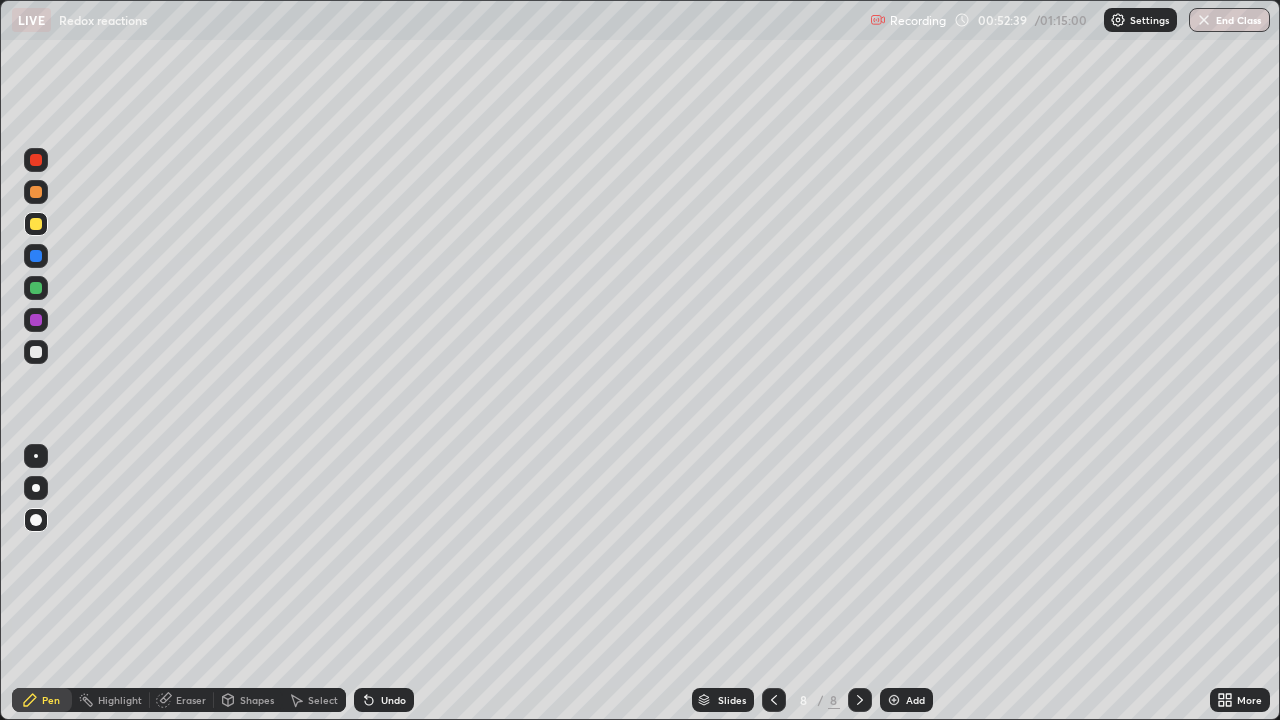 click on "Undo" at bounding box center [384, 700] 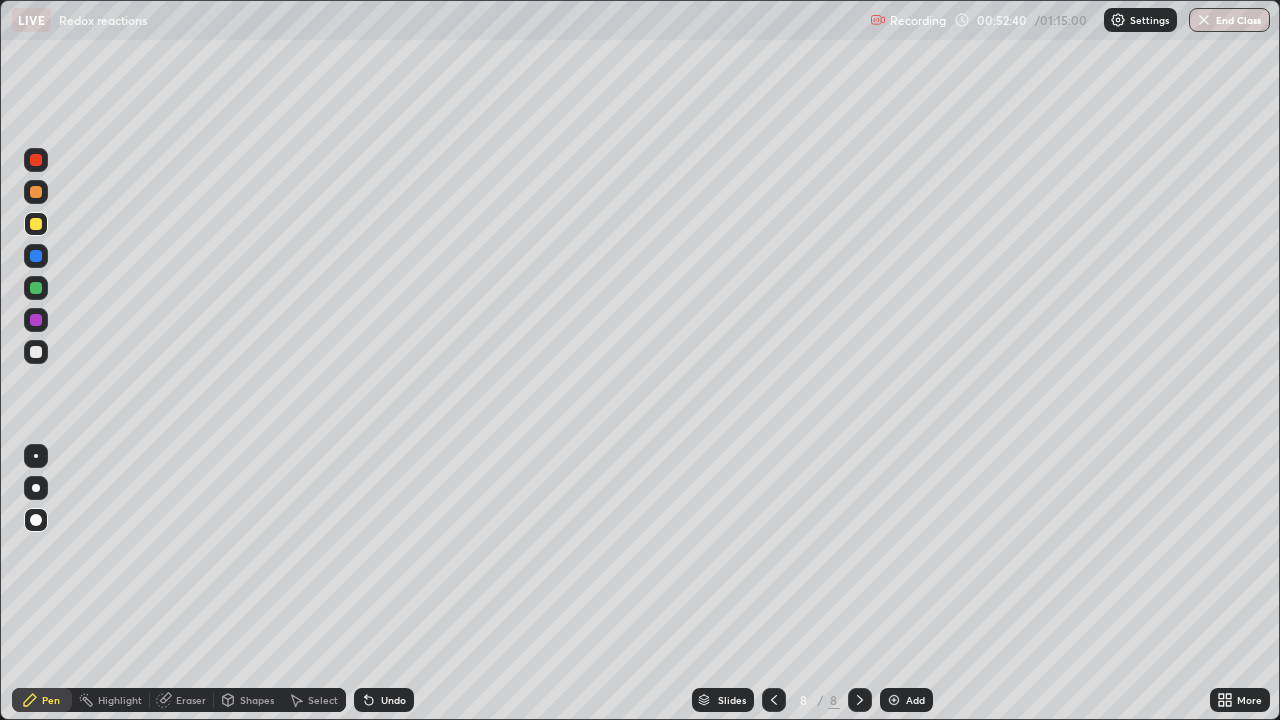 click on "Undo" at bounding box center (384, 700) 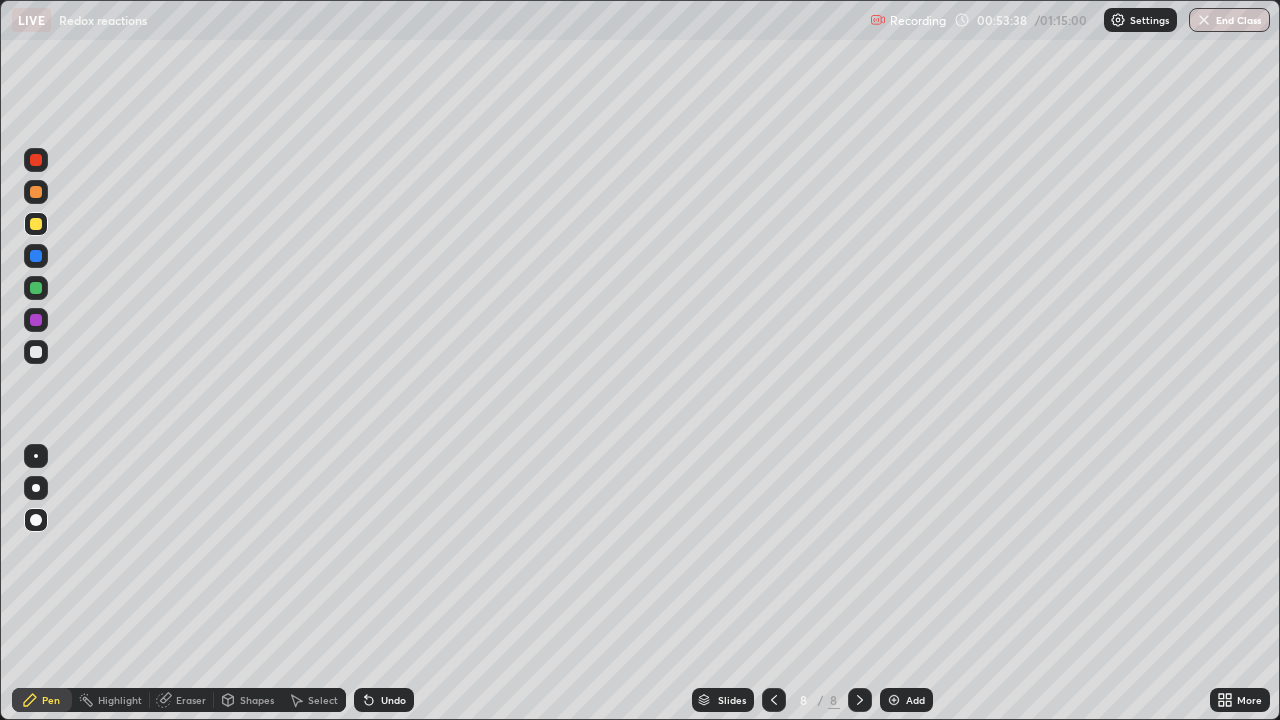 click on "Undo" at bounding box center [393, 700] 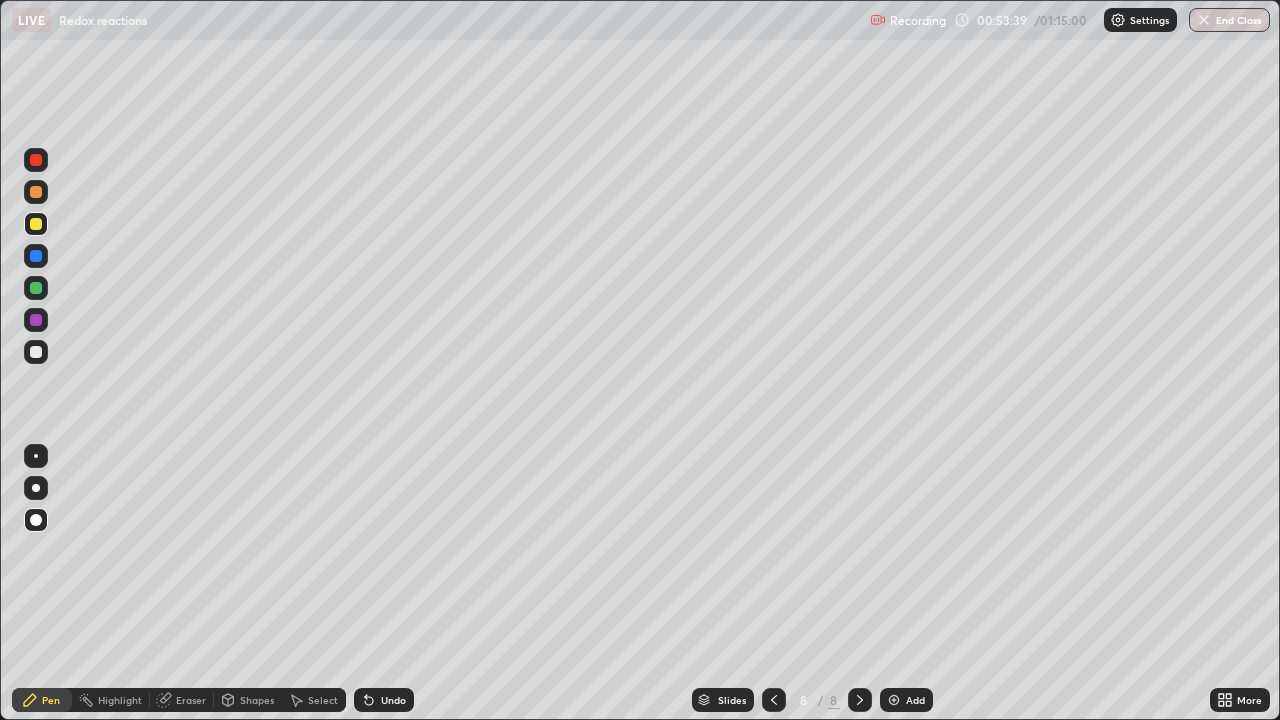 click on "Undo" at bounding box center [393, 700] 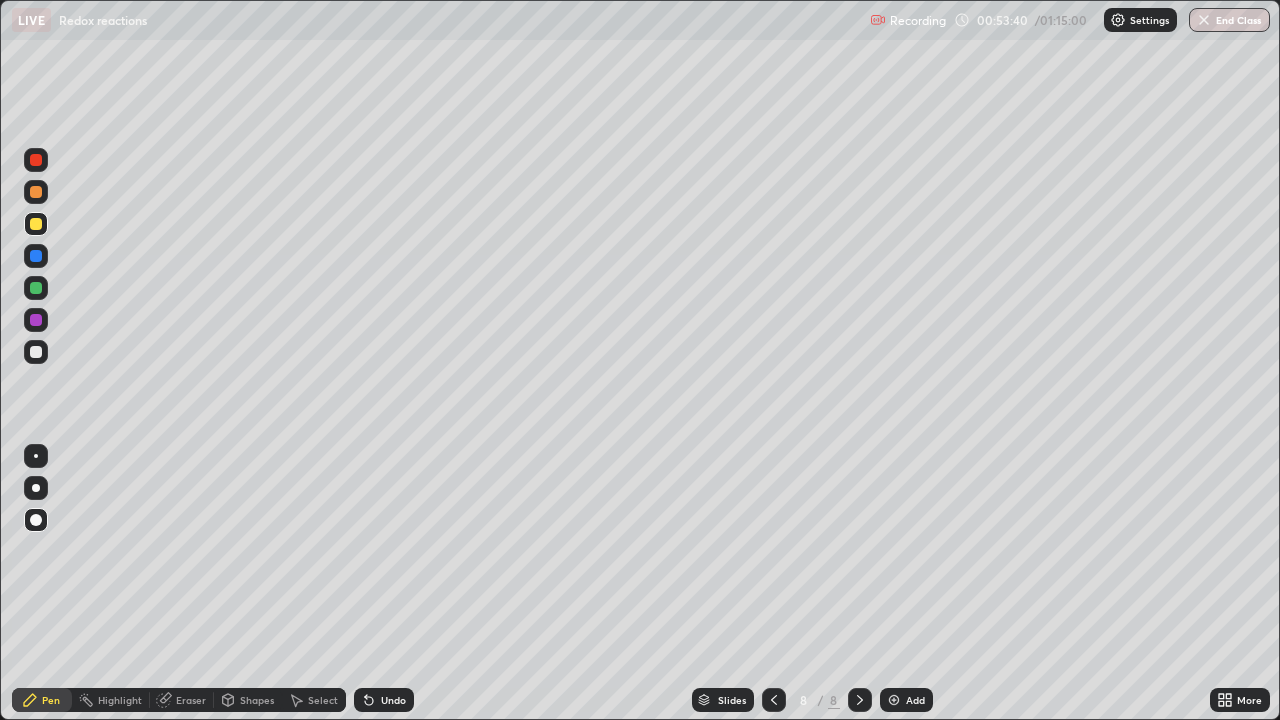 click on "Undo" at bounding box center [384, 700] 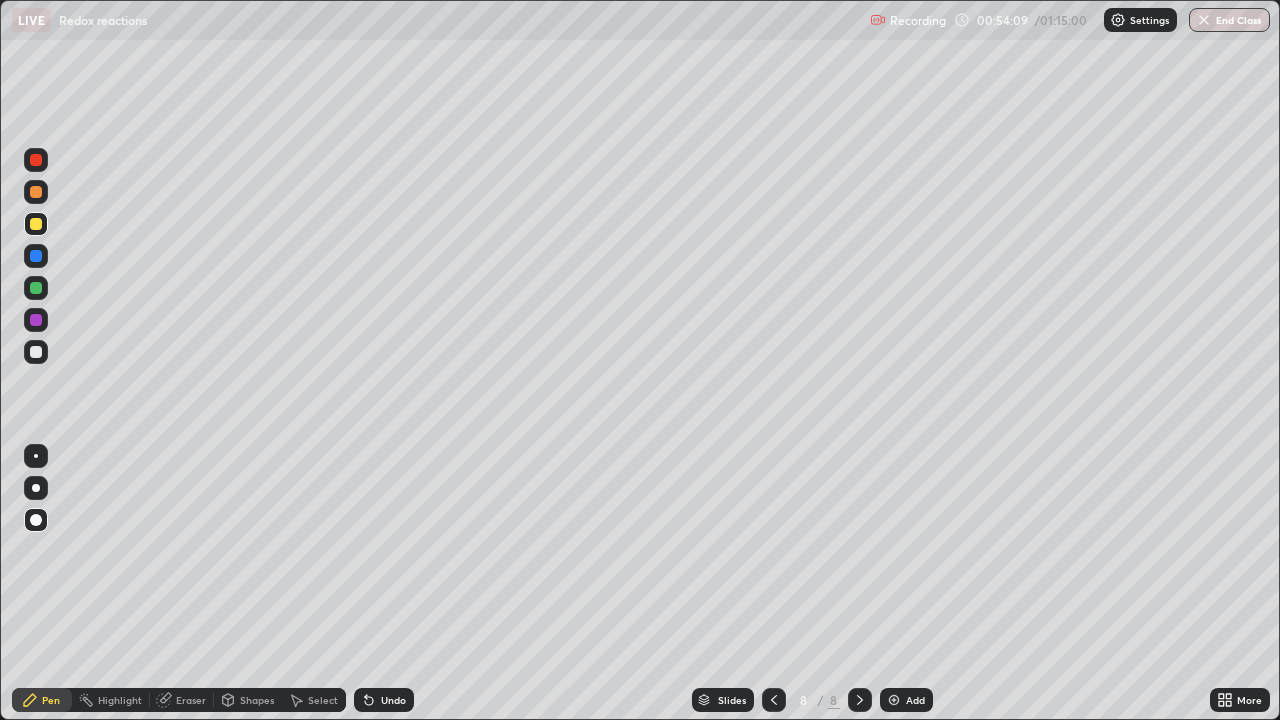 click at bounding box center (36, 352) 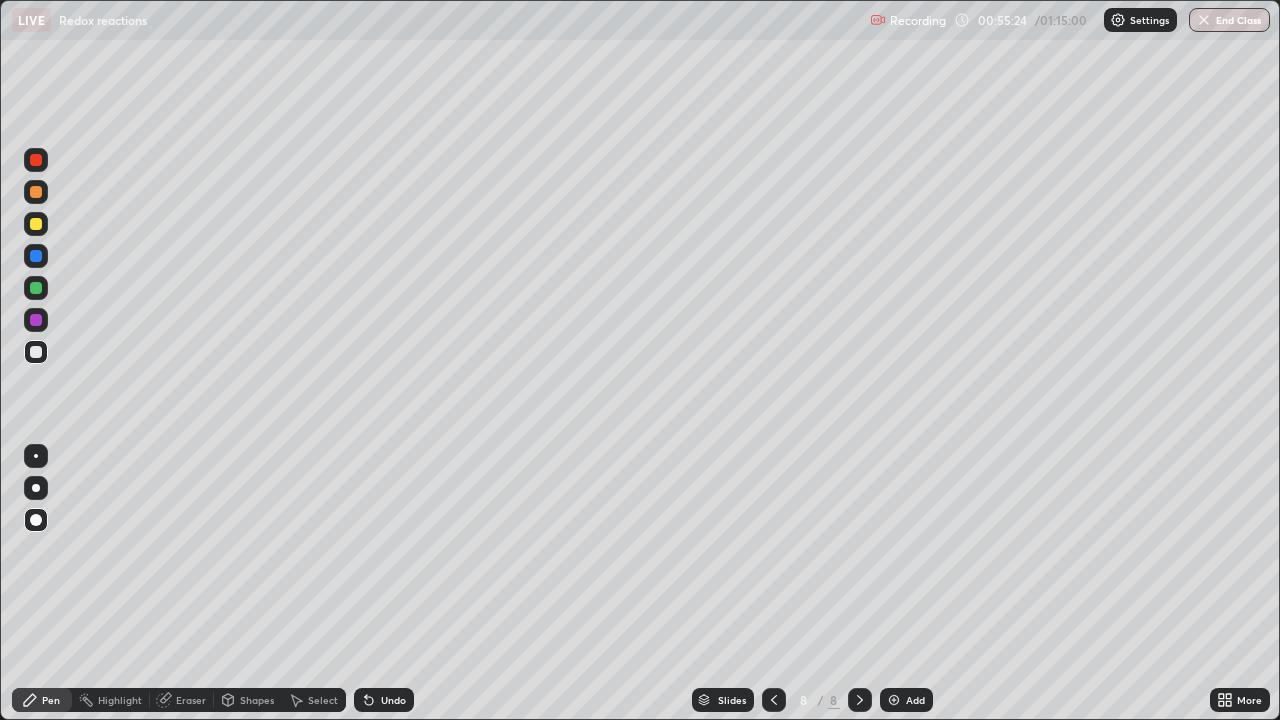 click at bounding box center [36, 288] 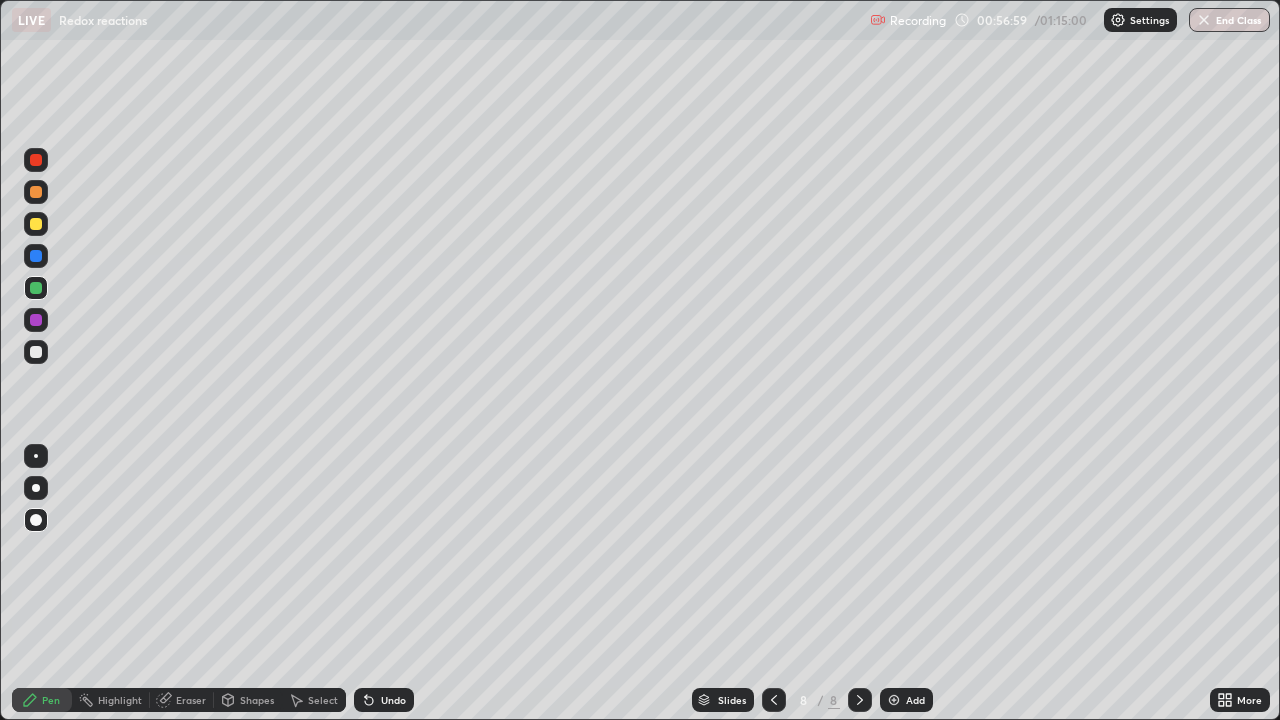 click at bounding box center [894, 700] 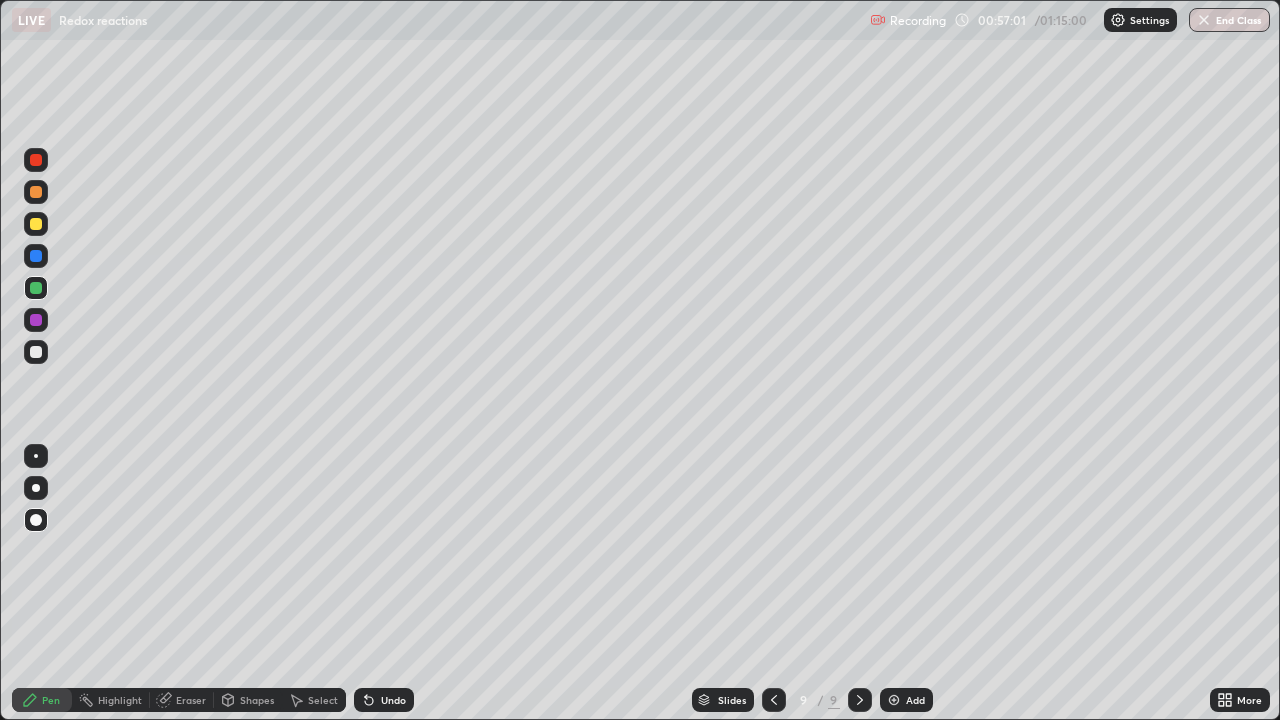 click at bounding box center (36, 352) 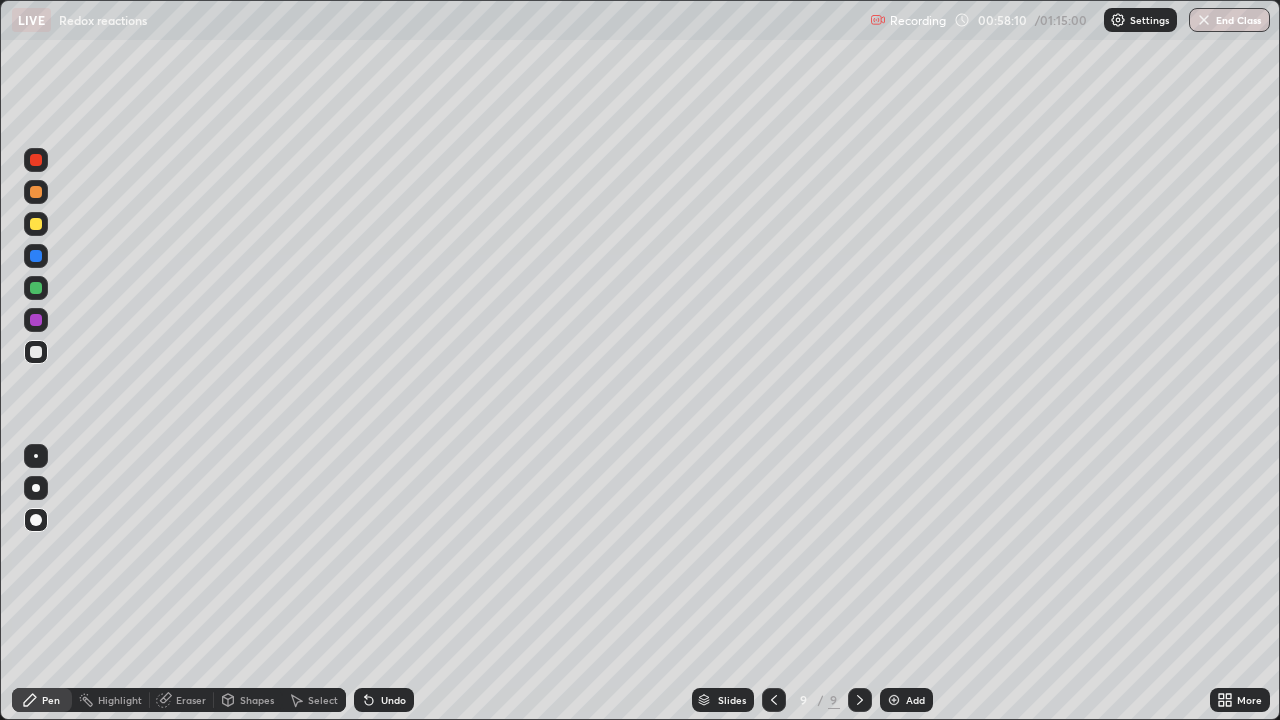 click on "Undo" at bounding box center [384, 700] 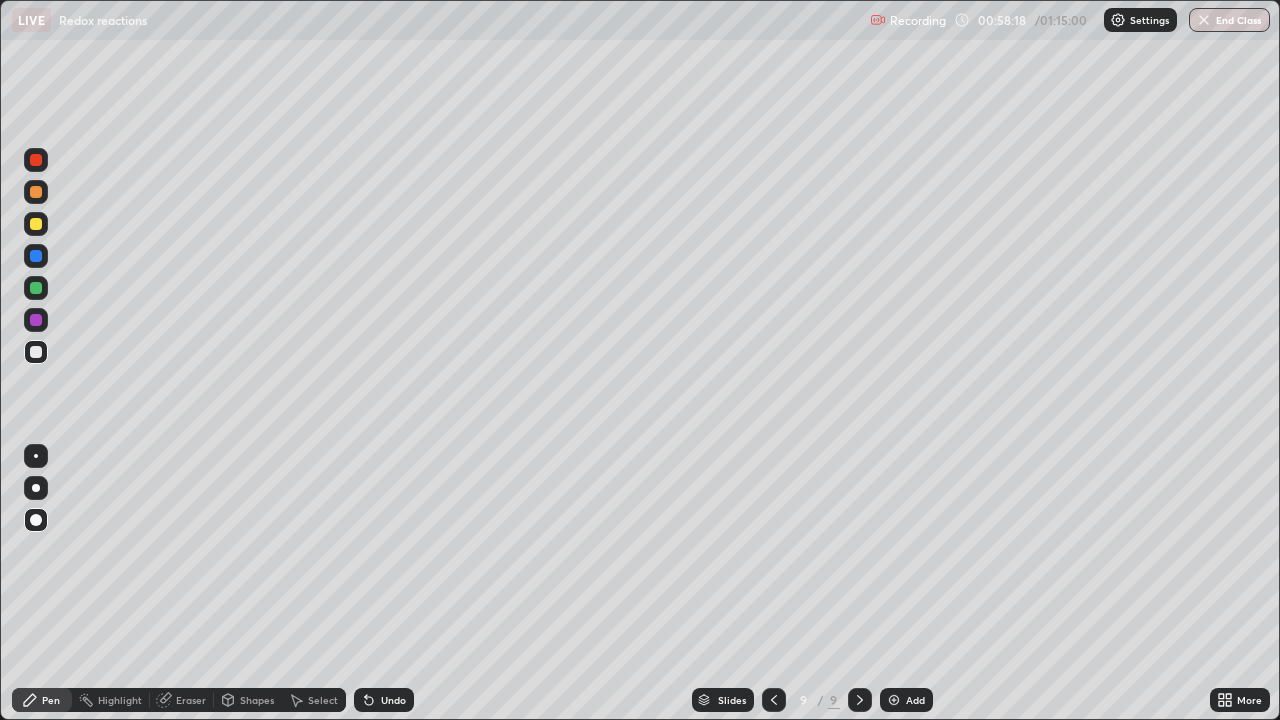 click on "Undo" at bounding box center [384, 700] 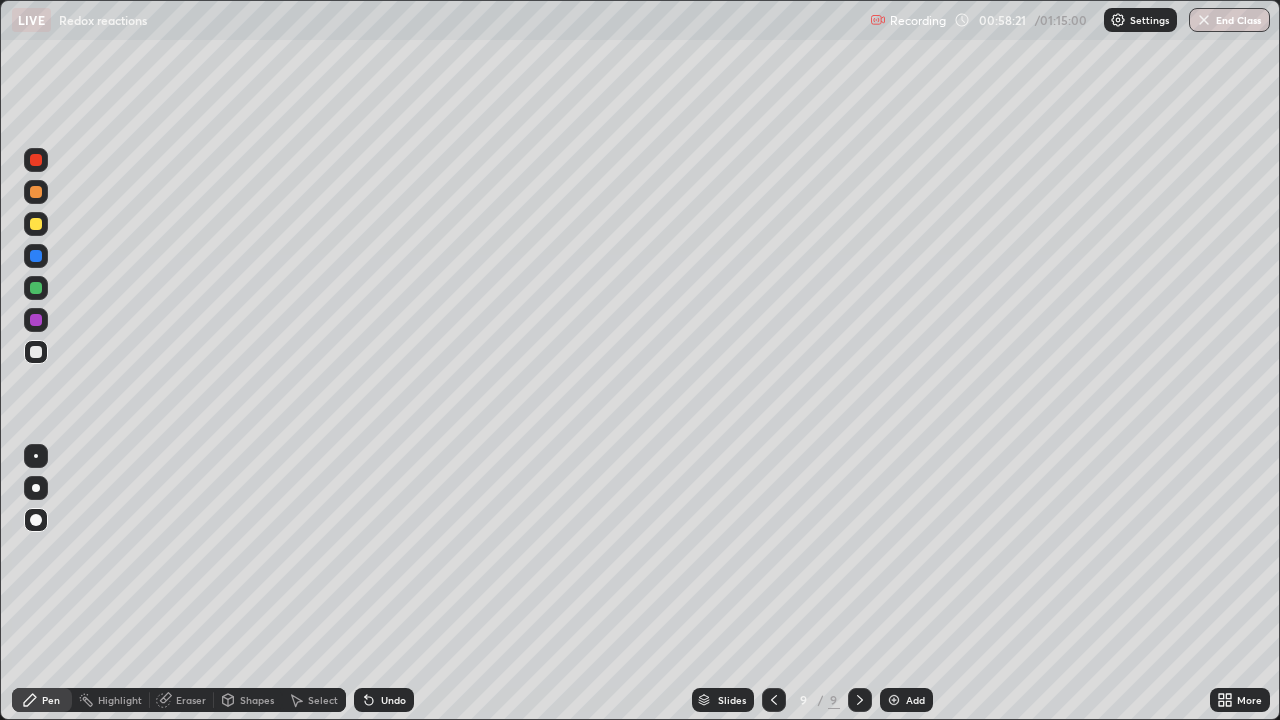 click 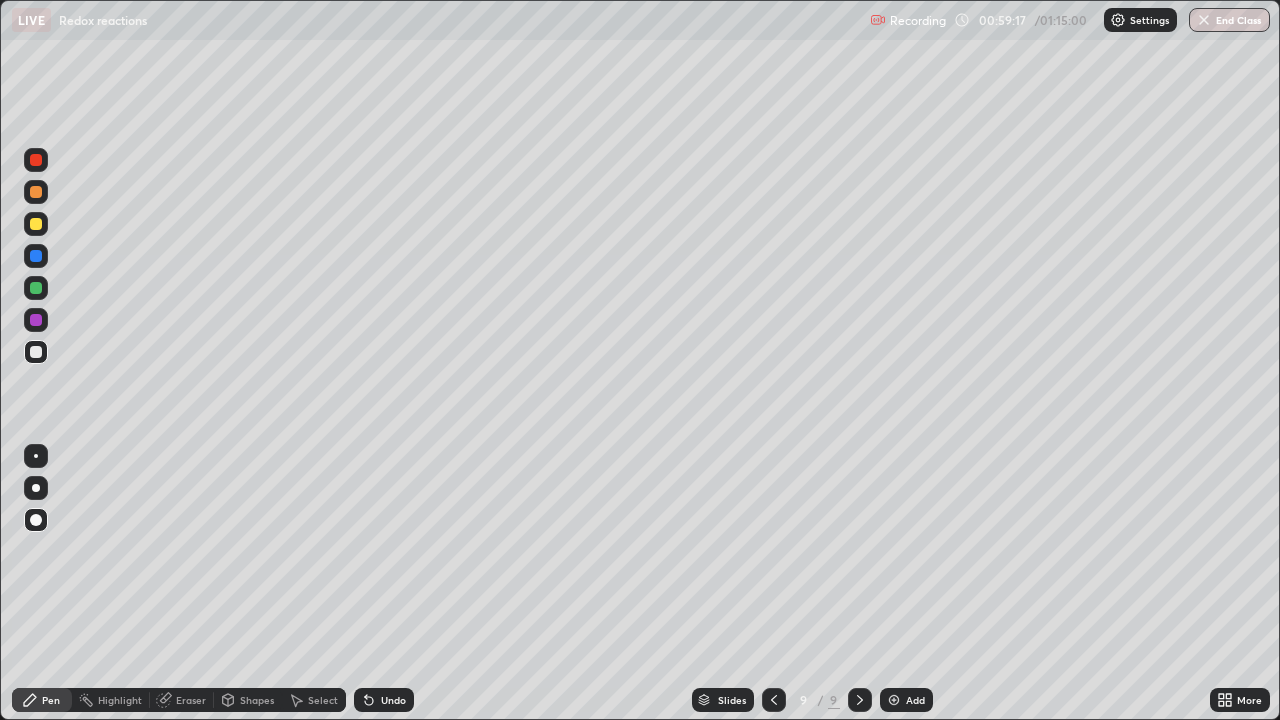 click on "Undo" at bounding box center [384, 700] 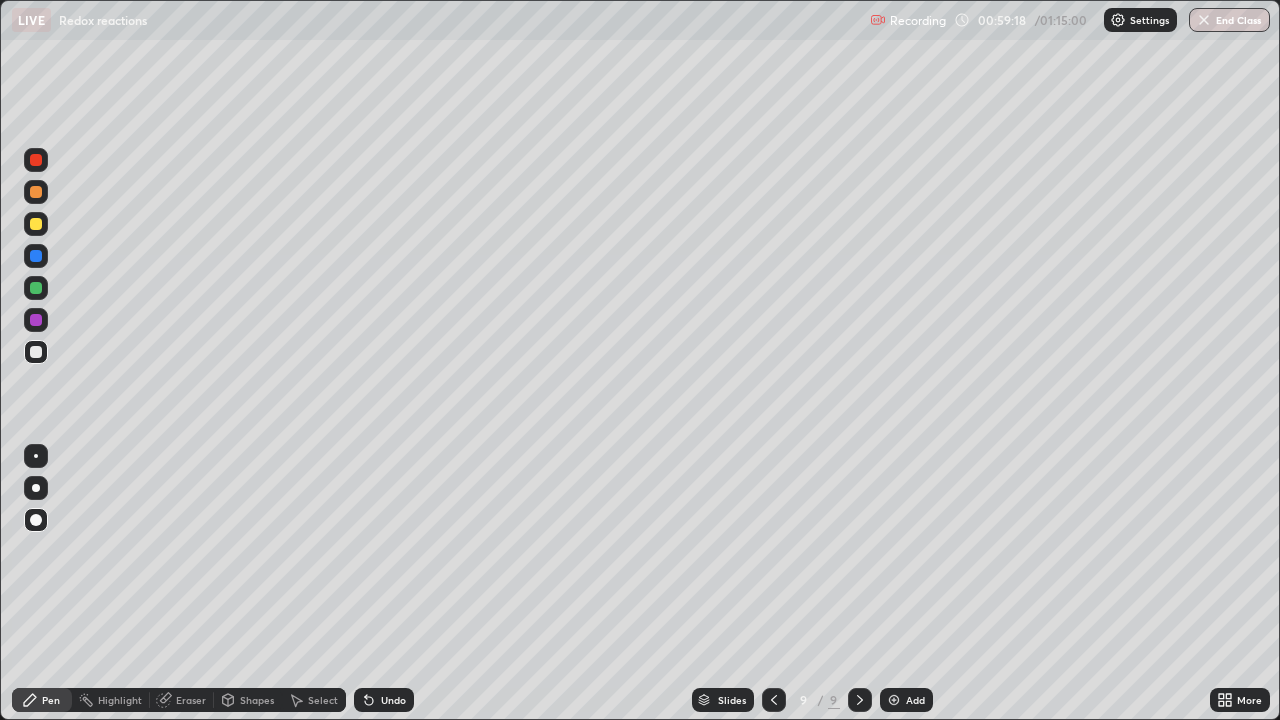 click 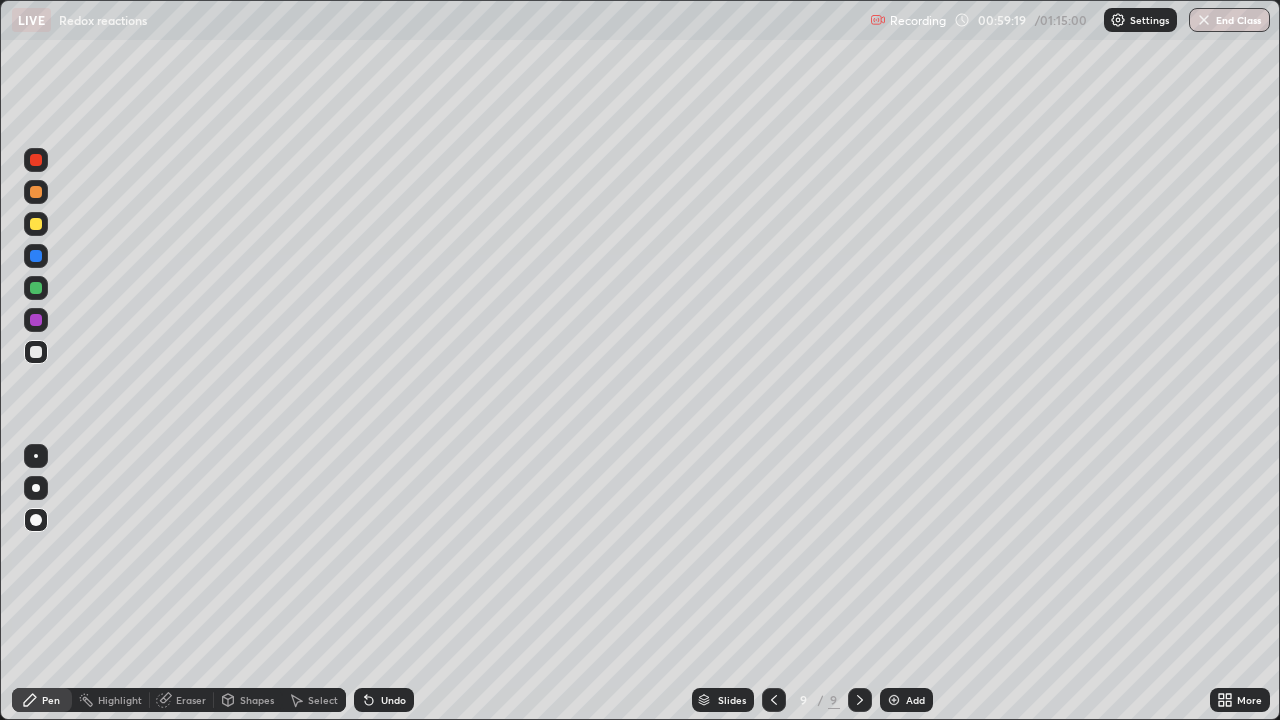 click 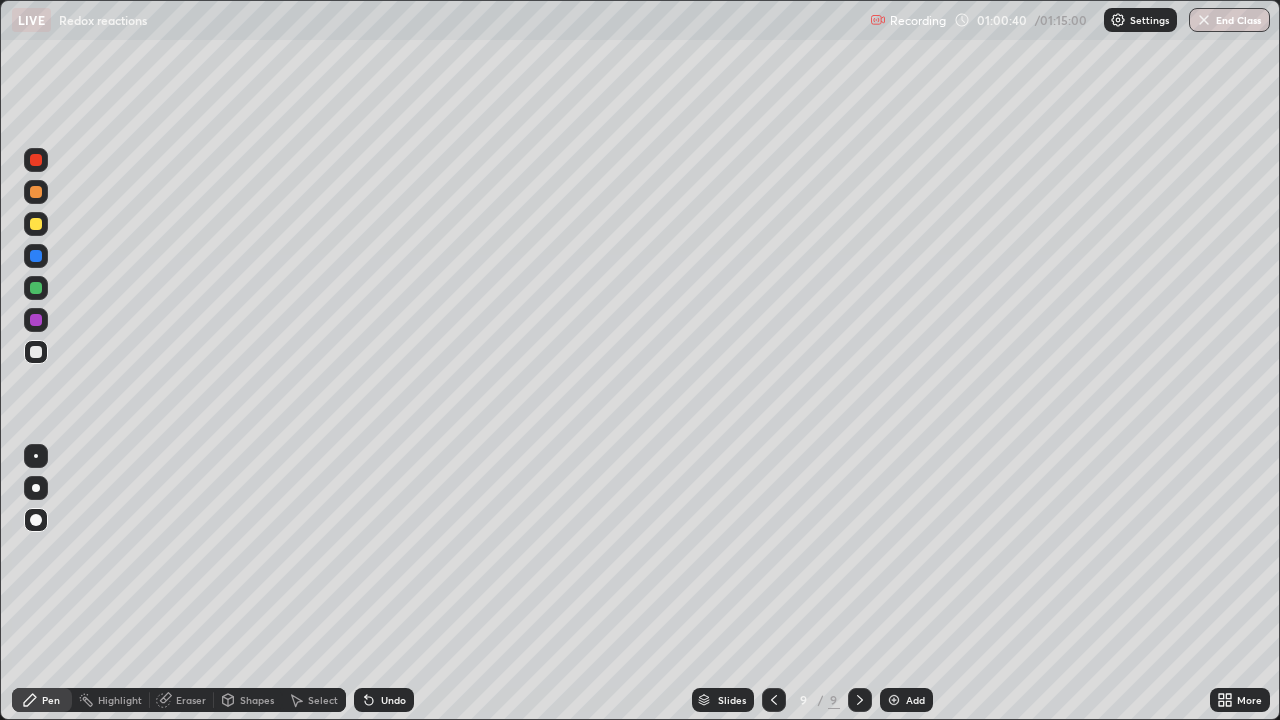 click at bounding box center (894, 700) 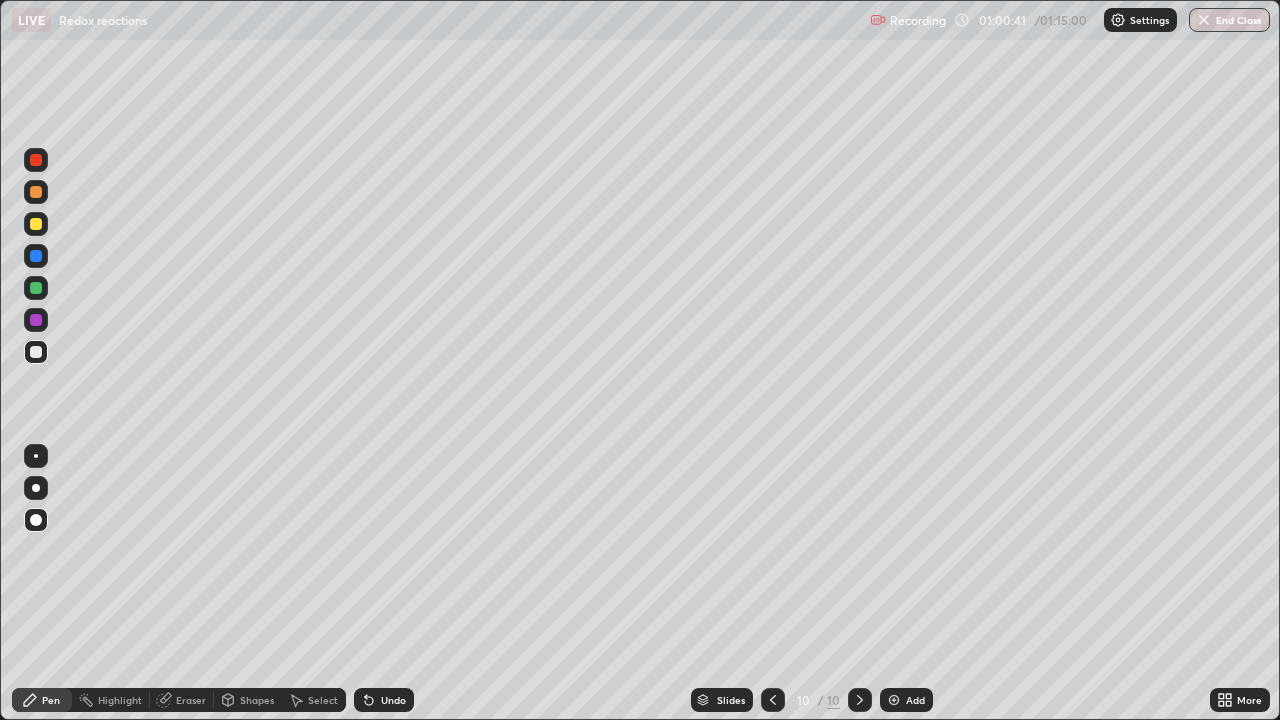 click at bounding box center (36, 224) 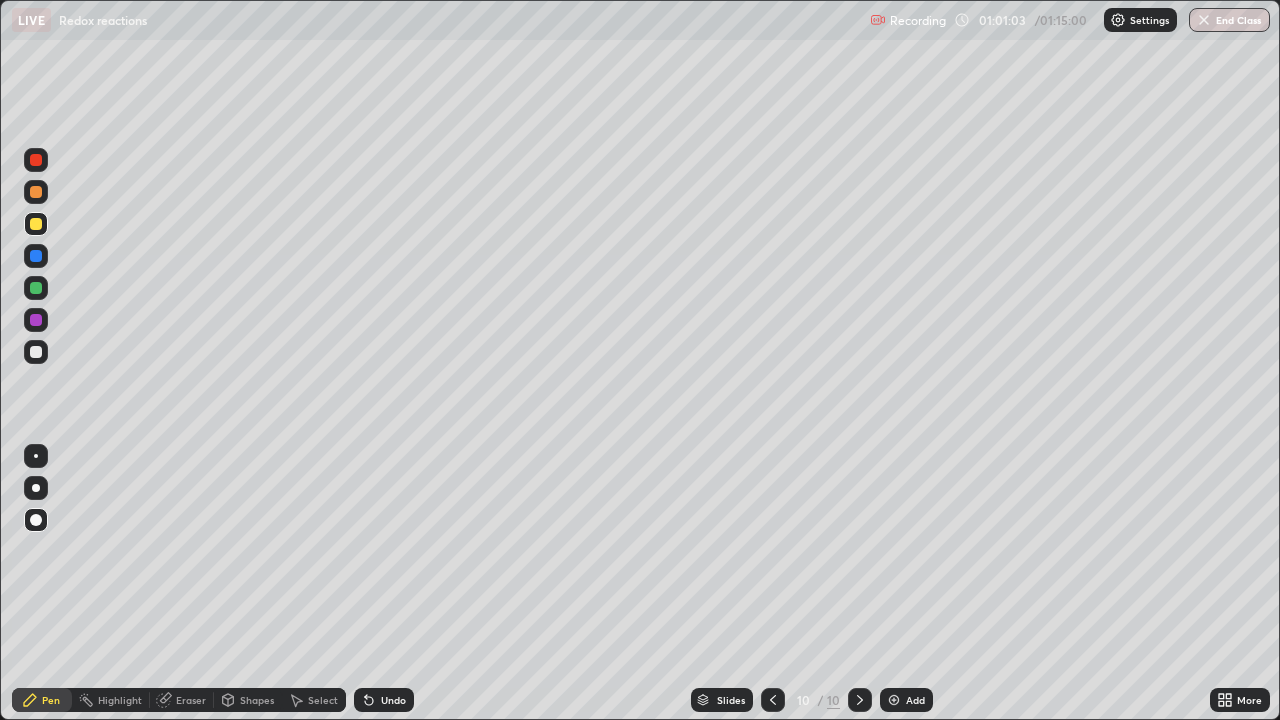 click at bounding box center [36, 352] 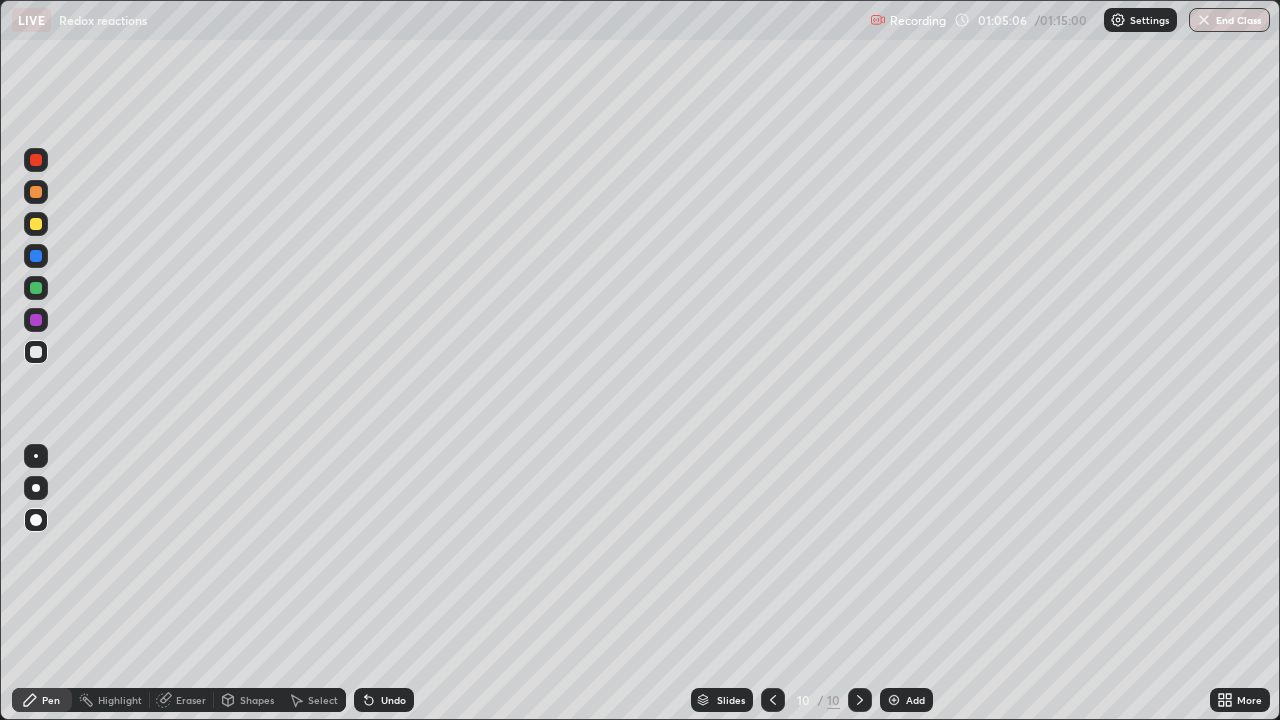 click at bounding box center (894, 700) 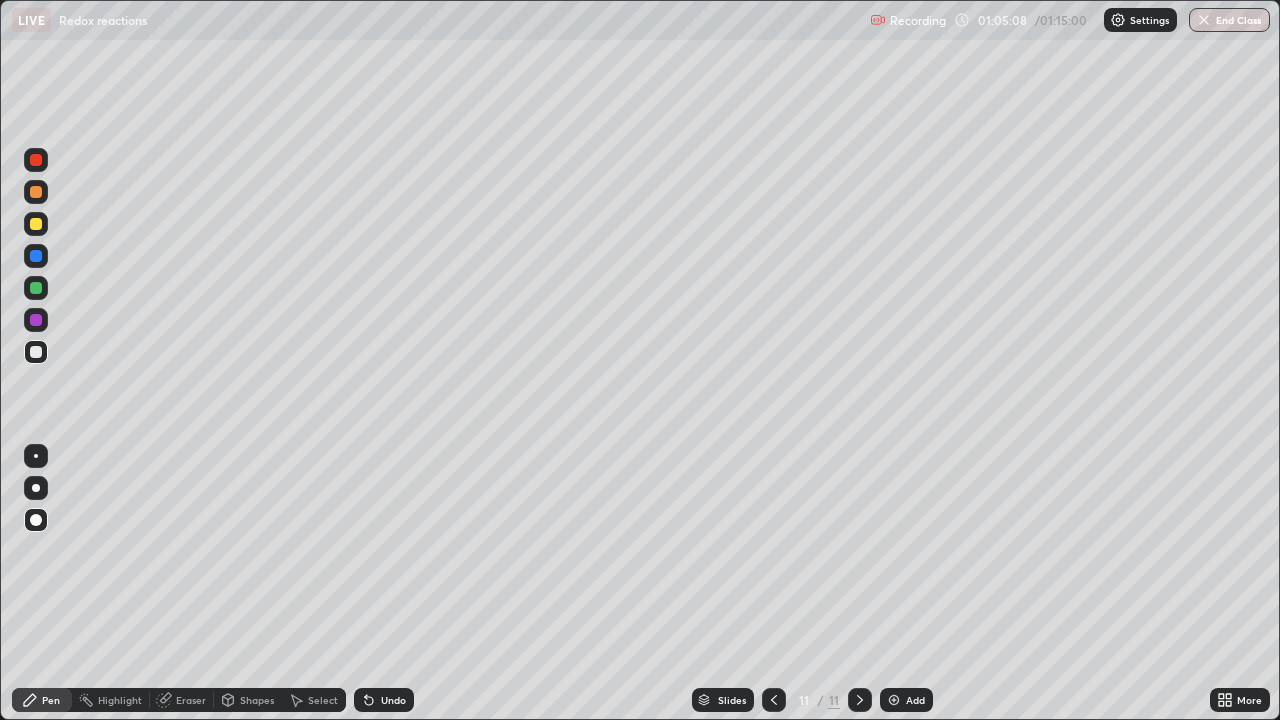 click 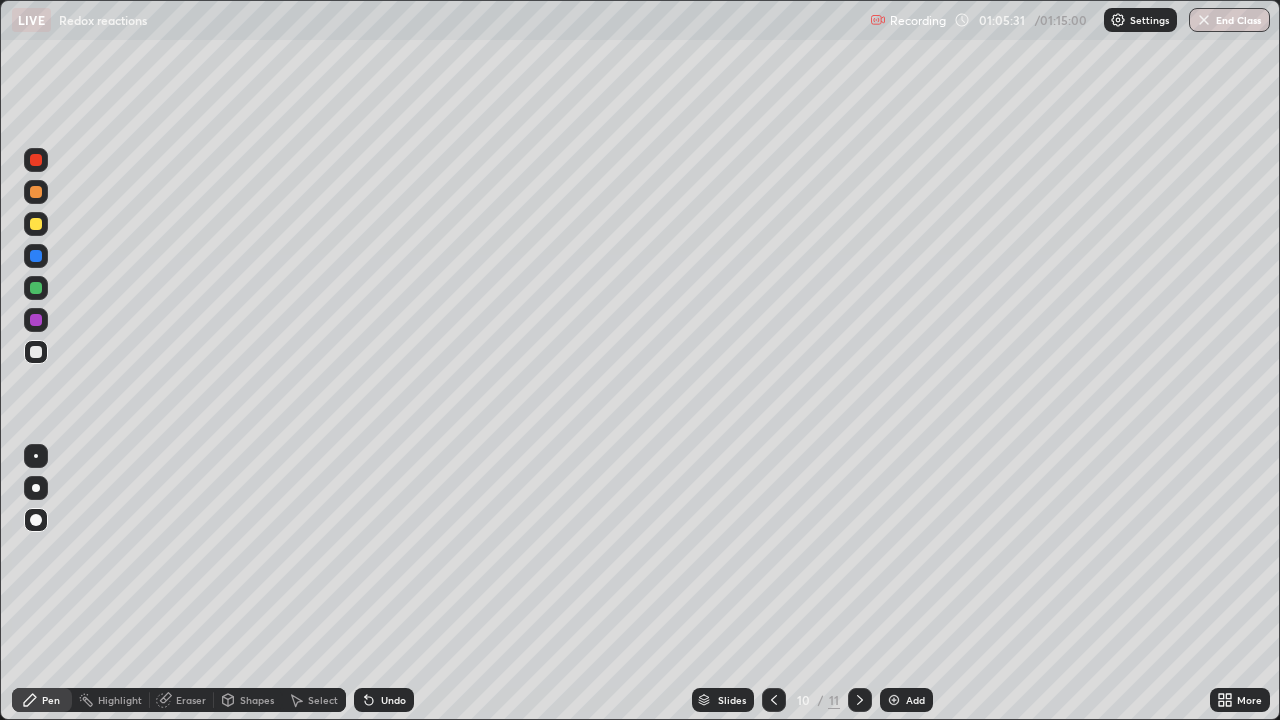 click 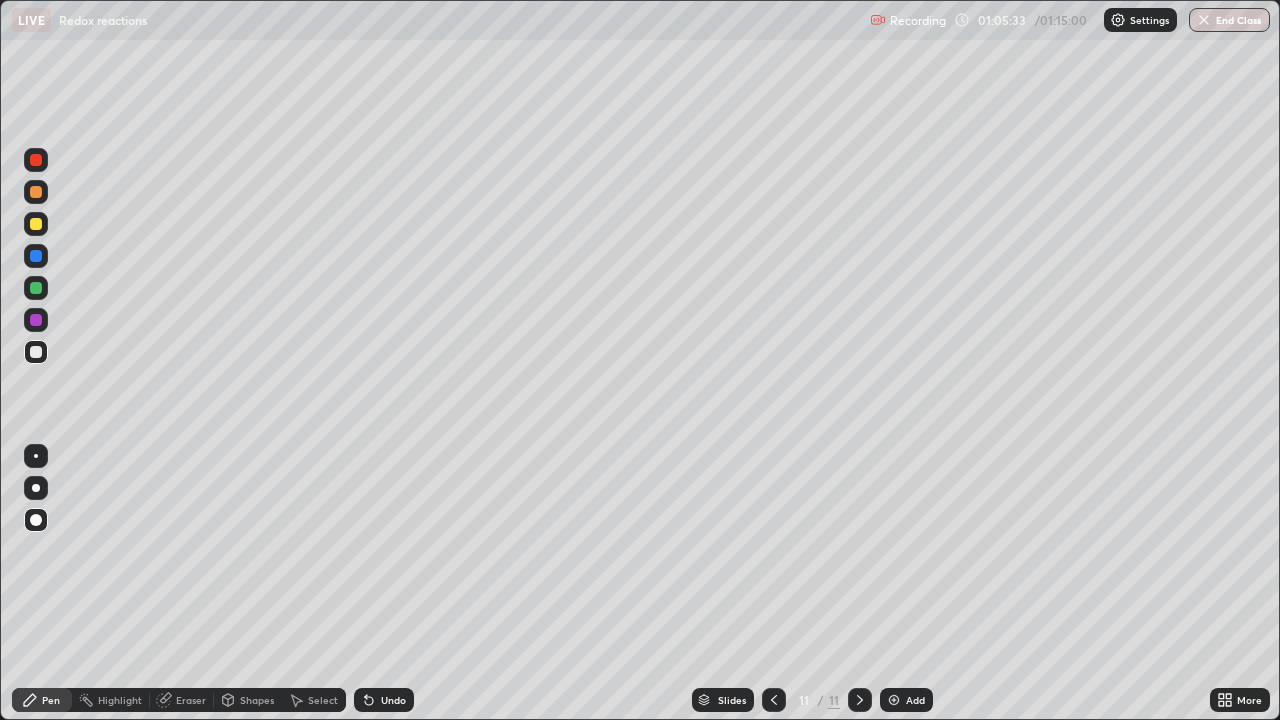 click at bounding box center (36, 224) 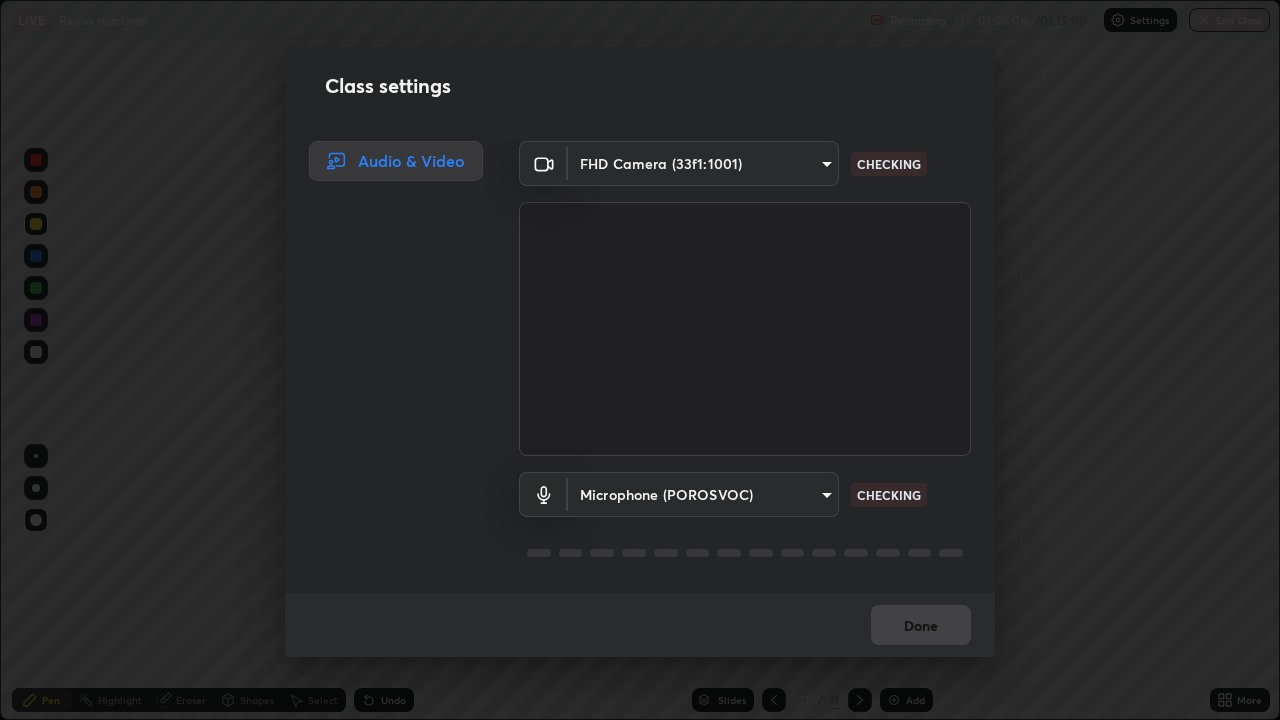 click on "Audio & Video" at bounding box center (390, 367) 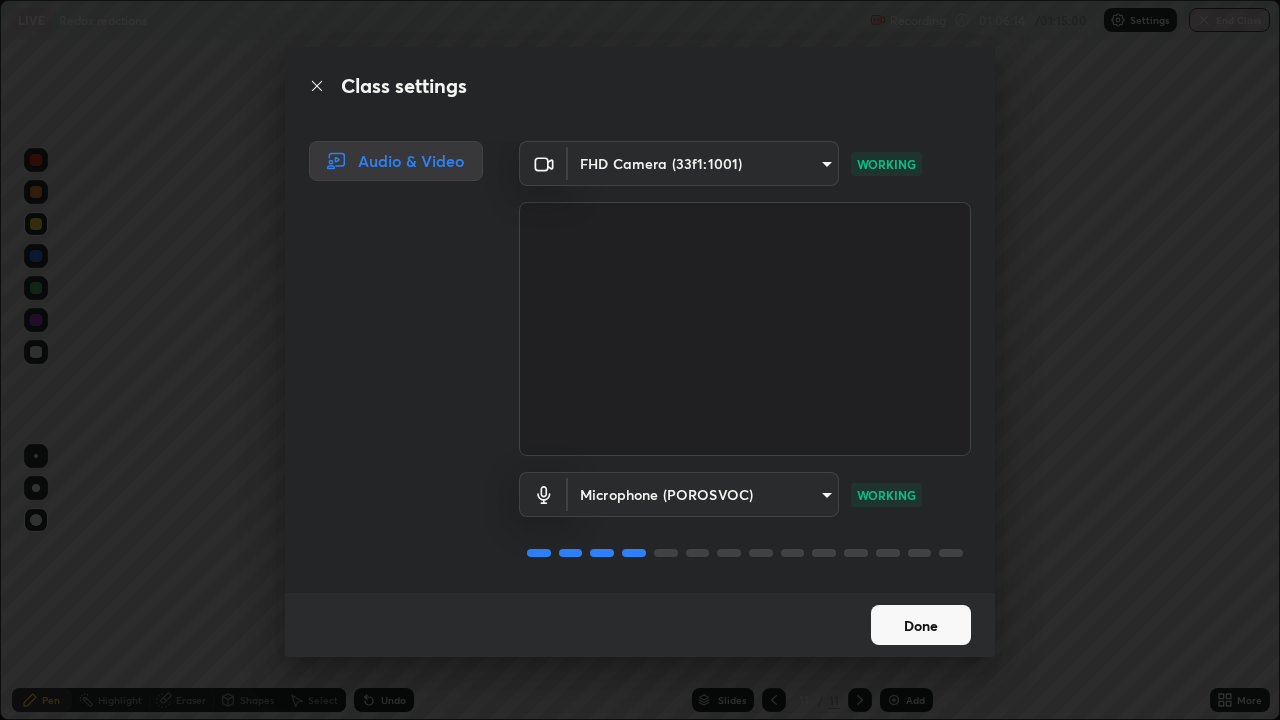 click on "Done" at bounding box center (921, 625) 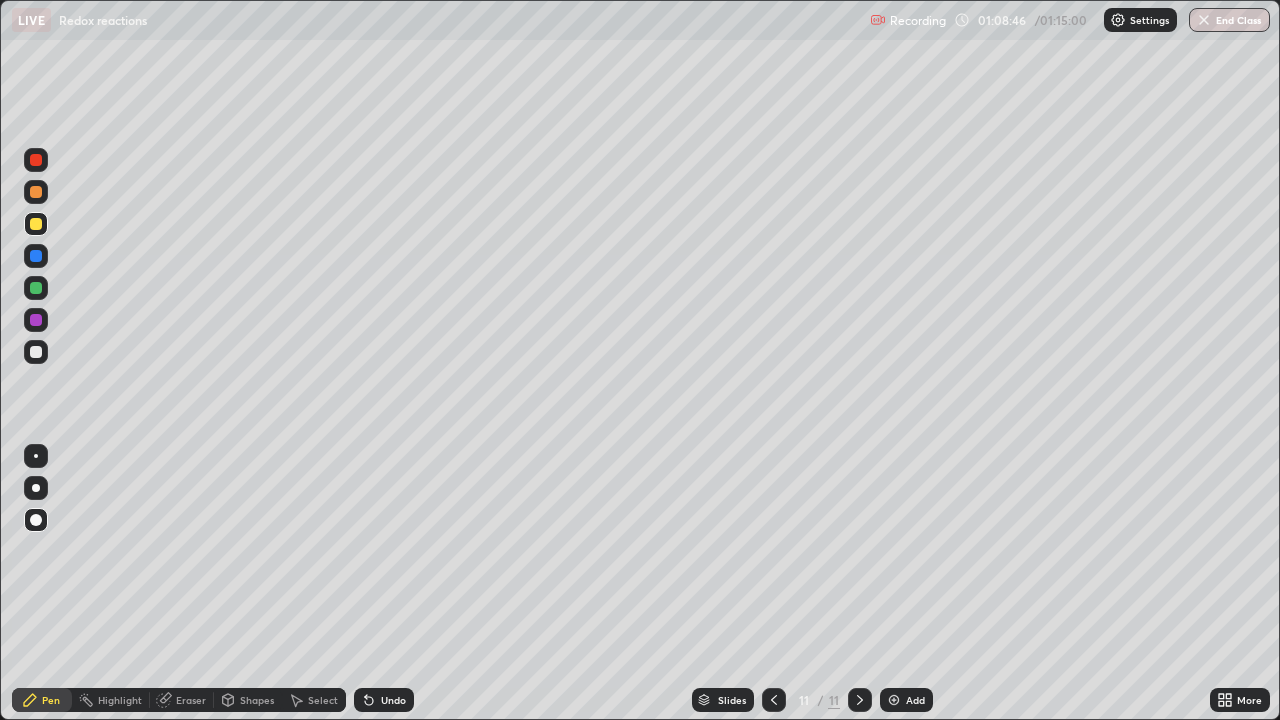 click on "Undo" at bounding box center (393, 700) 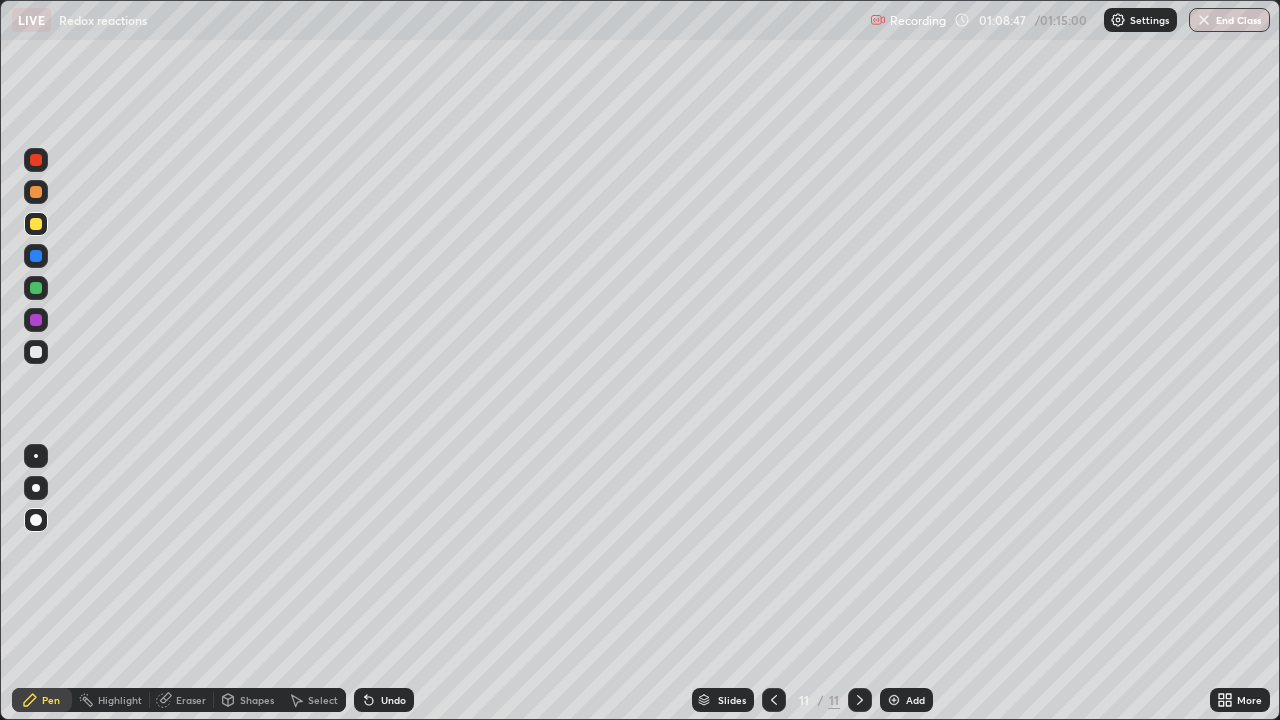 click on "Undo" at bounding box center [384, 700] 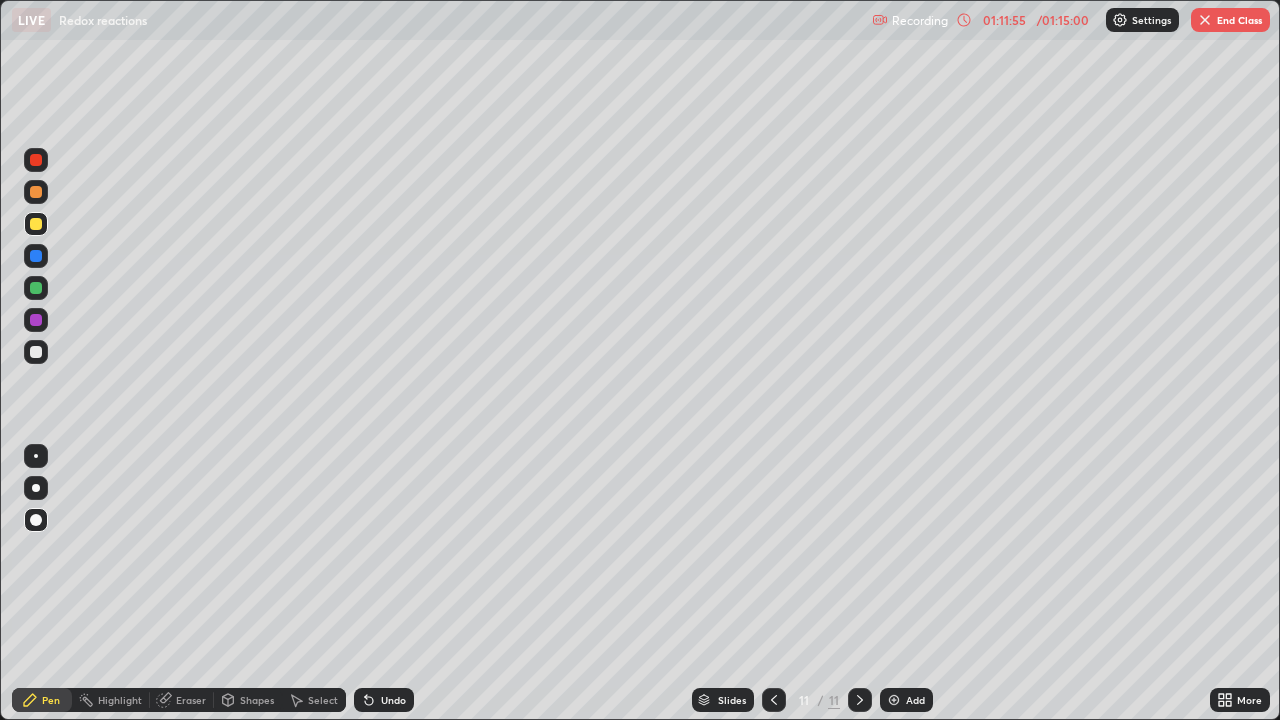 click at bounding box center (894, 700) 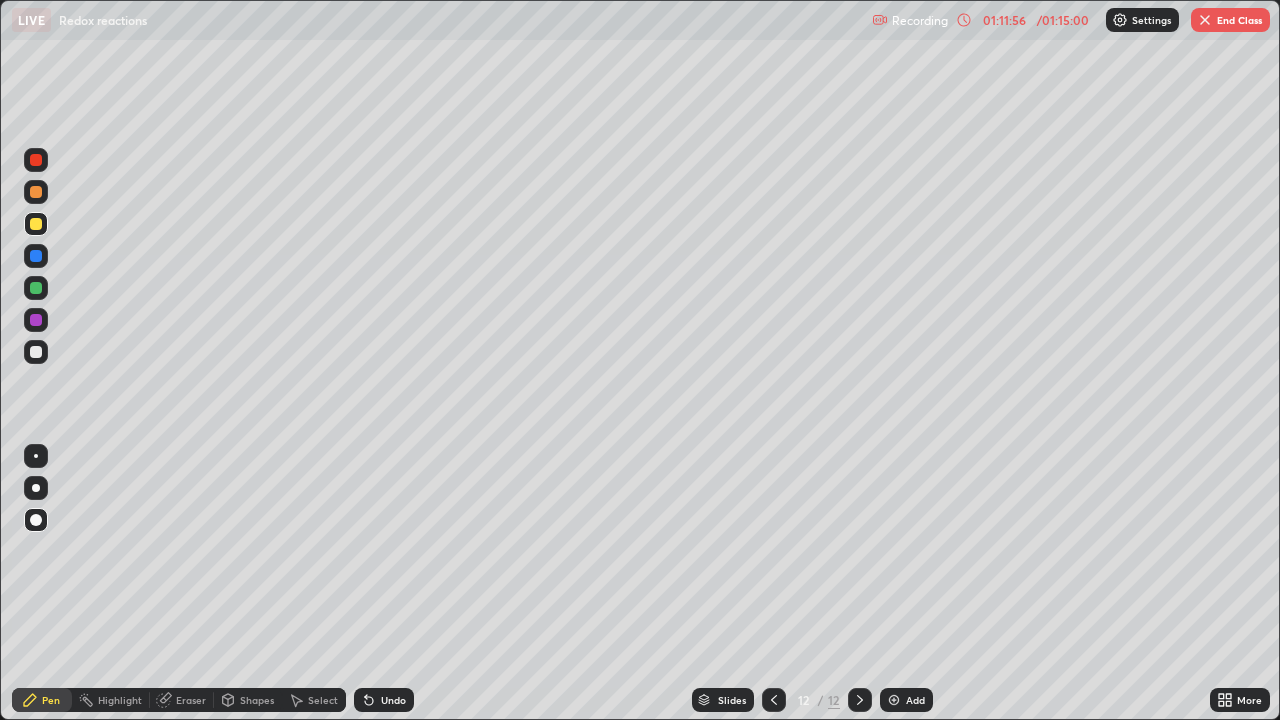 click at bounding box center (36, 352) 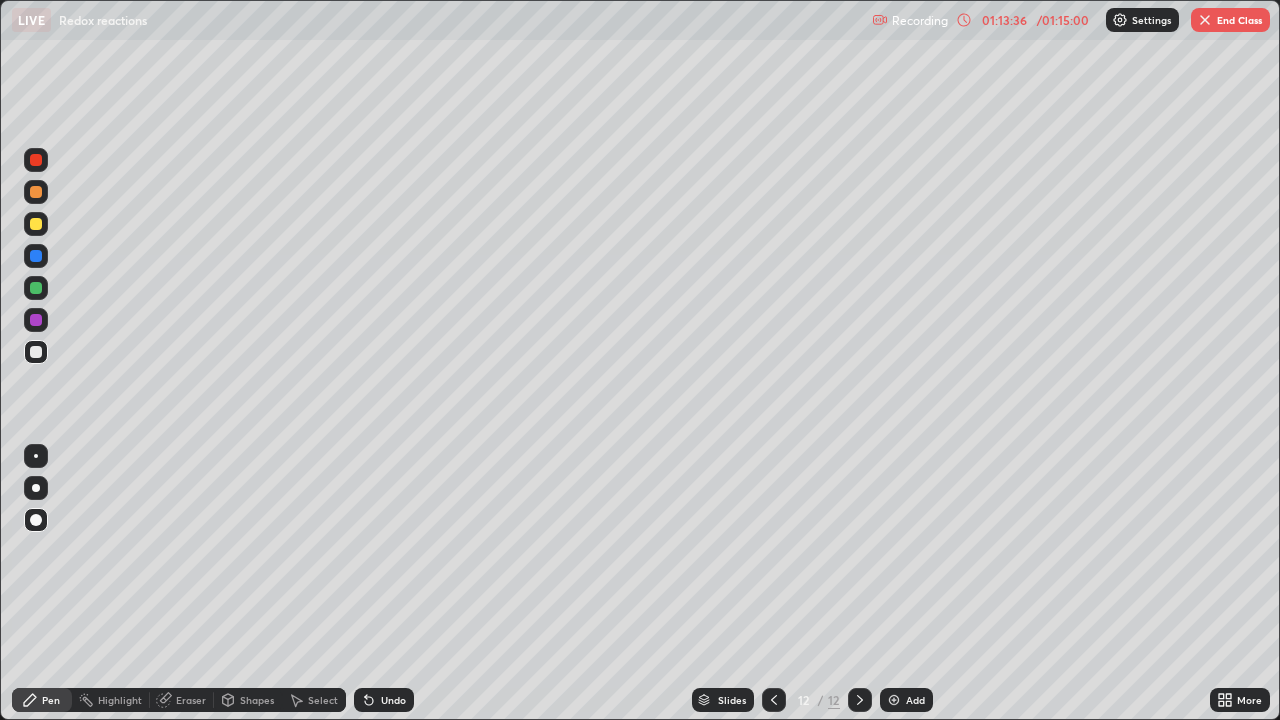 click at bounding box center (36, 352) 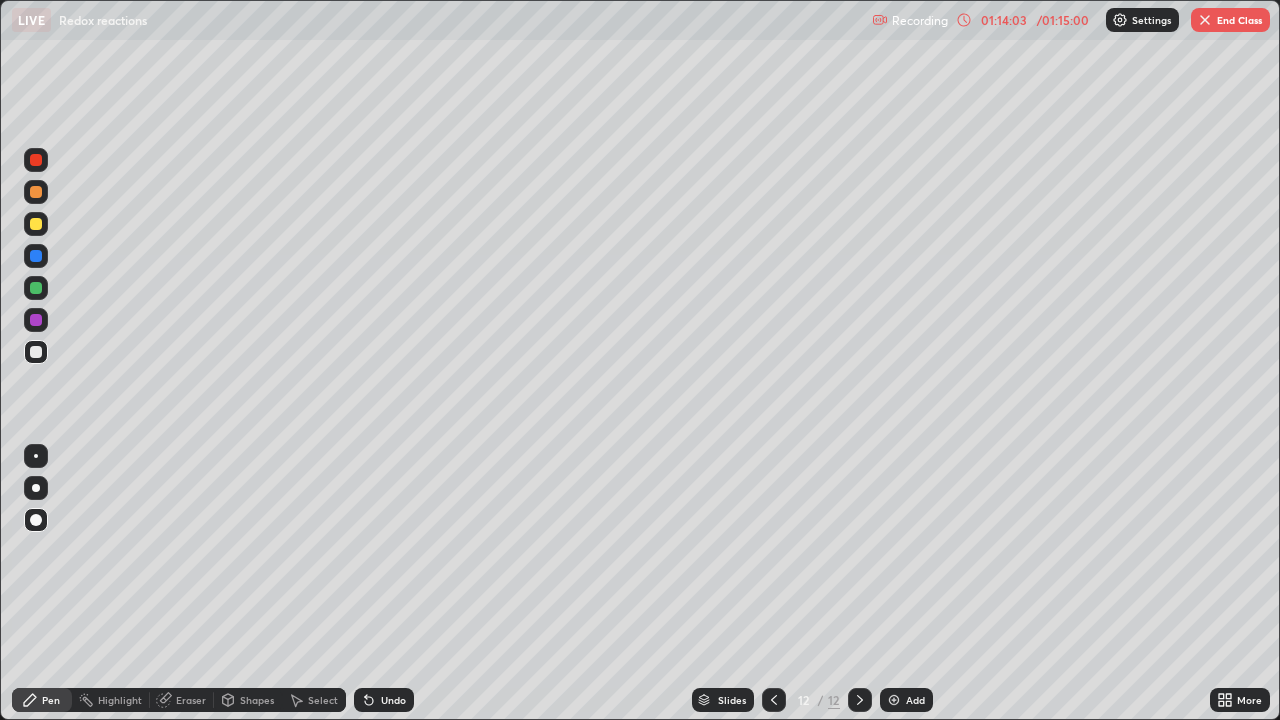 click on "End Class" at bounding box center (1230, 20) 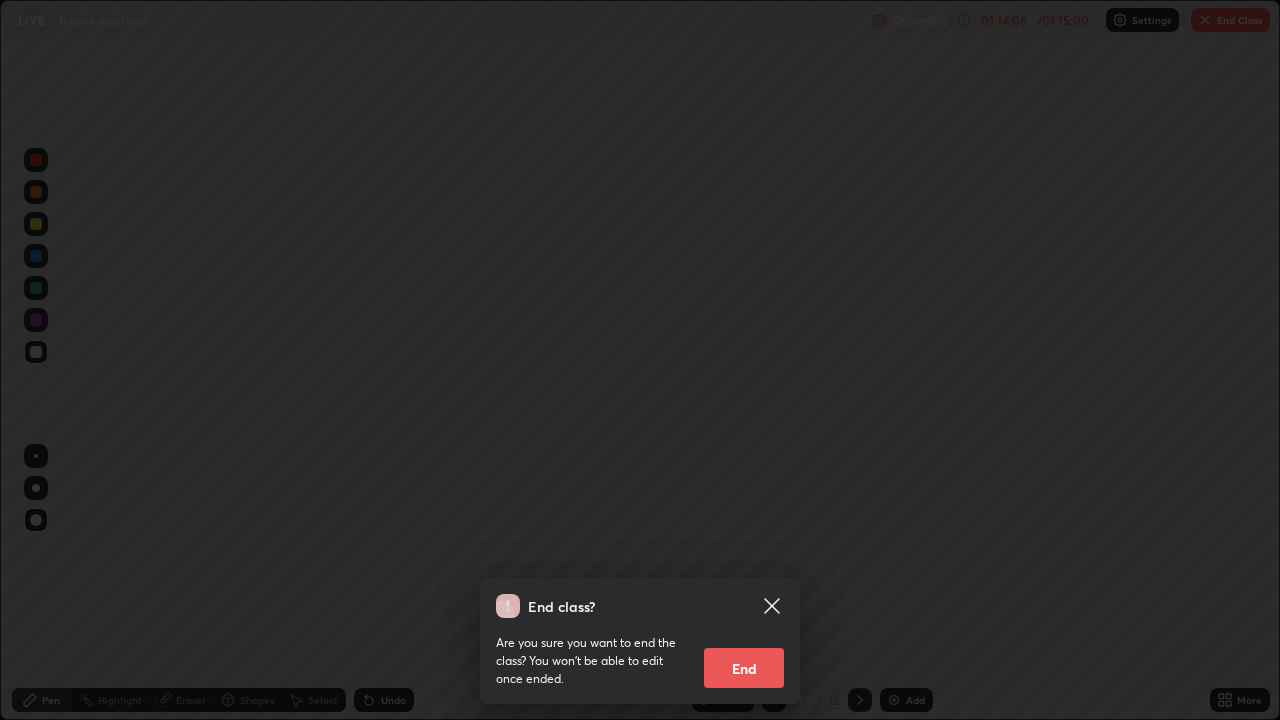 click on "End" at bounding box center [744, 668] 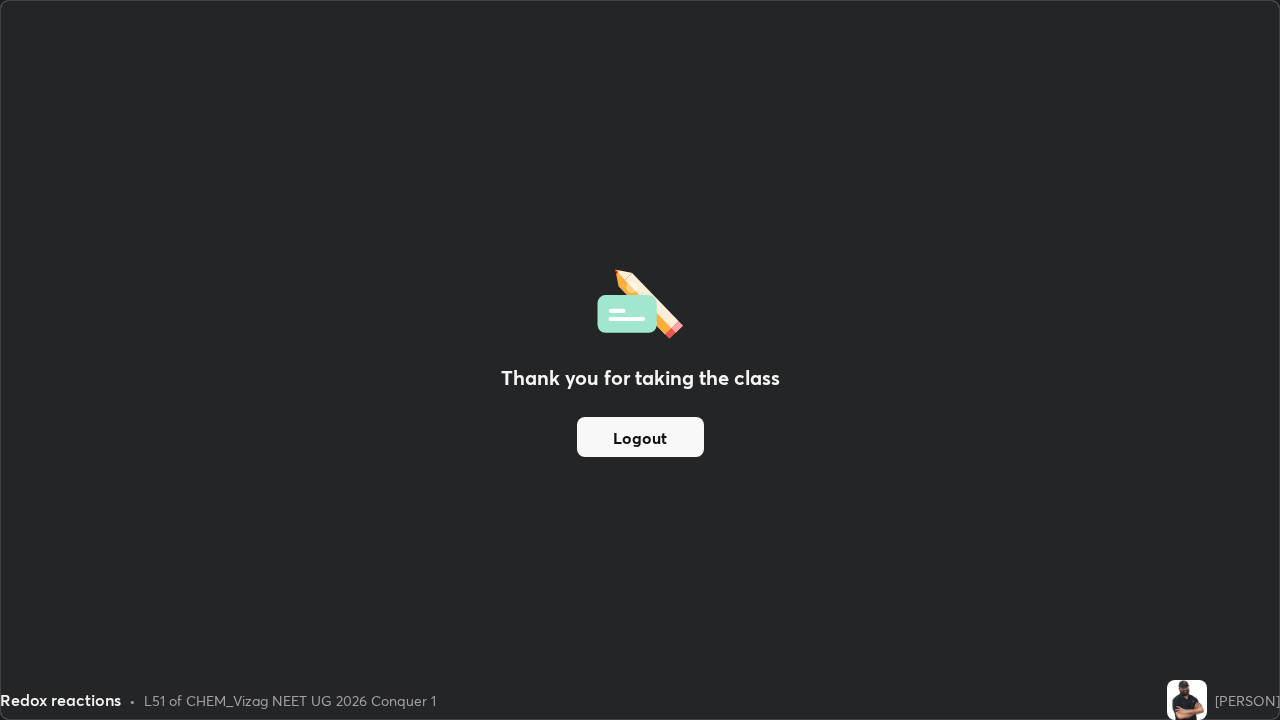 click on "Logout" at bounding box center [640, 437] 